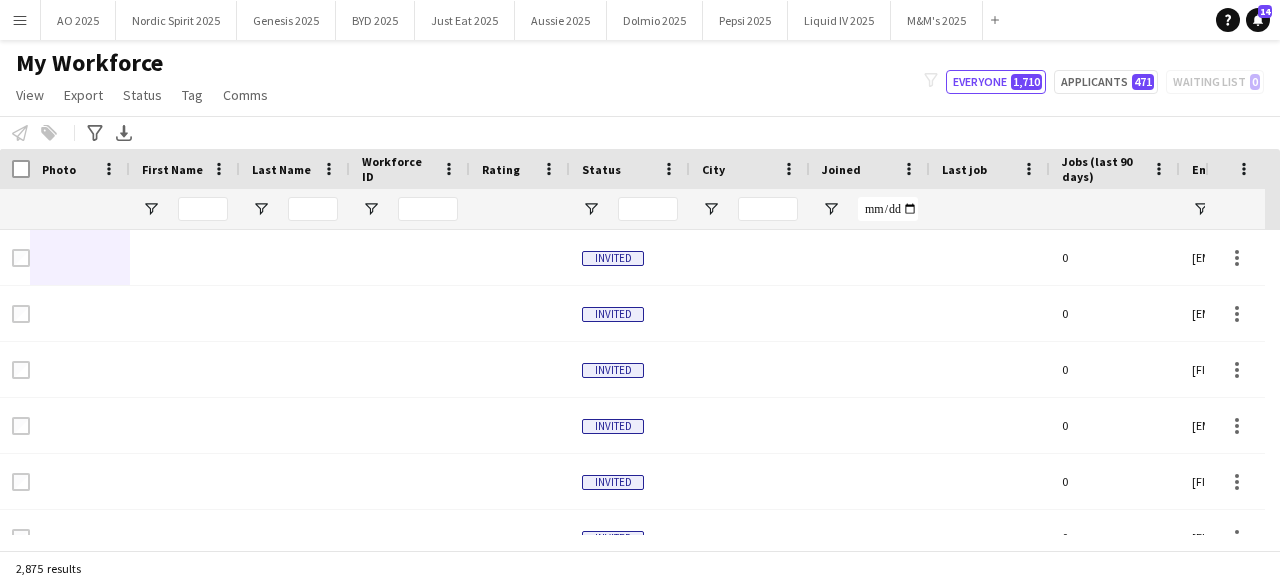 scroll, scrollTop: 0, scrollLeft: 0, axis: both 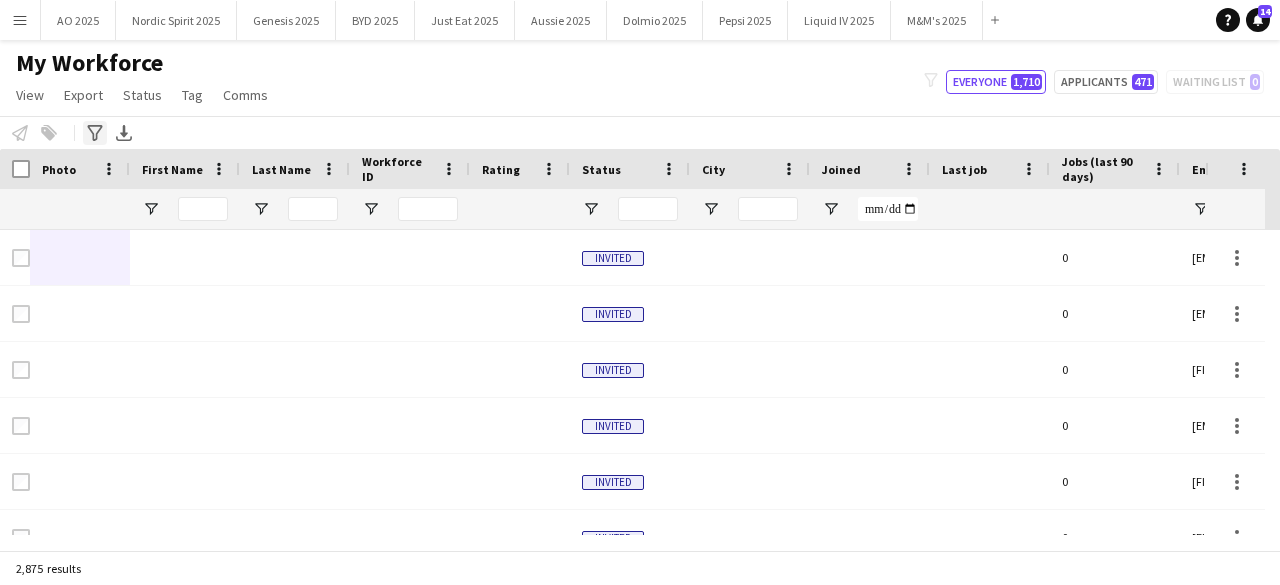 click on "Advanced filters" 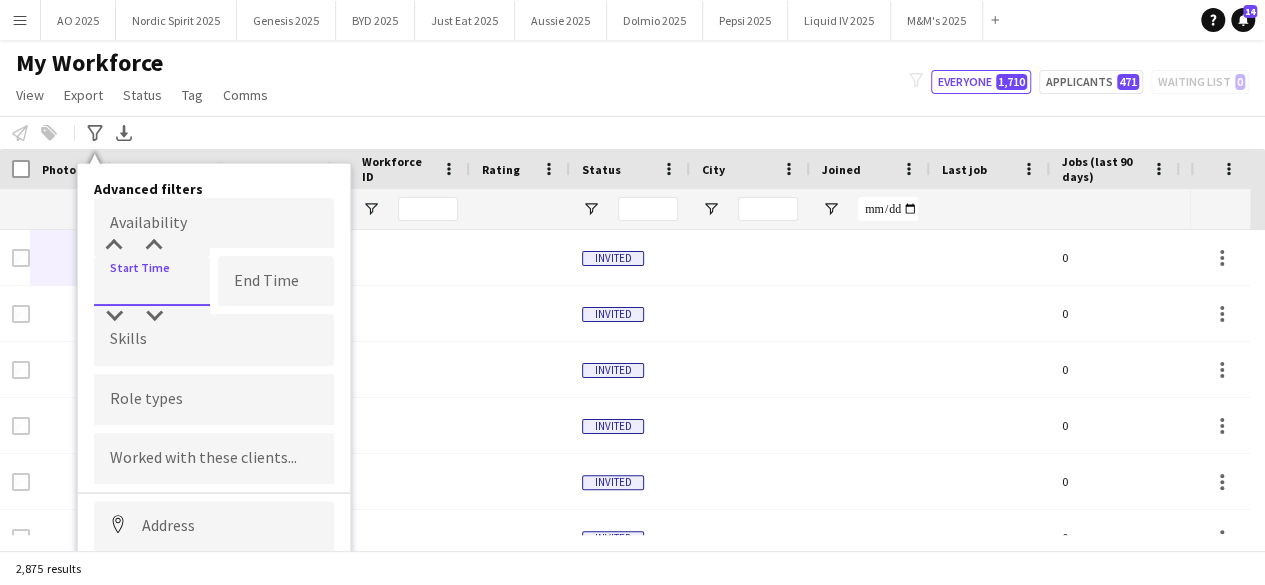 click at bounding box center (152, 281) 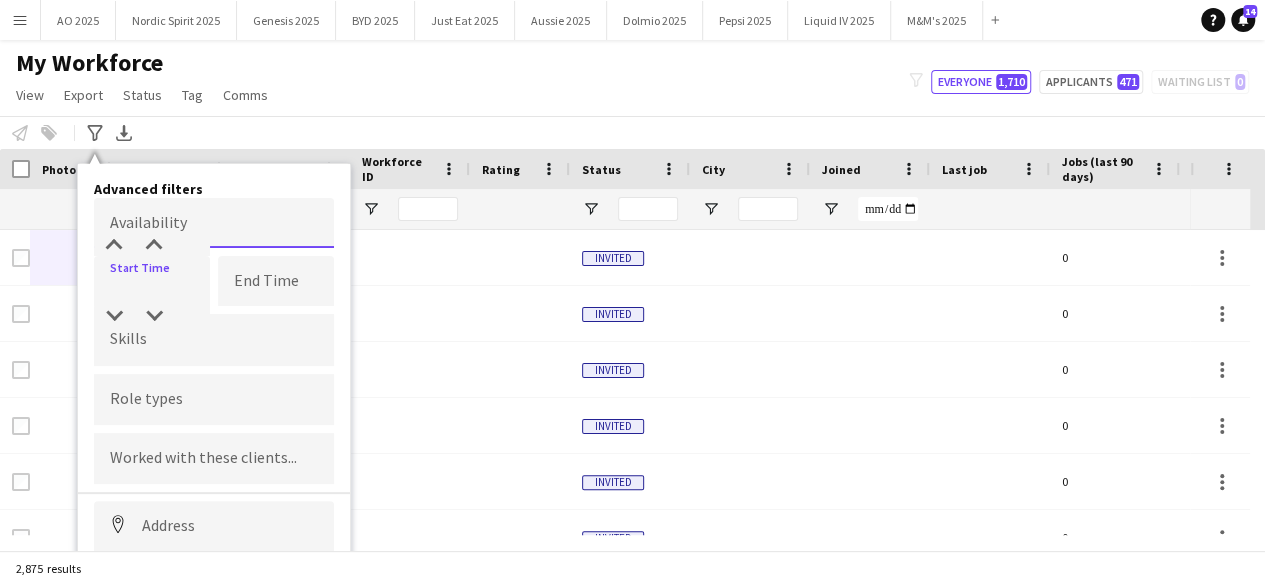 click on "Menu
Boards
Boards   Boards   All jobs   Status
Workforce
Workforce   My Workforce   Recruiting
Comms
Comms
Pay
Pay   Approvals
Platform Settings
Platform Settings   Your settings
Training Academy
Training Academy
Knowledge Base
Knowledge Base
Product Updates
Product Updates   Log Out   Privacy   AO 2025
Close
Nordic Spirit 2025
Close
Genesis 2025
Close
BYD 2025
Close
Just Eat 2025
Close
Aussie 2025
Close
Dolmio 2025
Close
Pepsi 2025
Close
Liquid IV 2025
Close
M&M's 2025
Close
Add" at bounding box center (632, 292) 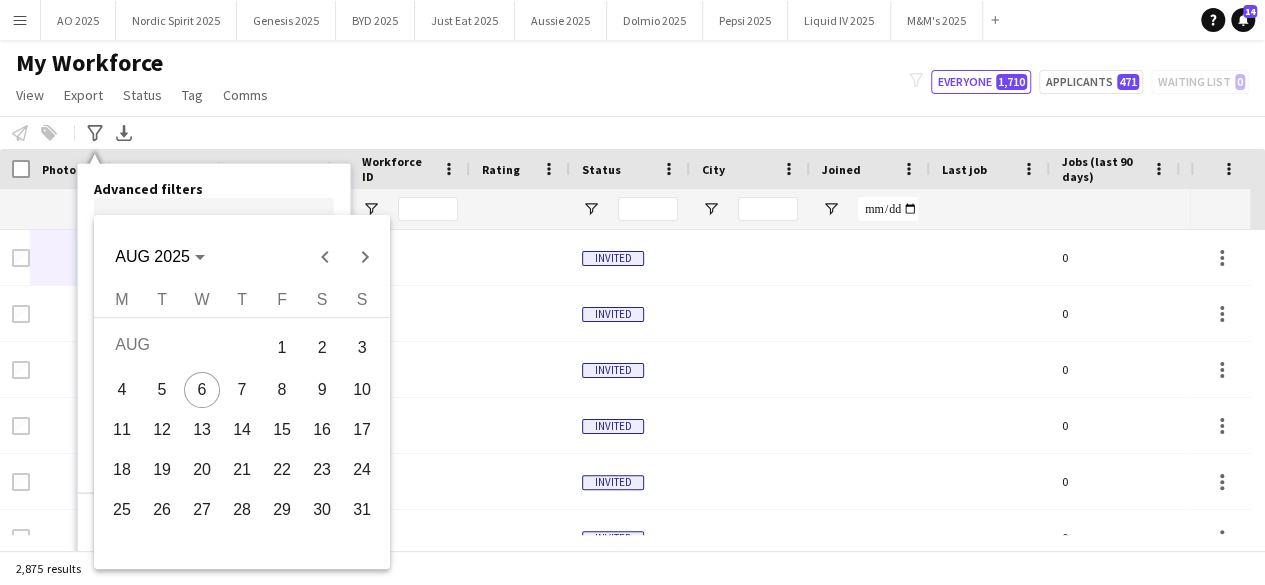 click on "23" at bounding box center (322, 470) 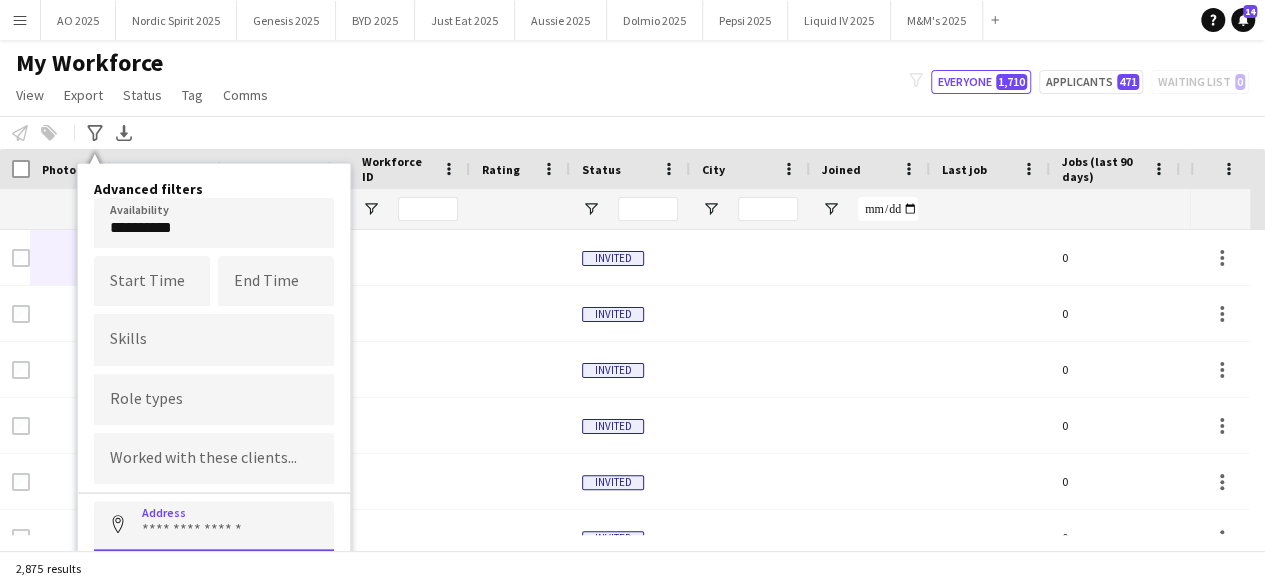 click at bounding box center [214, 526] 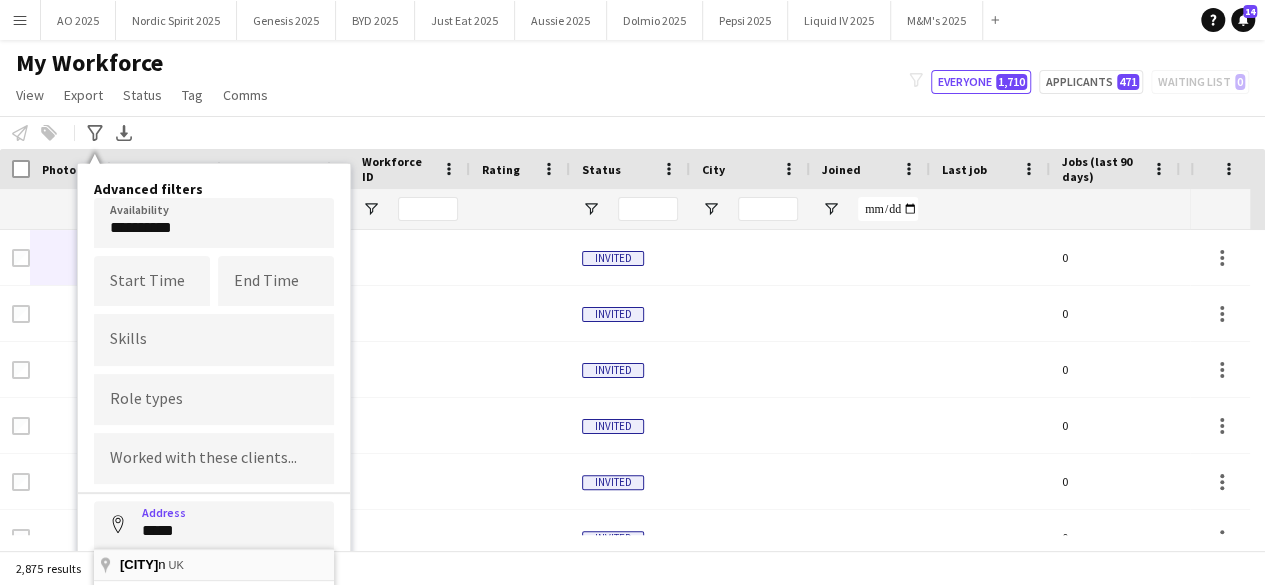 type on "**********" 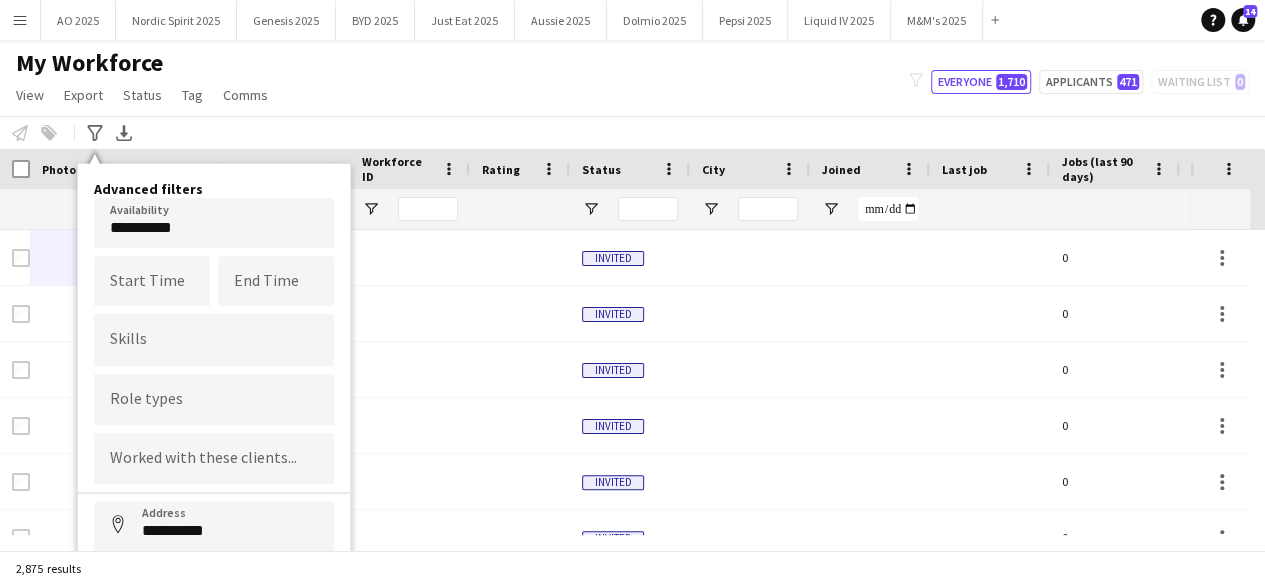 scroll, scrollTop: 126, scrollLeft: 0, axis: vertical 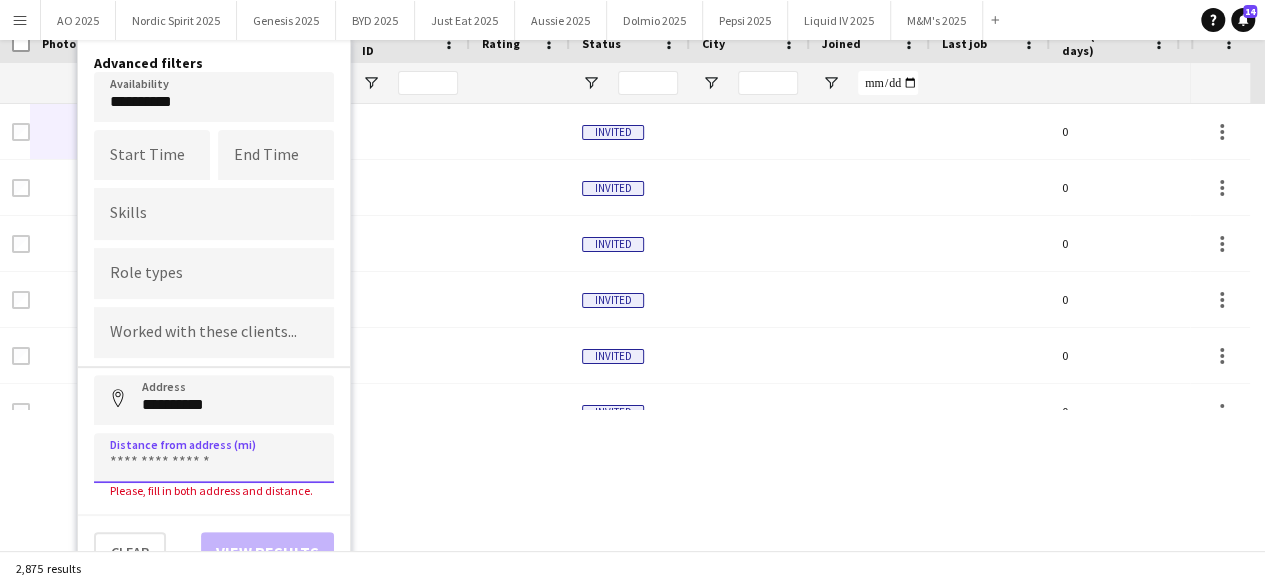 click at bounding box center [214, 458] 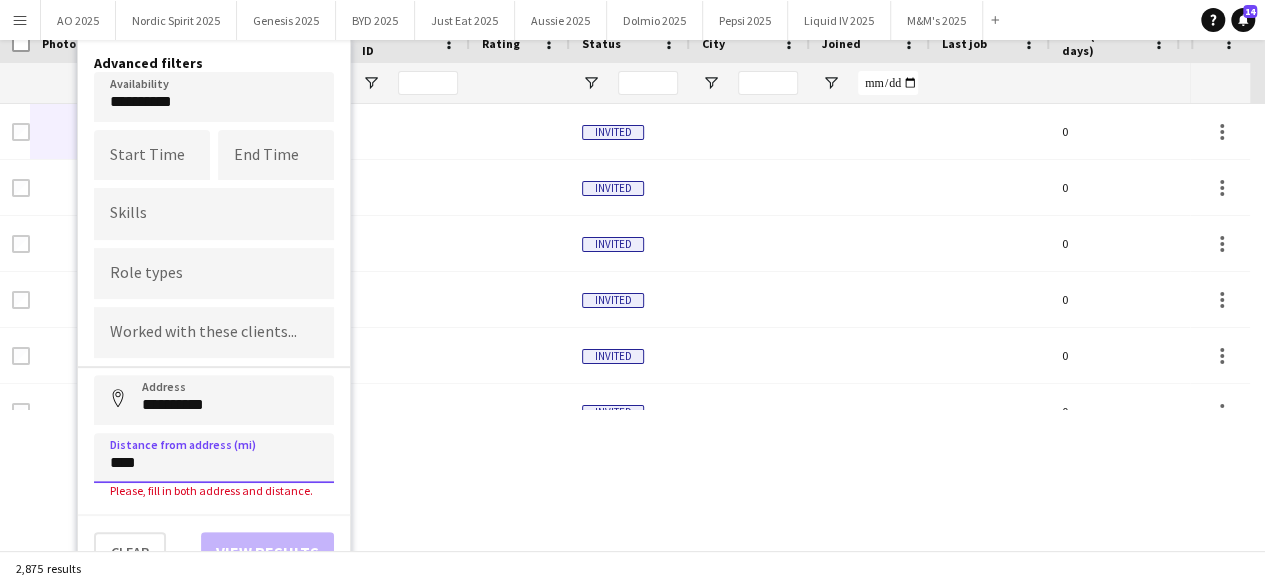 scroll, scrollTop: 111, scrollLeft: 0, axis: vertical 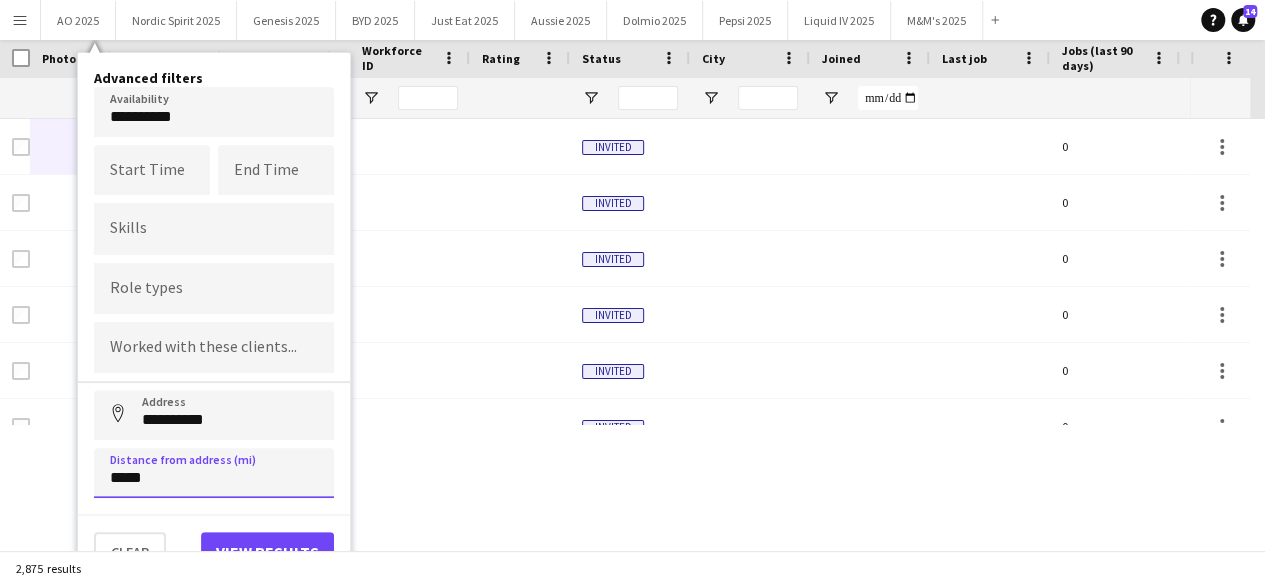 type on "*****" 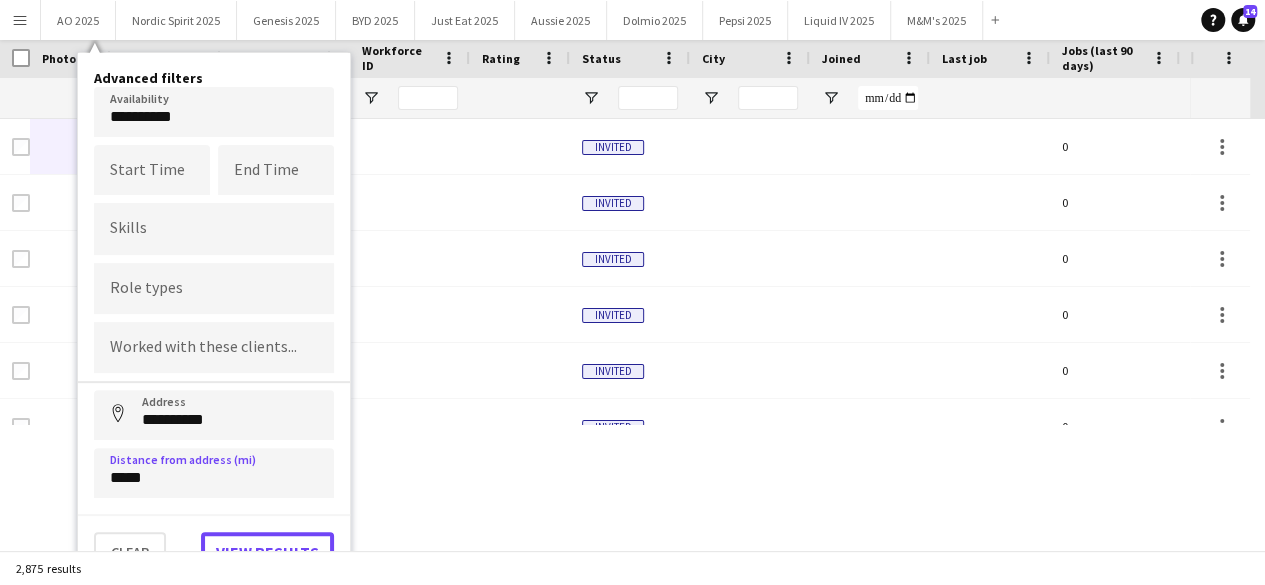 click on "View results" at bounding box center [267, 552] 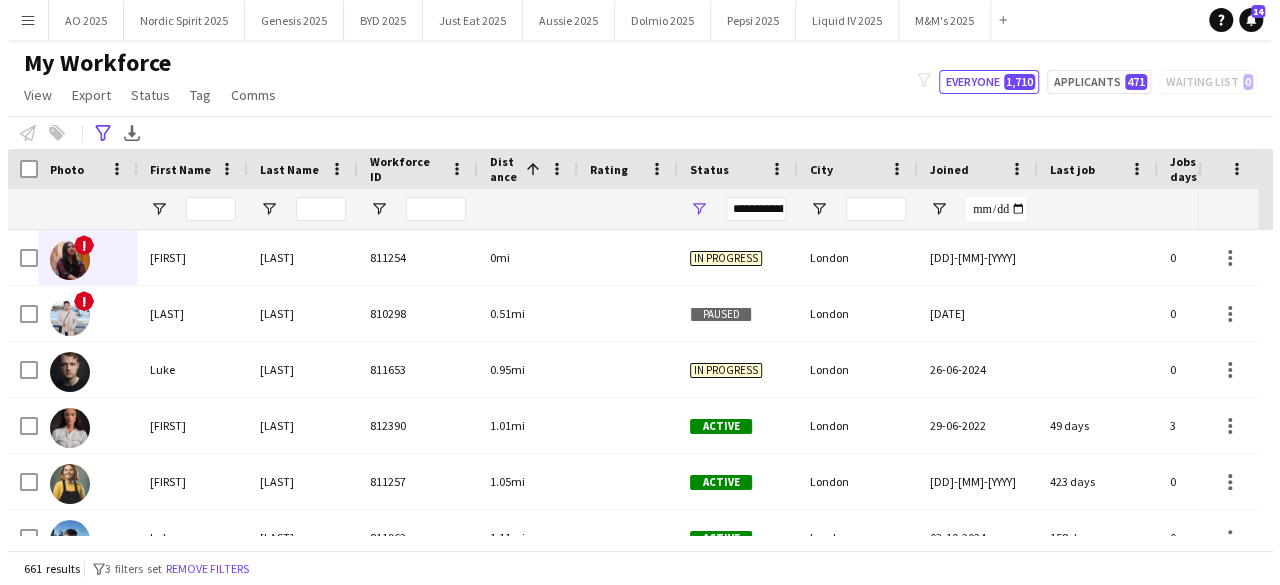 scroll, scrollTop: 0, scrollLeft: 0, axis: both 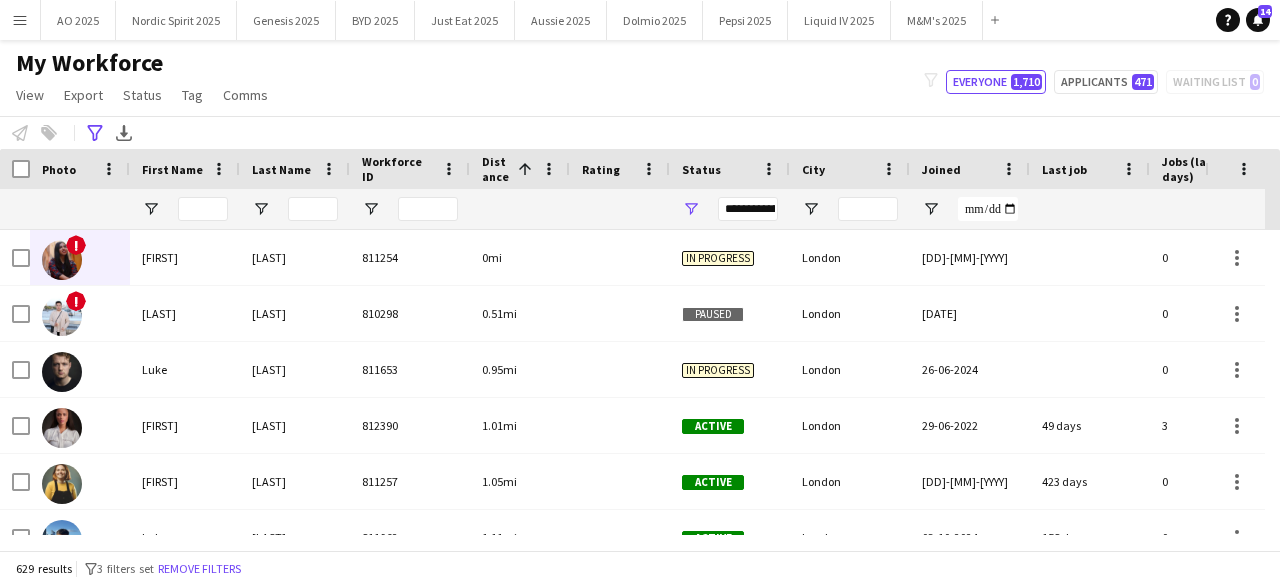 click on "**********" at bounding box center [730, 209] 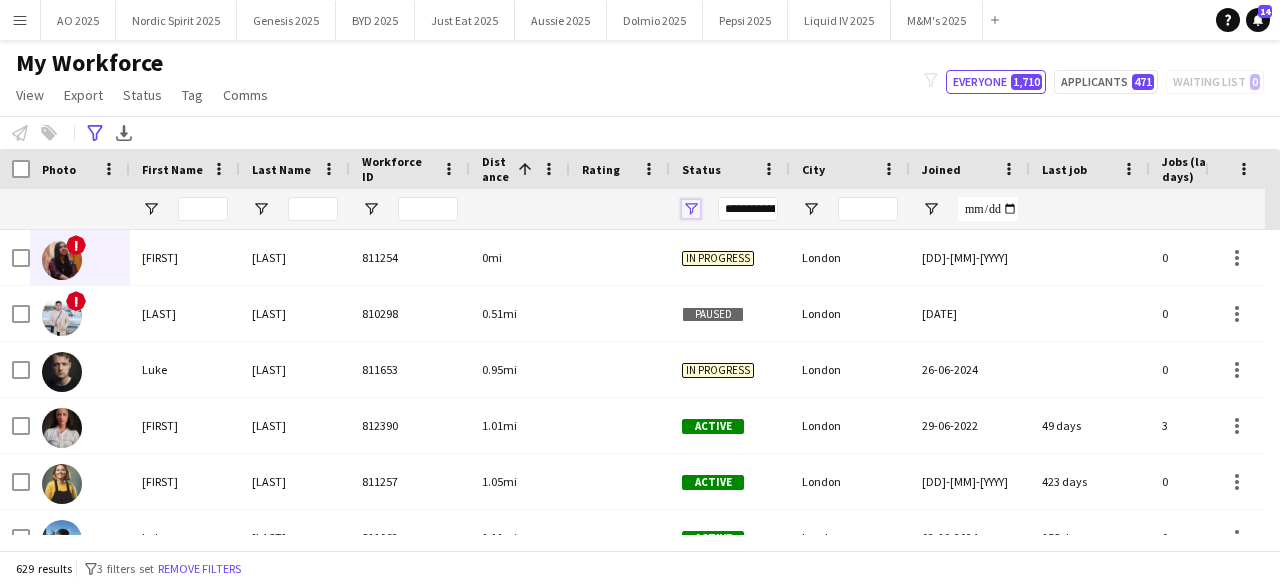 click at bounding box center [691, 209] 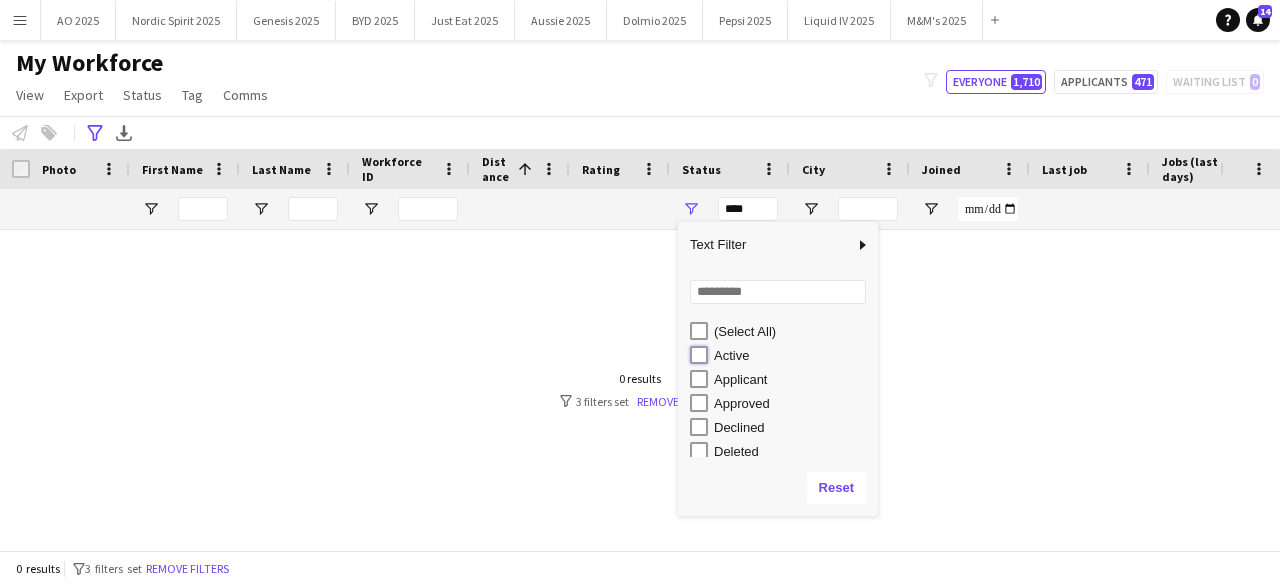 type on "**********" 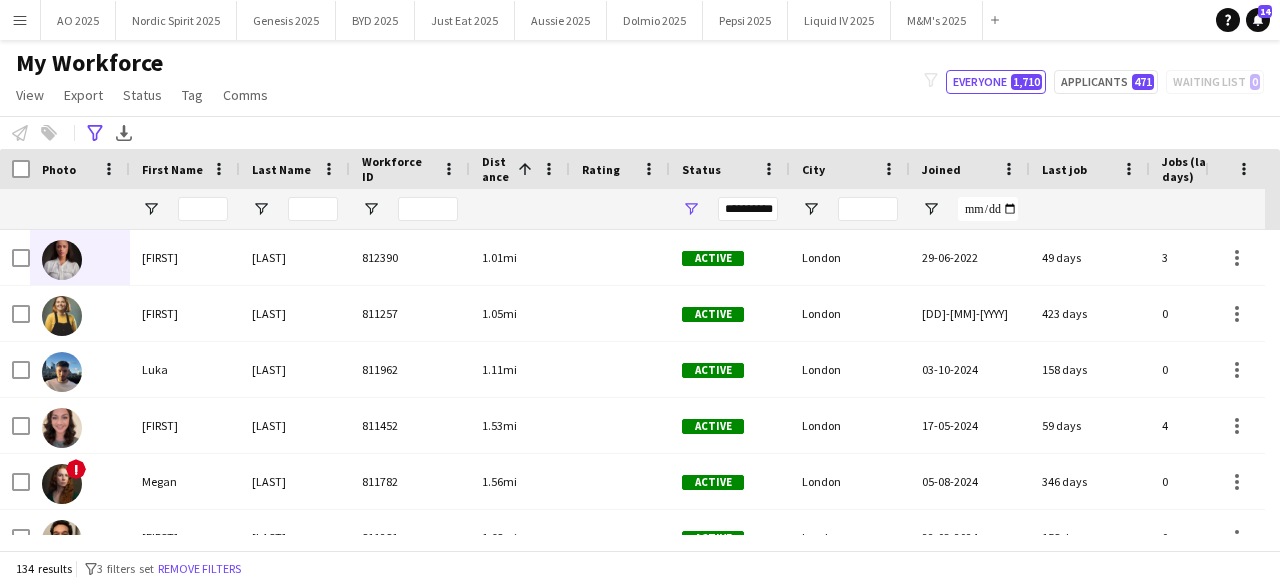 click on "My Workforce   View   Views  Default view Compliance Log New view Update view Delete view Edit name Customise view Customise filters Reset Filters Reset View Reset All  Export  Export as XLSX Export as PDF  Status  Edit  Tag  New tag  Edit tag  Amazon (23) CPM (1144) Genesis (25) MINI Plant (0) Nordic Spirit (1) Ploom (220) Test (0) TRO (9) TRS (20) Under Armour (1)  Add to tag  Amazon (23) CPM (1144) Genesis (25) MINI Plant (0) Nordic Spirit (1) Ploom (220) Test (0) TRO (9) TRS (20) Under Armour (1)  Untag  Amazon (23) CPM (1144) Genesis (25) MINI Plant (0) Nordic Spirit (1) Ploom (220) Test (0) TRO (9) TRS (20) Under Armour (1)  Tag chat  Amazon (23) CPM (1144) Genesis (25) MINI Plant (0) Nordic Spirit (1) Ploom (220) Test (0) TRO (9) TRS (20) Under Armour (1)  Tag share page  Amazon (23) CPM (1144) Genesis (25) MINI Plant (0) Nordic Spirit (1) Ploom (220) Test (0) TRO (9) TRS (20) Under Armour (1)  Comms  Send notification
filter-1
Everyone   1,710   471" 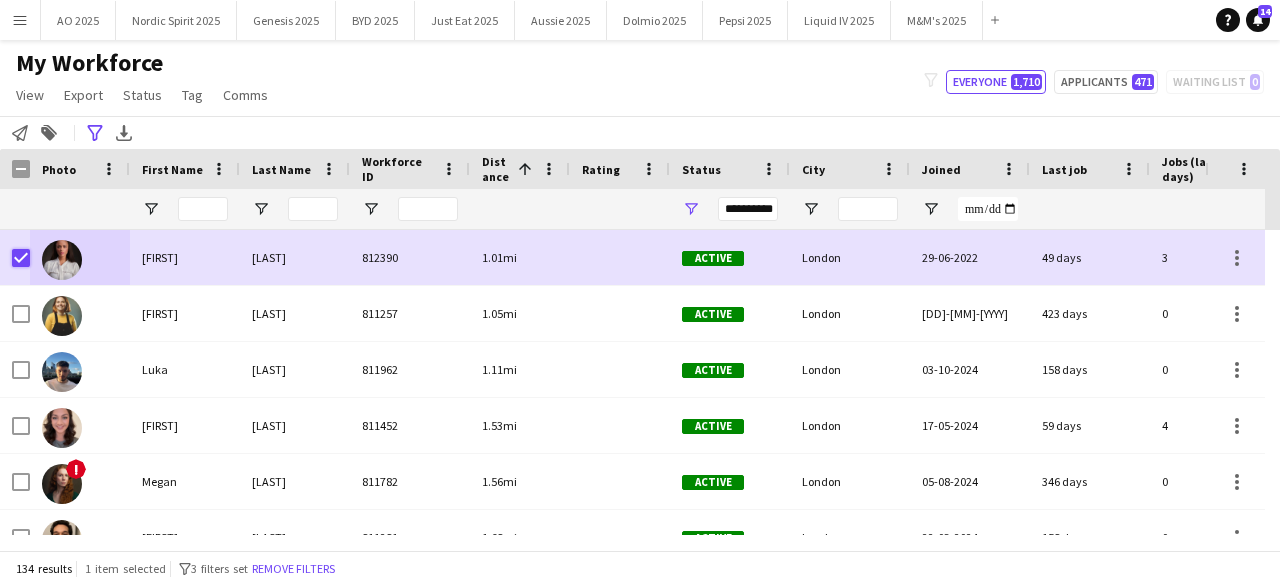 scroll, scrollTop: 27, scrollLeft: 0, axis: vertical 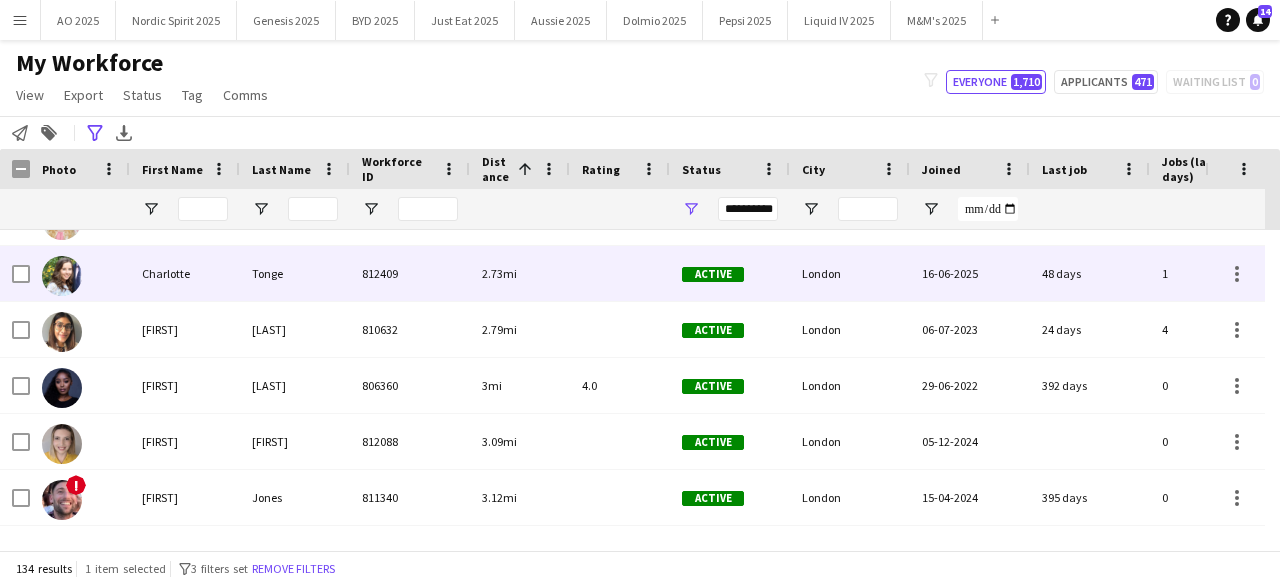 click at bounding box center [80, 273] 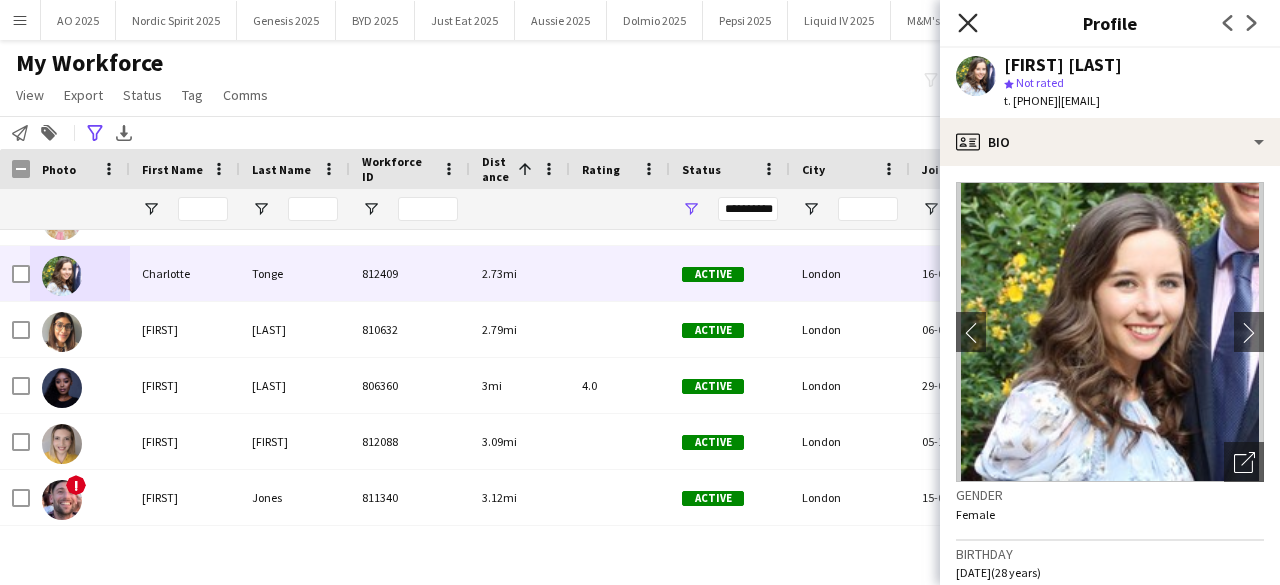click on "Close pop-in" 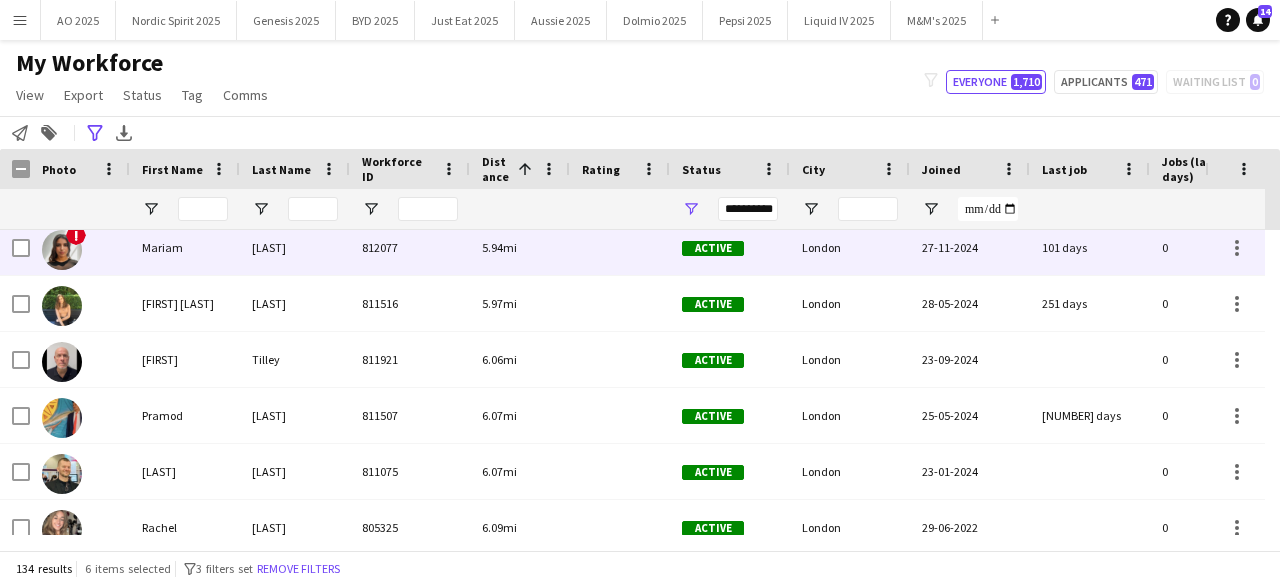 click at bounding box center [62, 250] 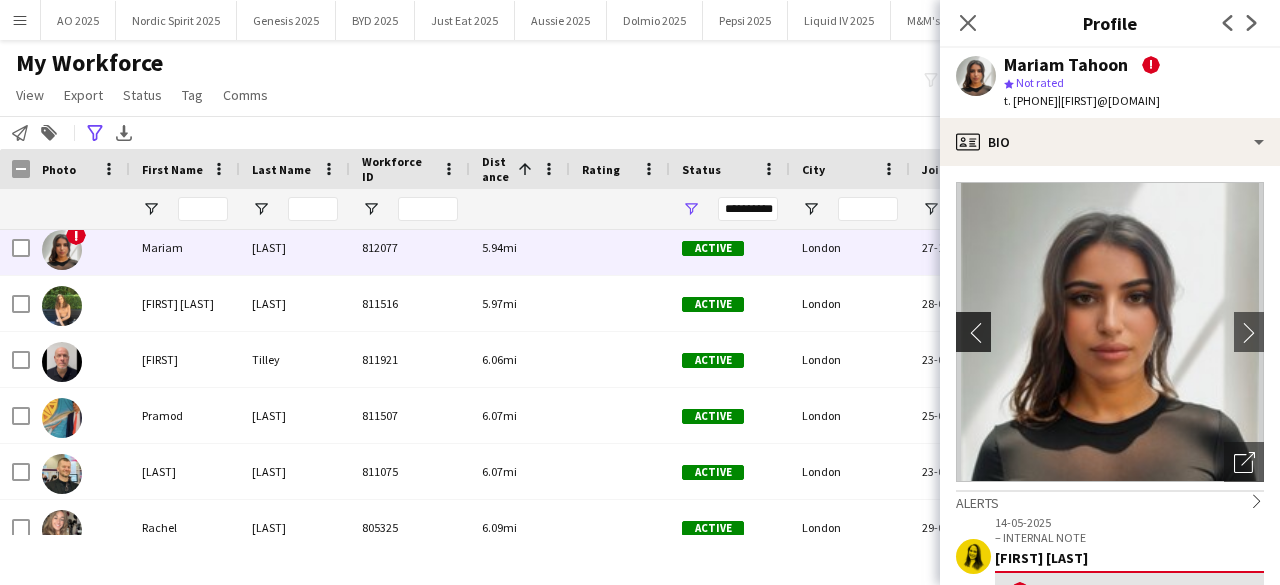 click on "chevron-left" 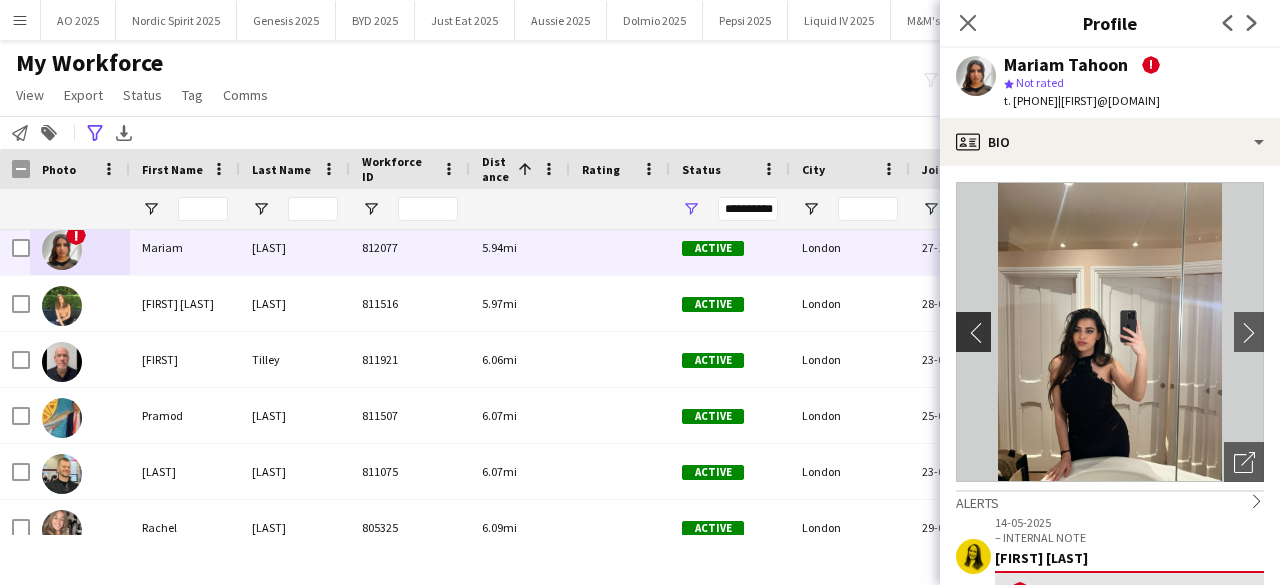 click on "chevron-left" 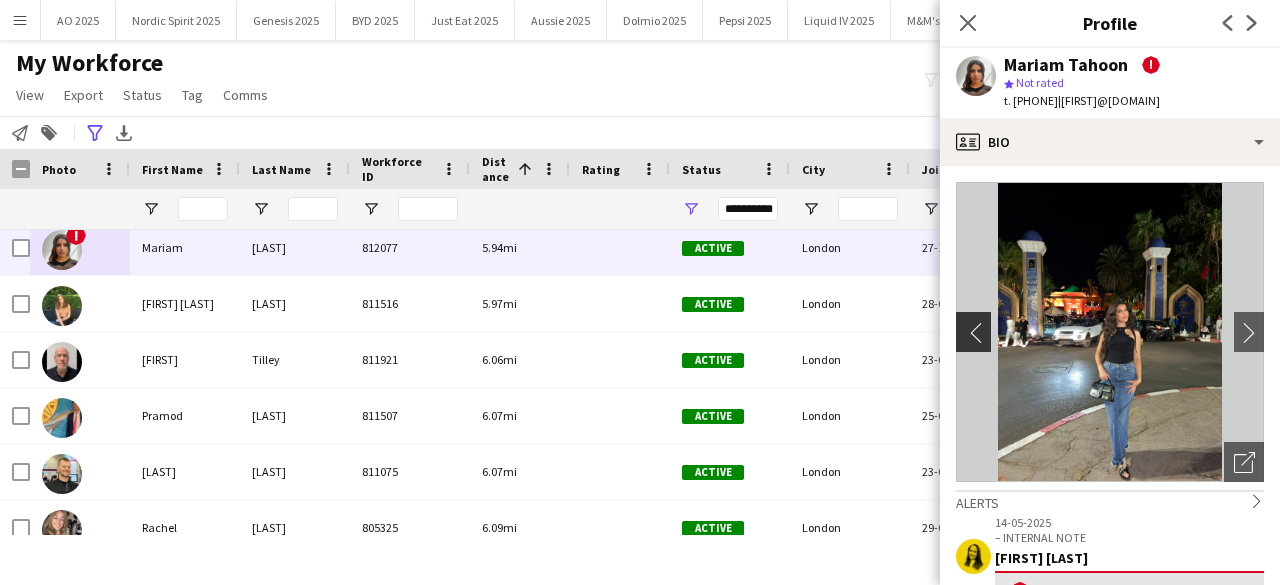 click on "chevron-left" 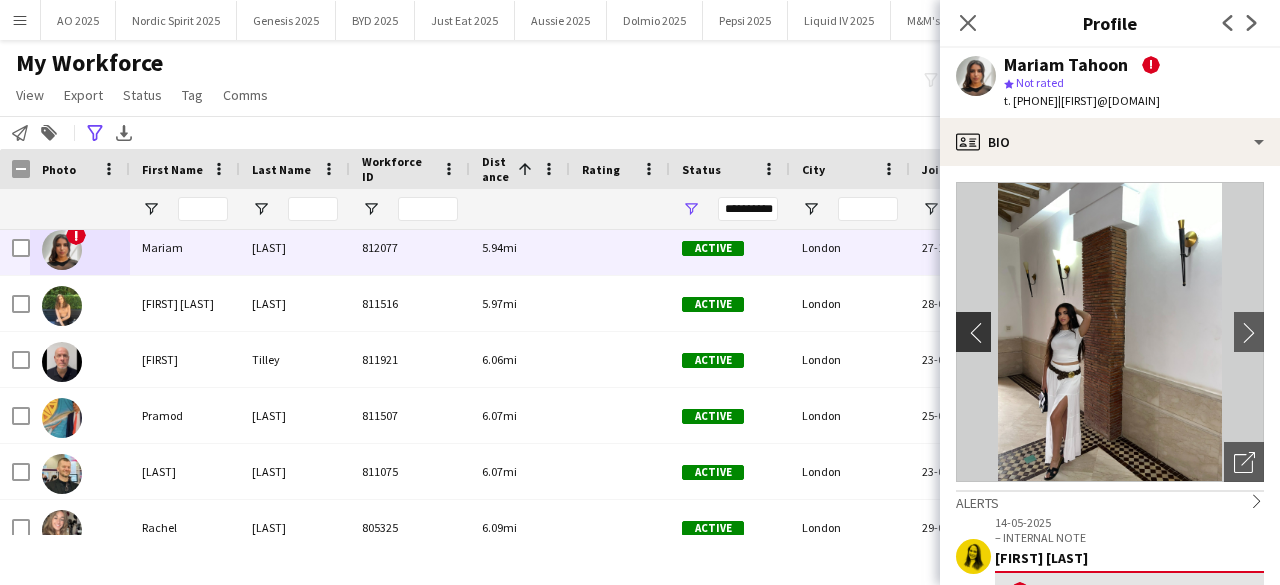 click on "chevron-left" 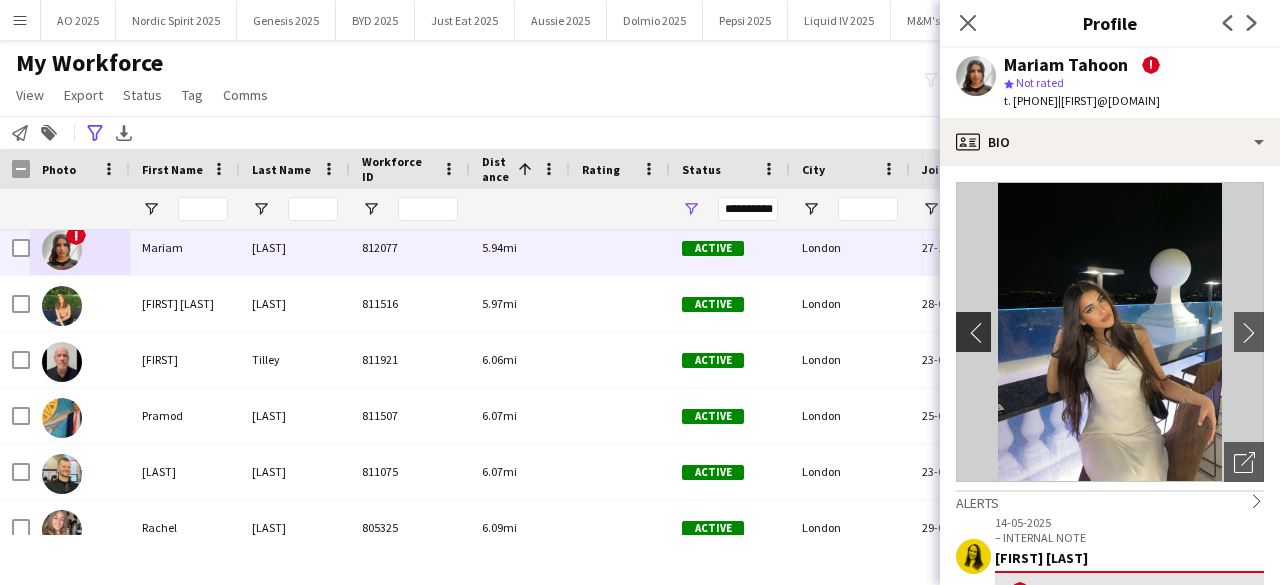 click on "chevron-left" 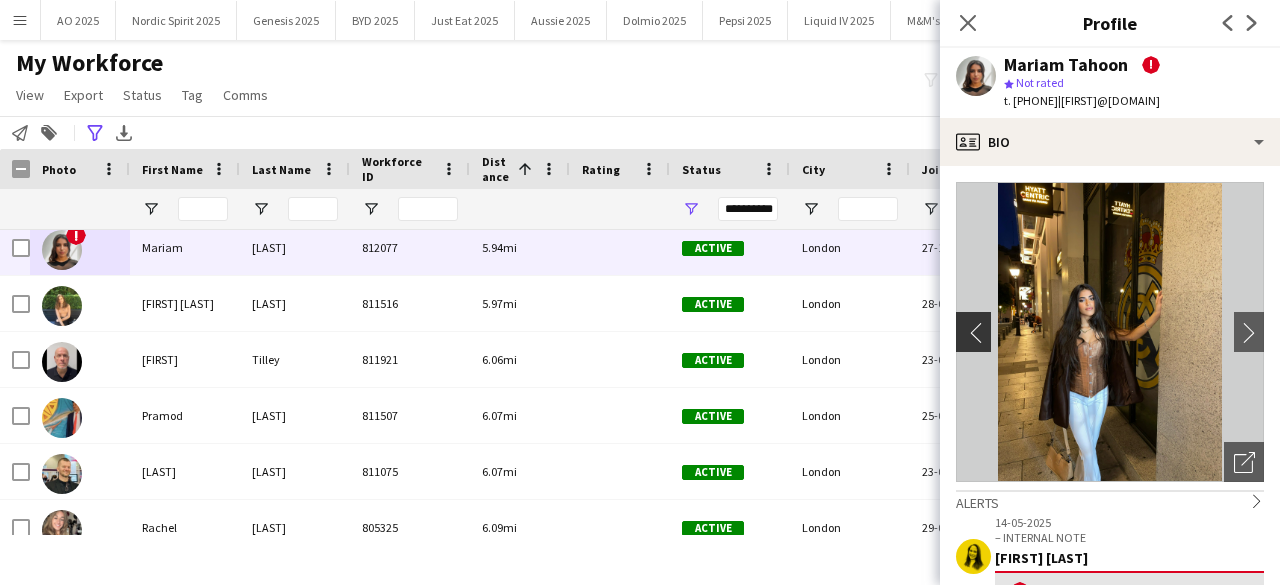click on "chevron-left" 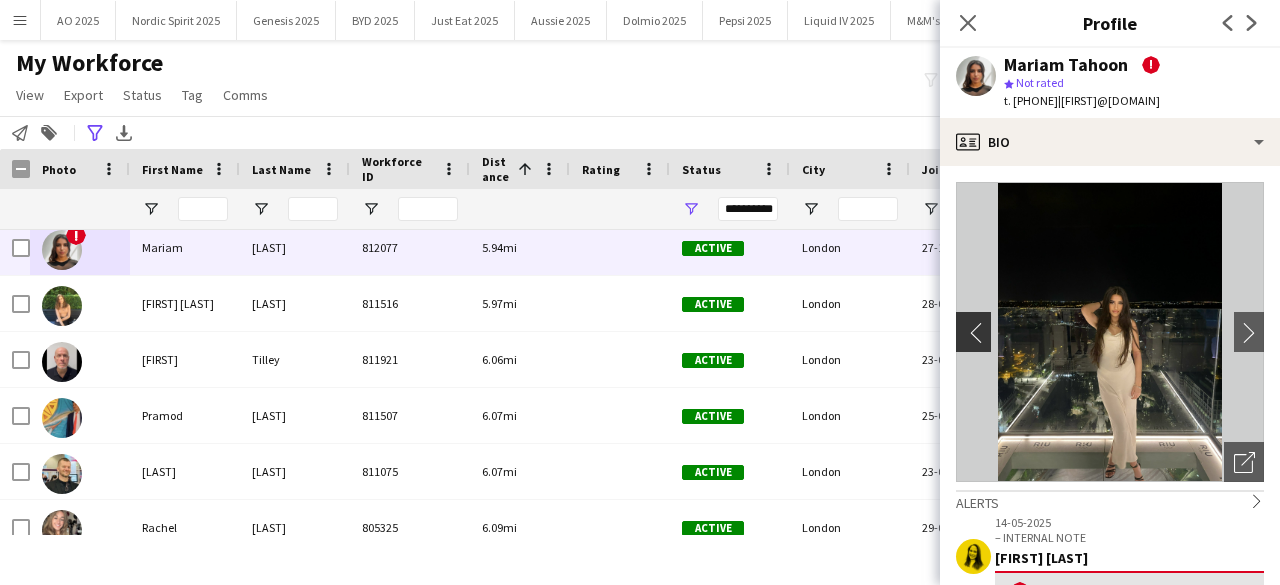 click on "chevron-left" 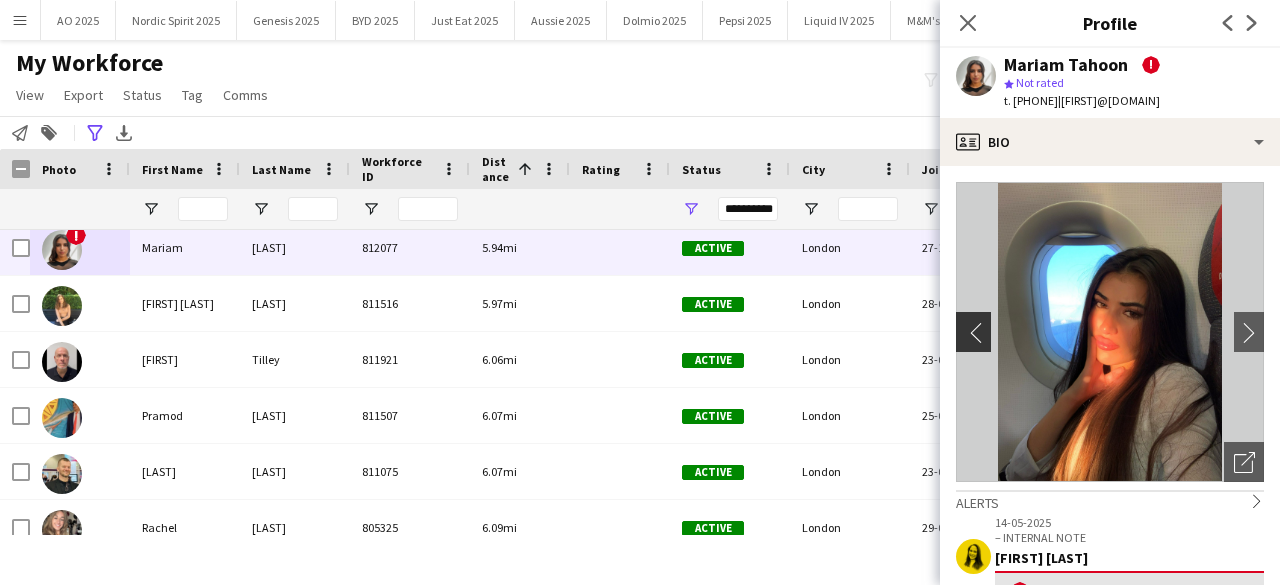 click on "chevron-left" 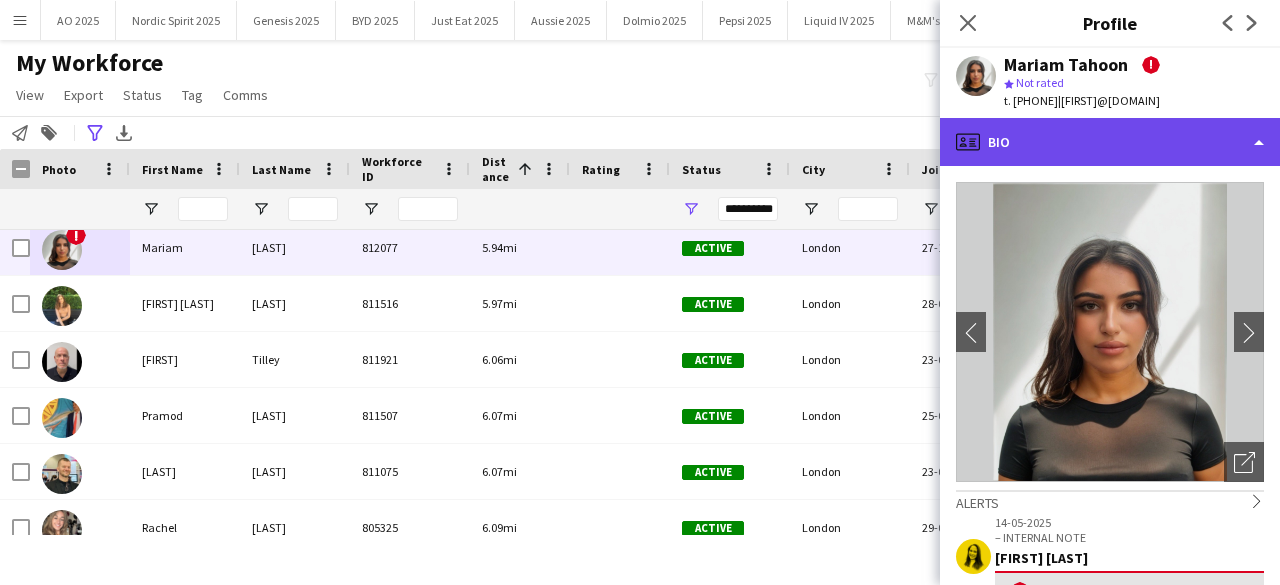click on "profile
Bio" 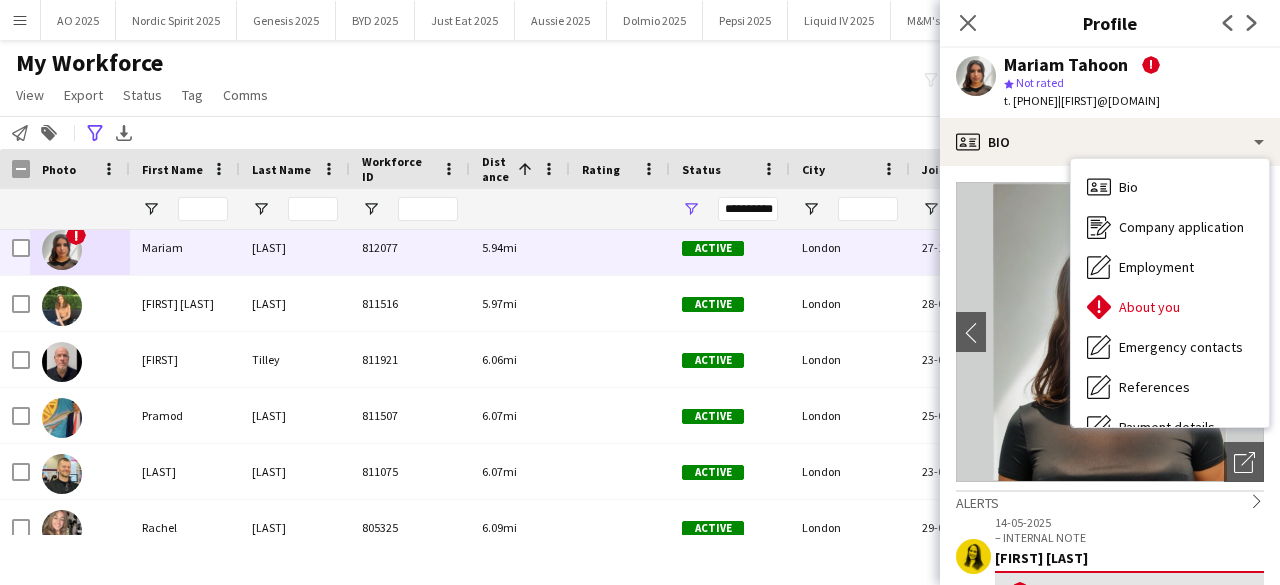 click 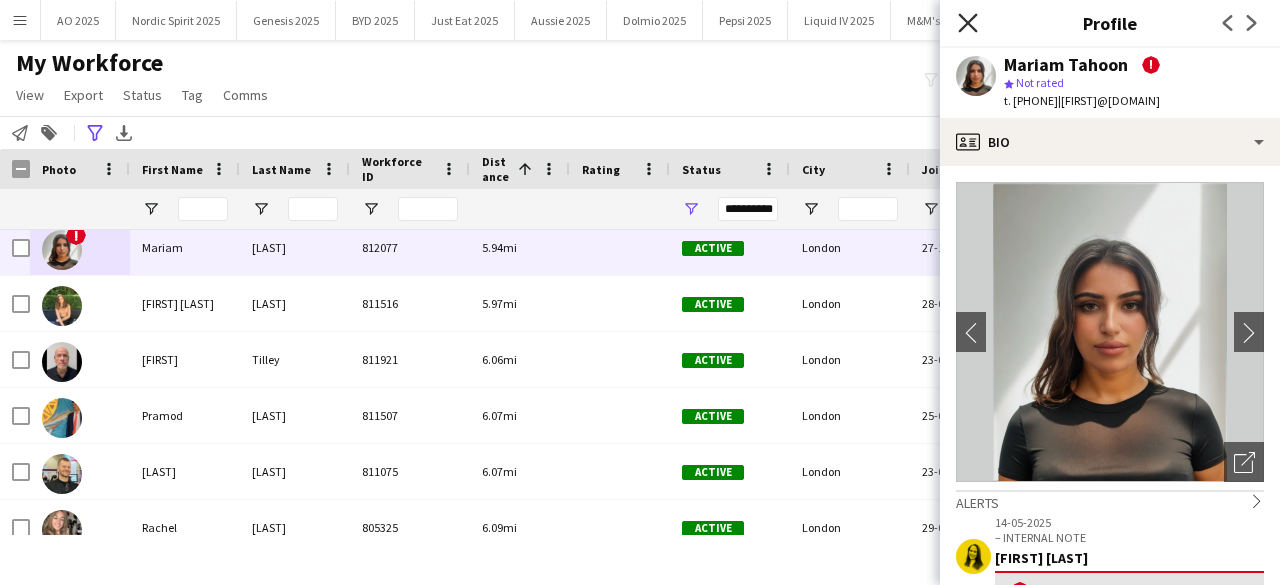click on "Close pop-in" 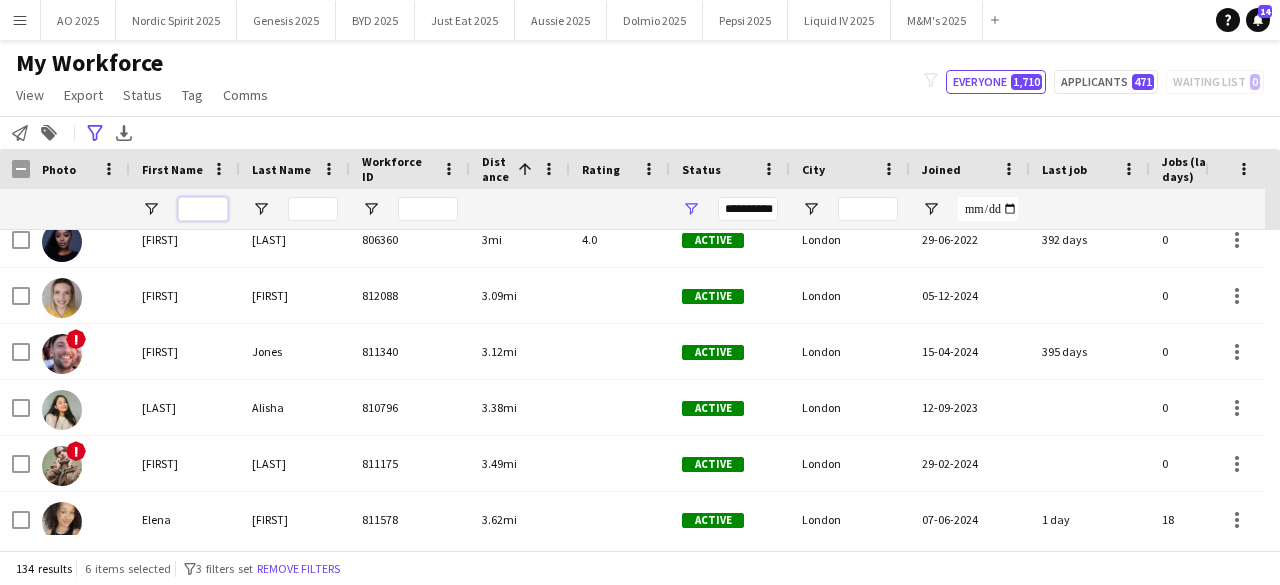 click at bounding box center [203, 209] 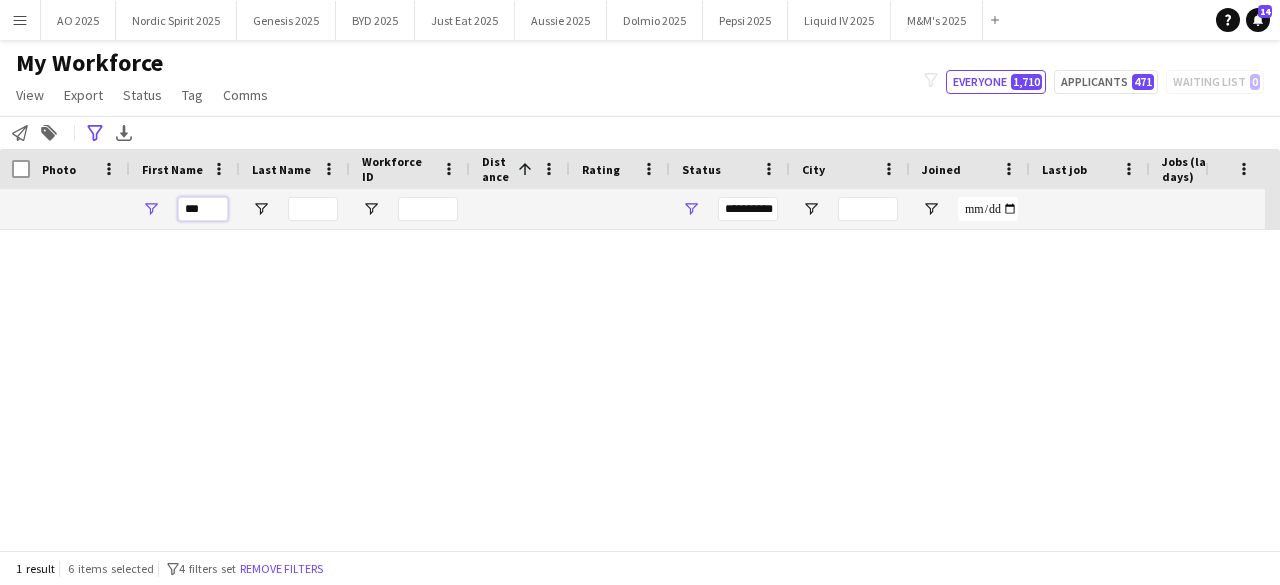 scroll, scrollTop: 0, scrollLeft: 0, axis: both 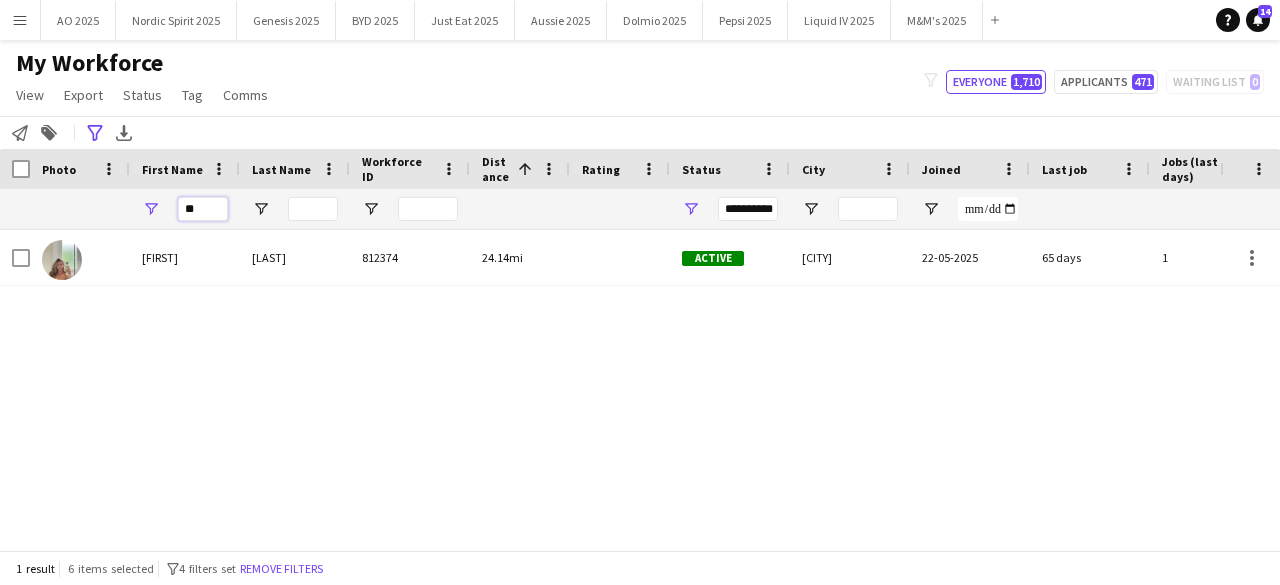type on "*" 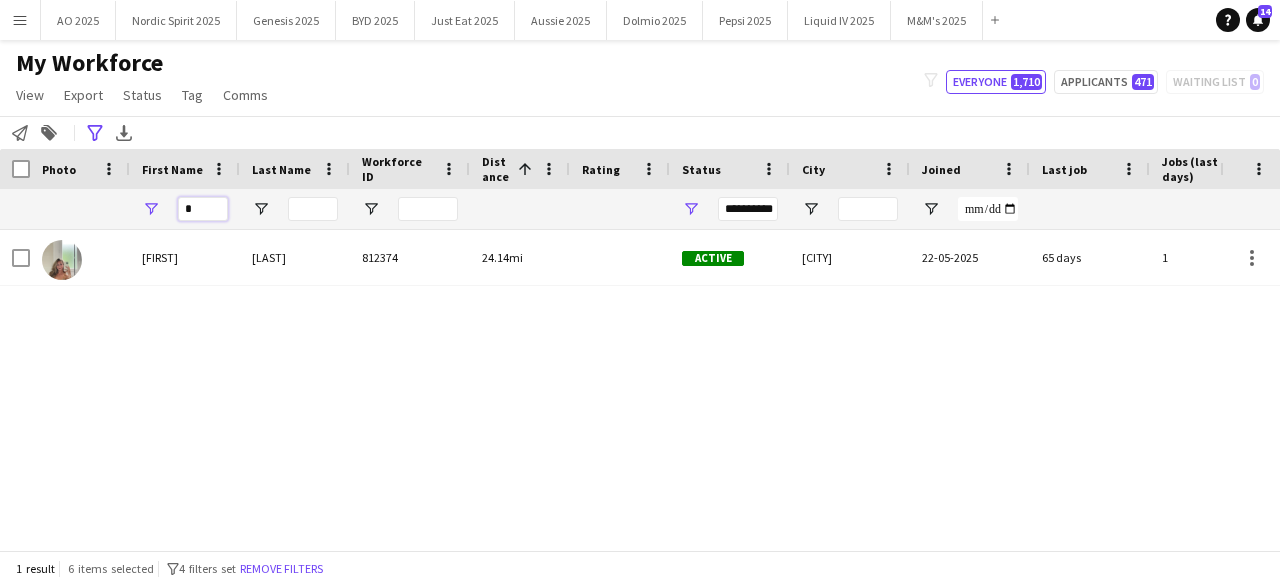 type 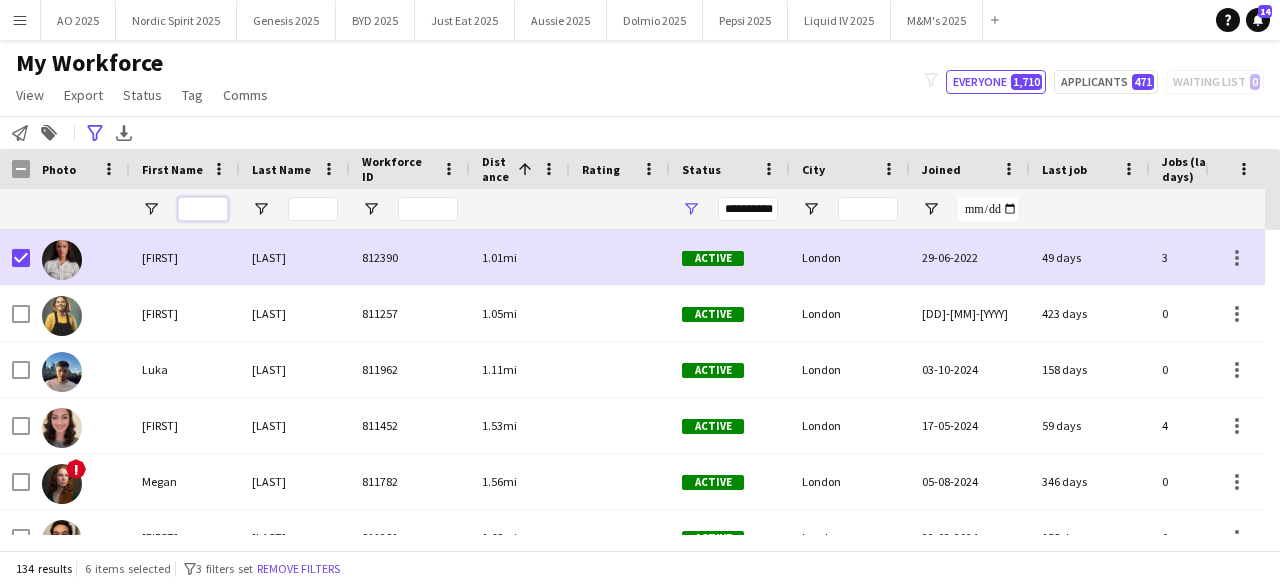 scroll, scrollTop: 21, scrollLeft: 0, axis: vertical 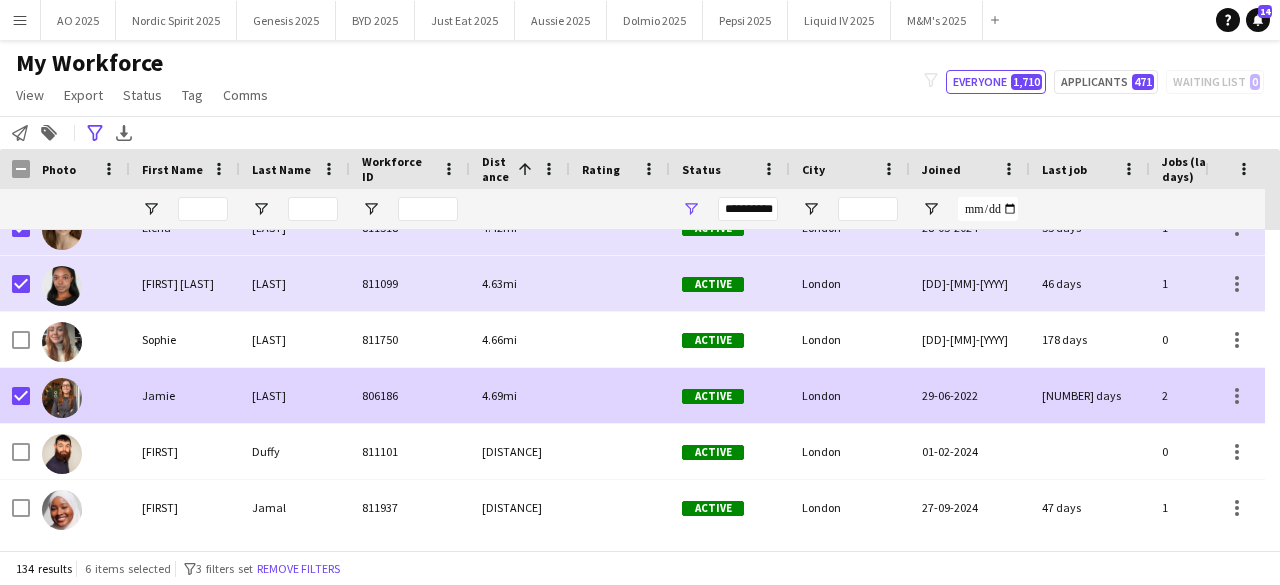 click at bounding box center (62, 398) 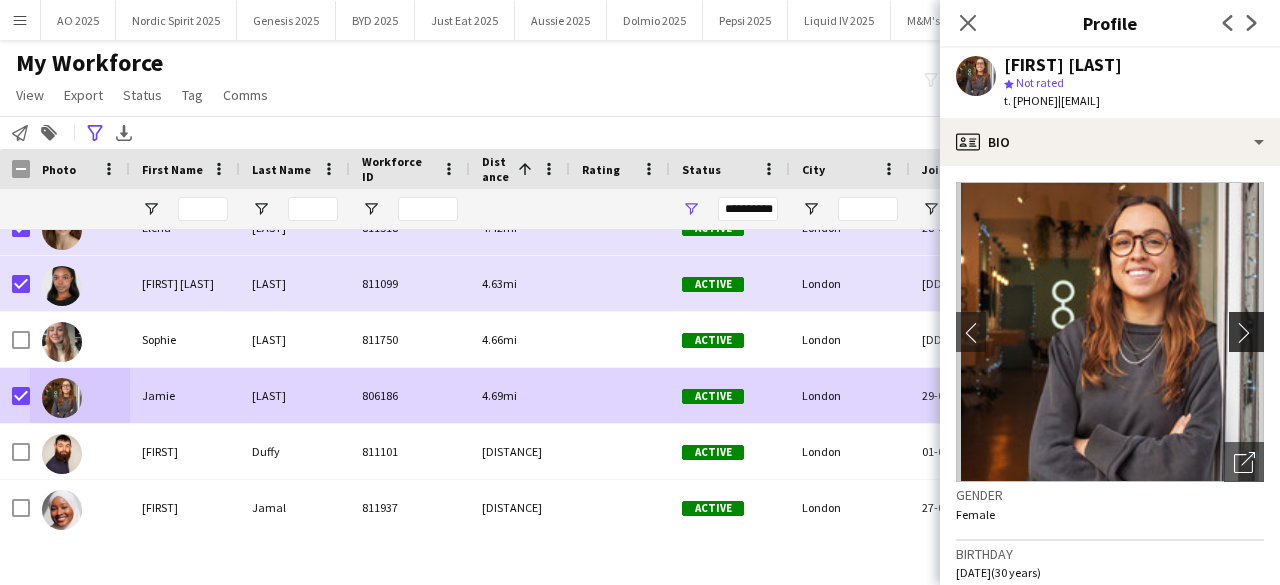 click on "chevron-right" 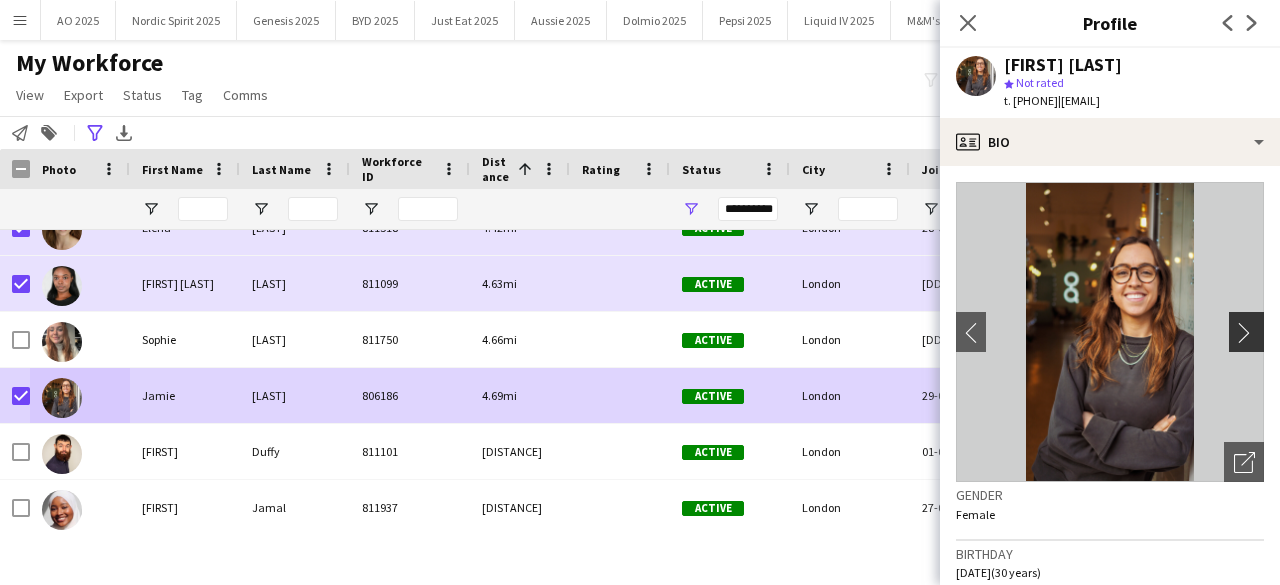 click on "chevron-right" 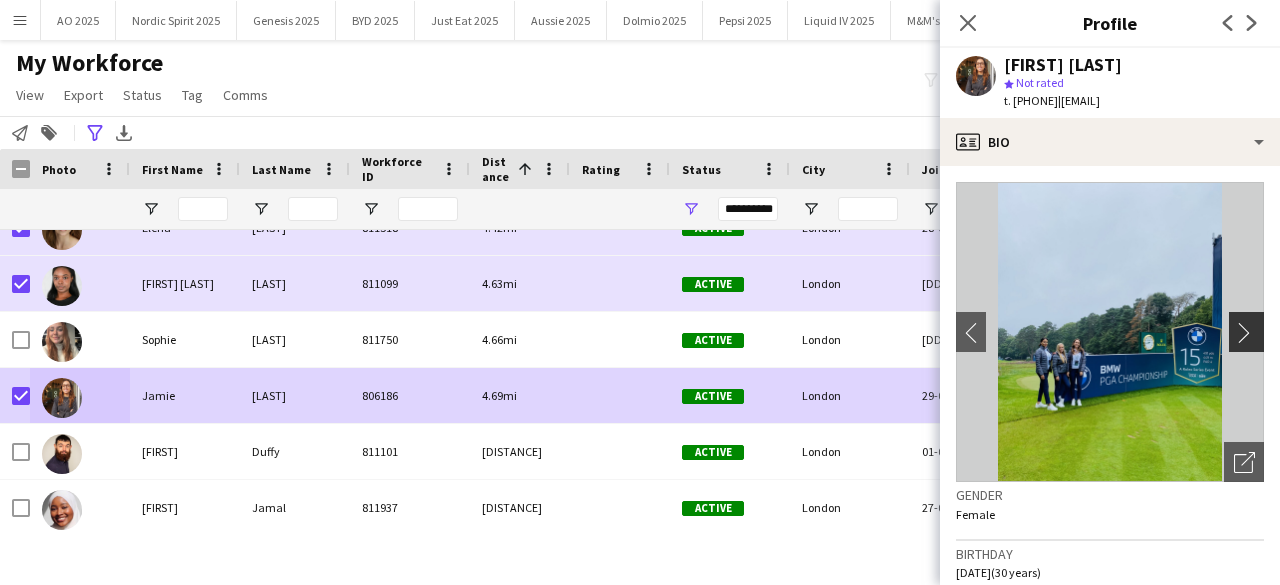 click on "chevron-right" 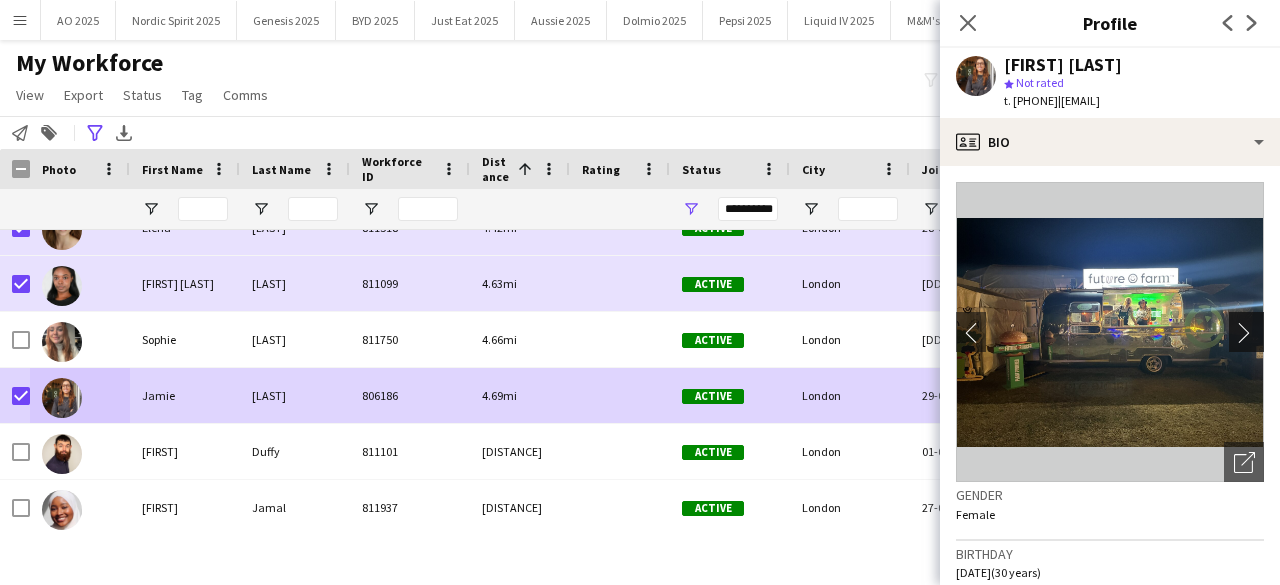 click on "chevron-right" 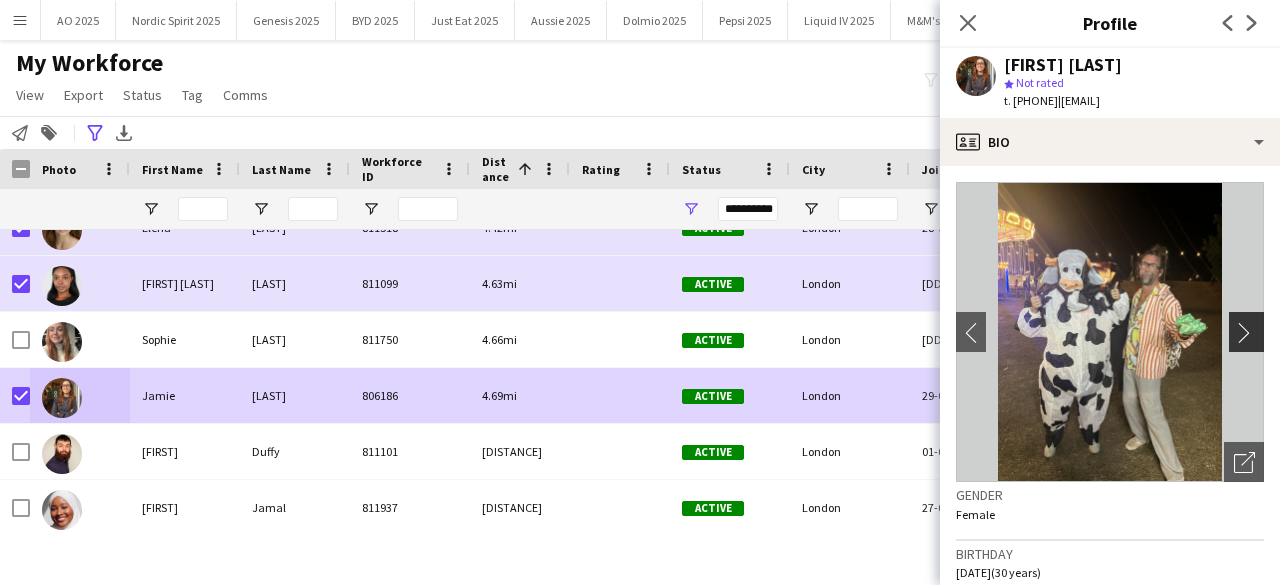 click on "chevron-right" 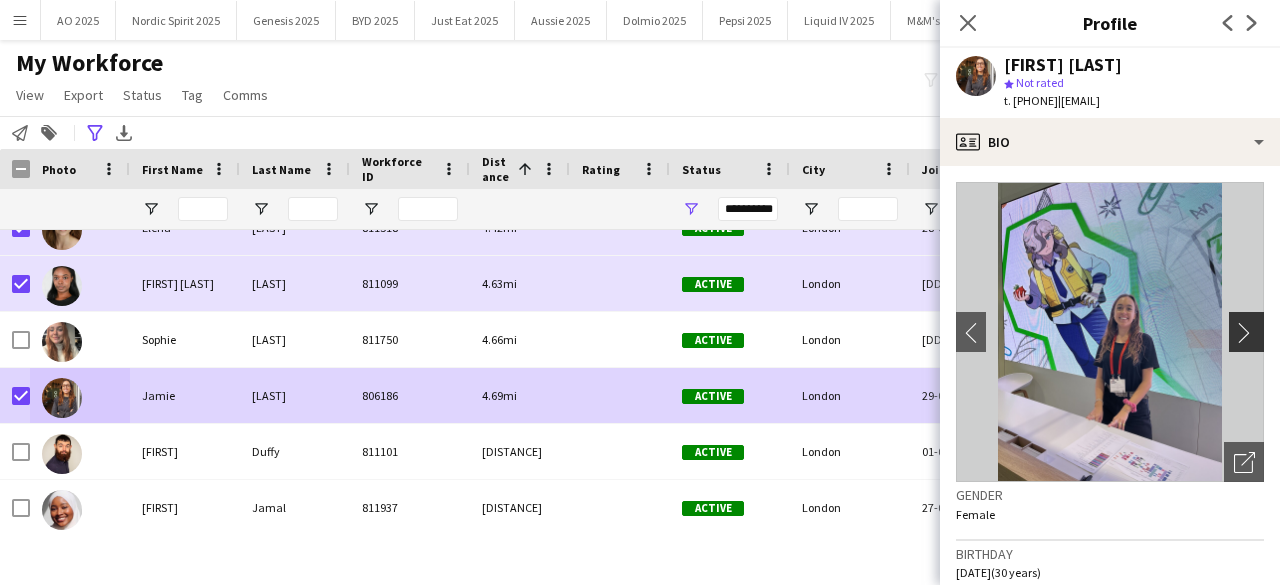 click on "chevron-right" 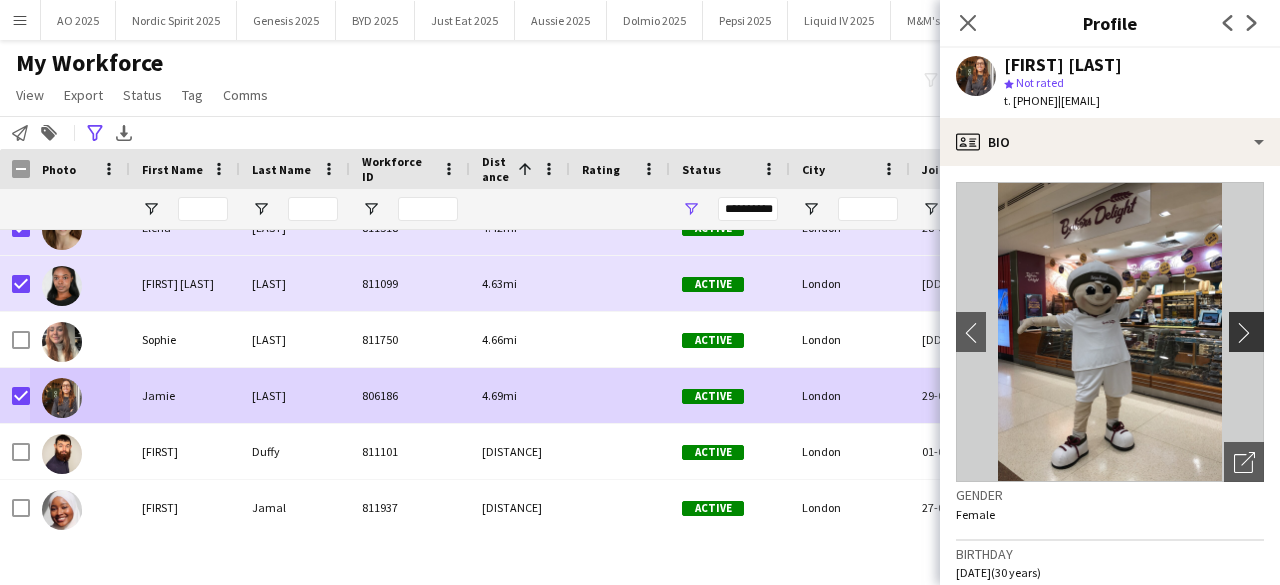 click on "chevron-right" 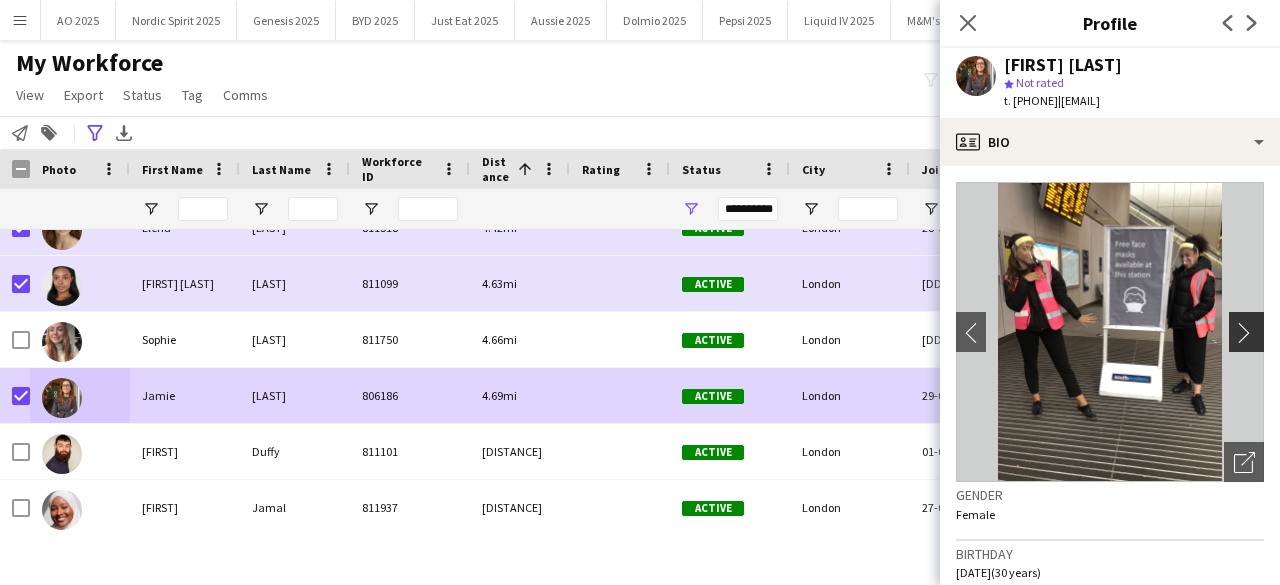 click on "chevron-right" 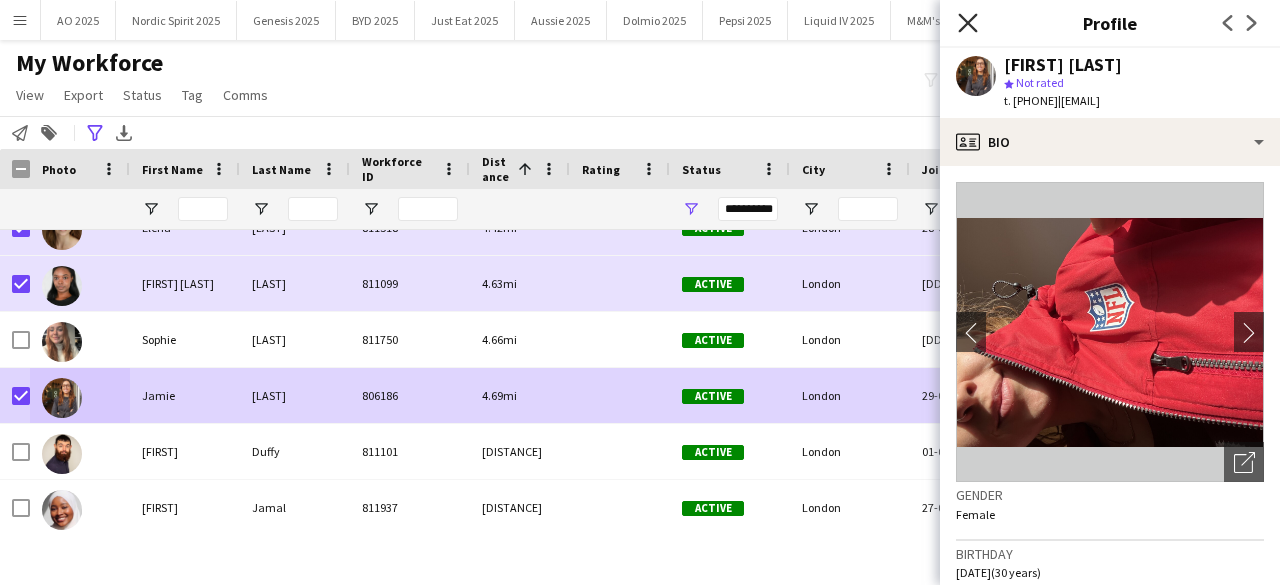 click on "Close pop-in" 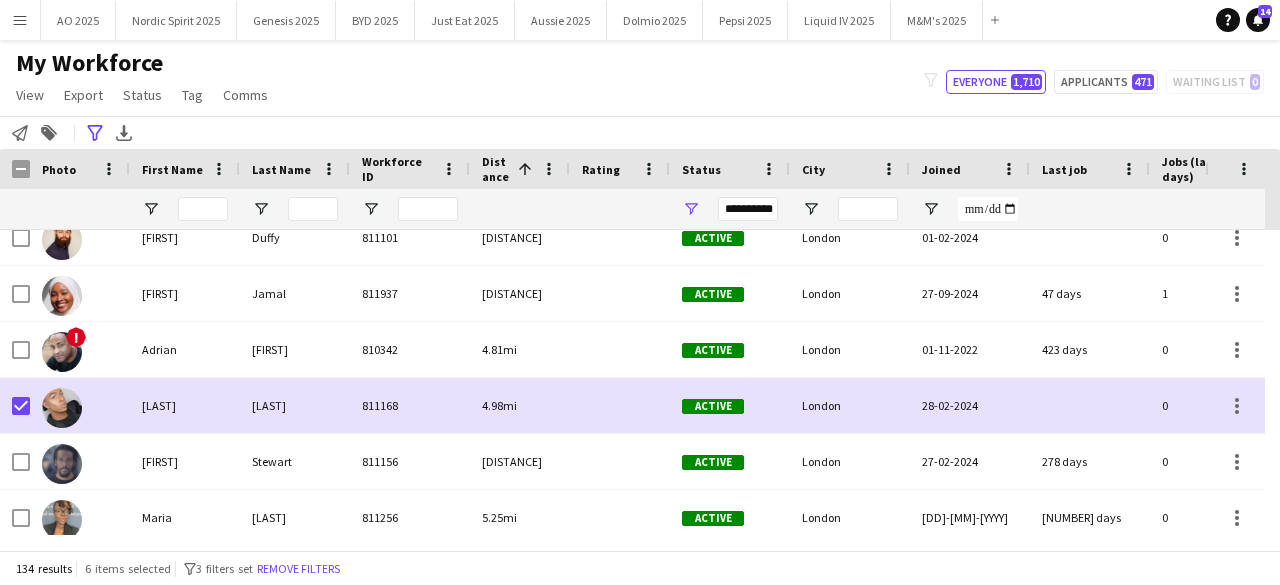 click at bounding box center (1272, 382) 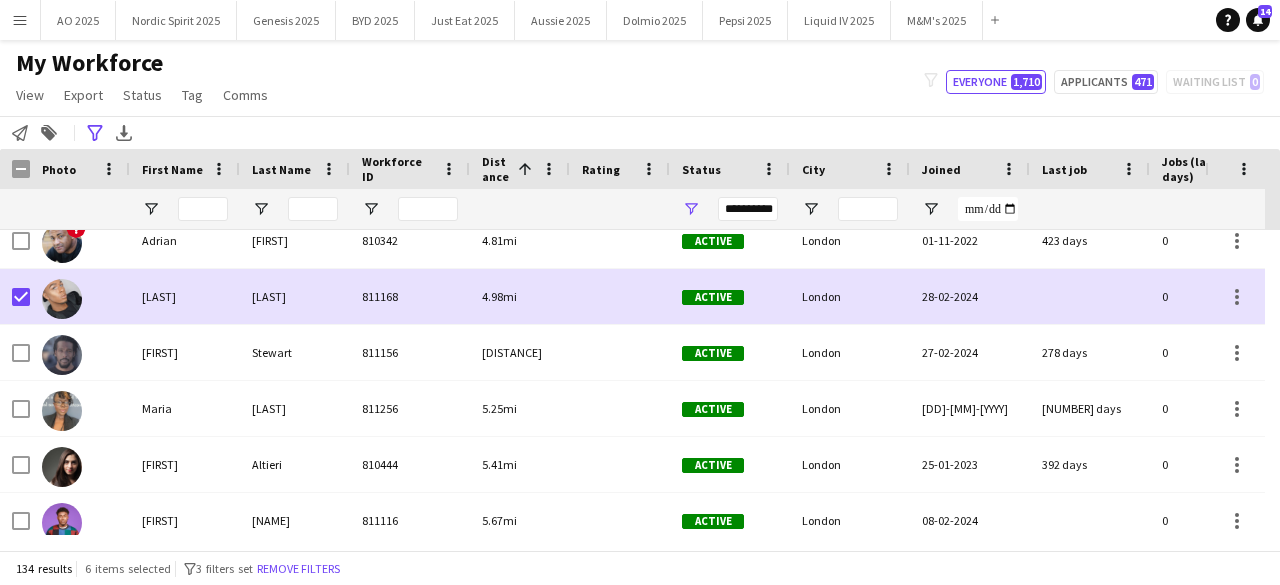 click at bounding box center [1272, 382] 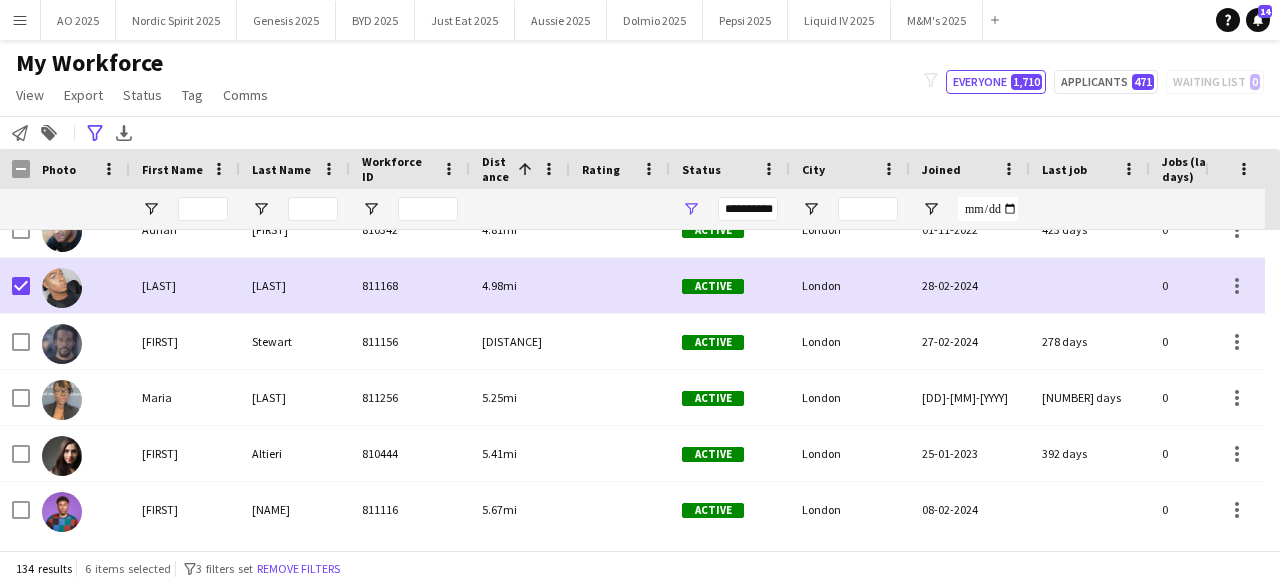click at bounding box center [1272, 382] 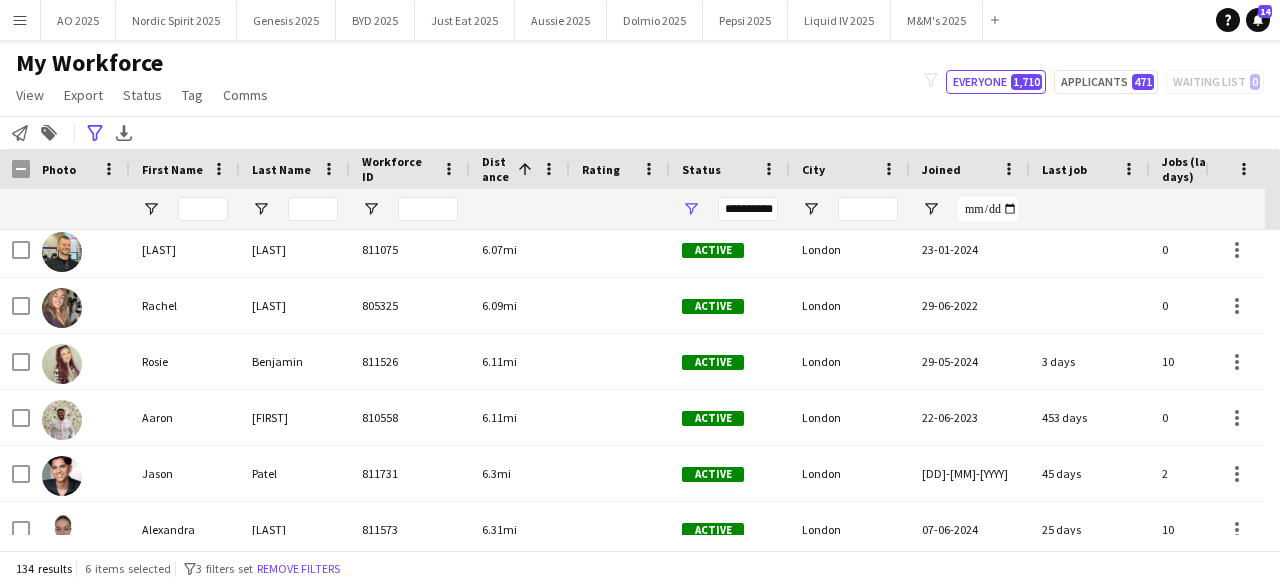 click at bounding box center [1272, 382] 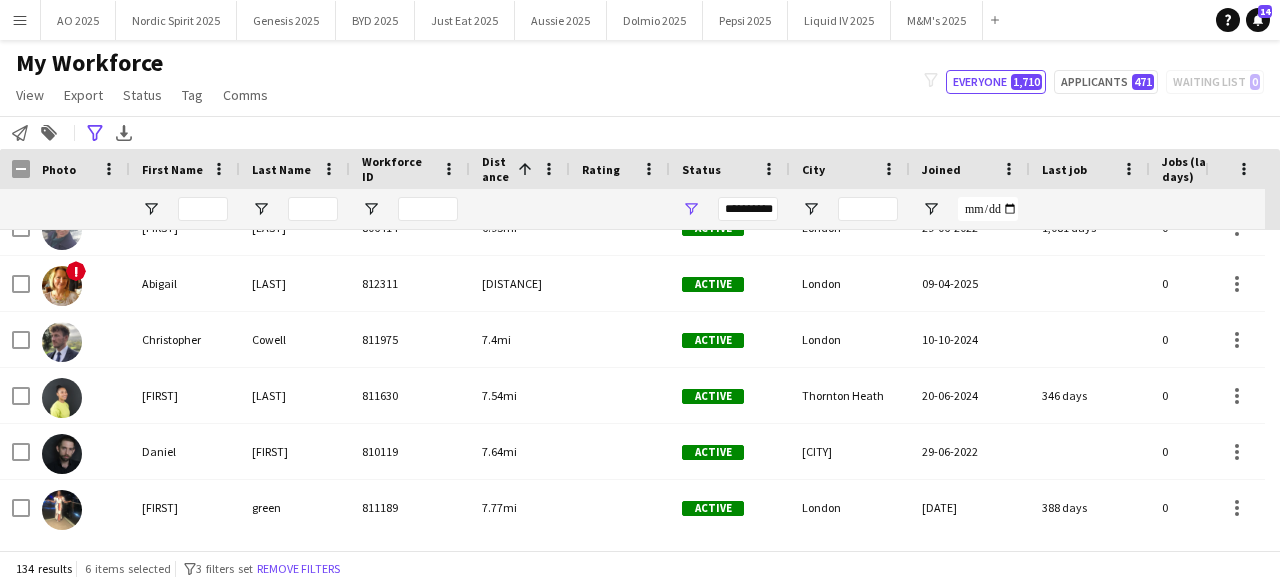 click at bounding box center (1272, 382) 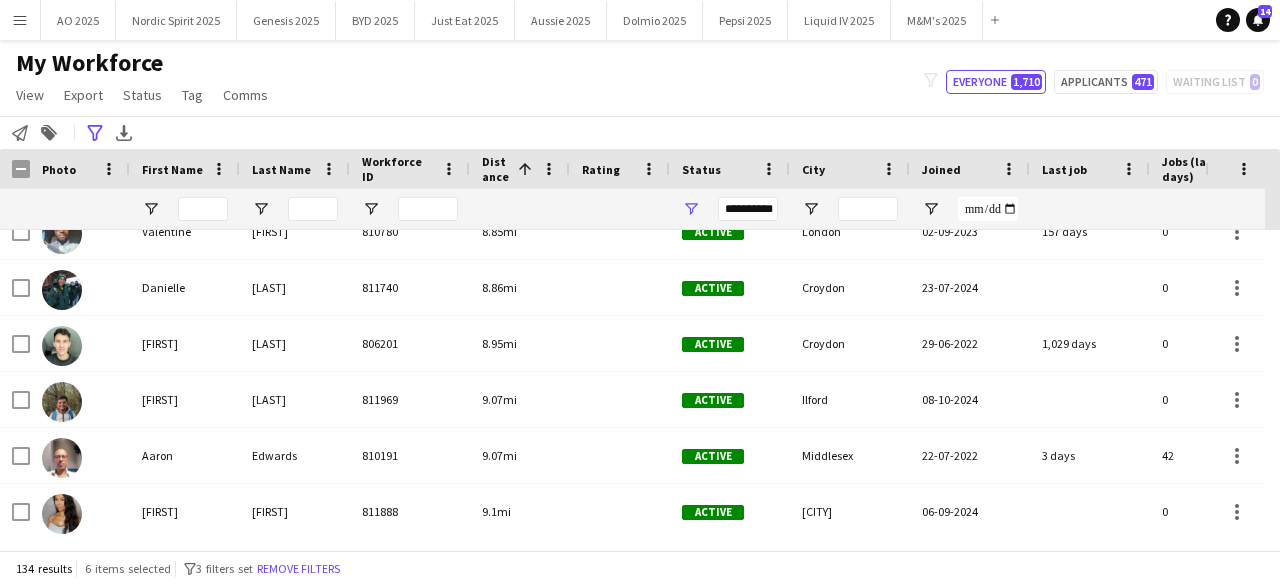 click at bounding box center [1272, 382] 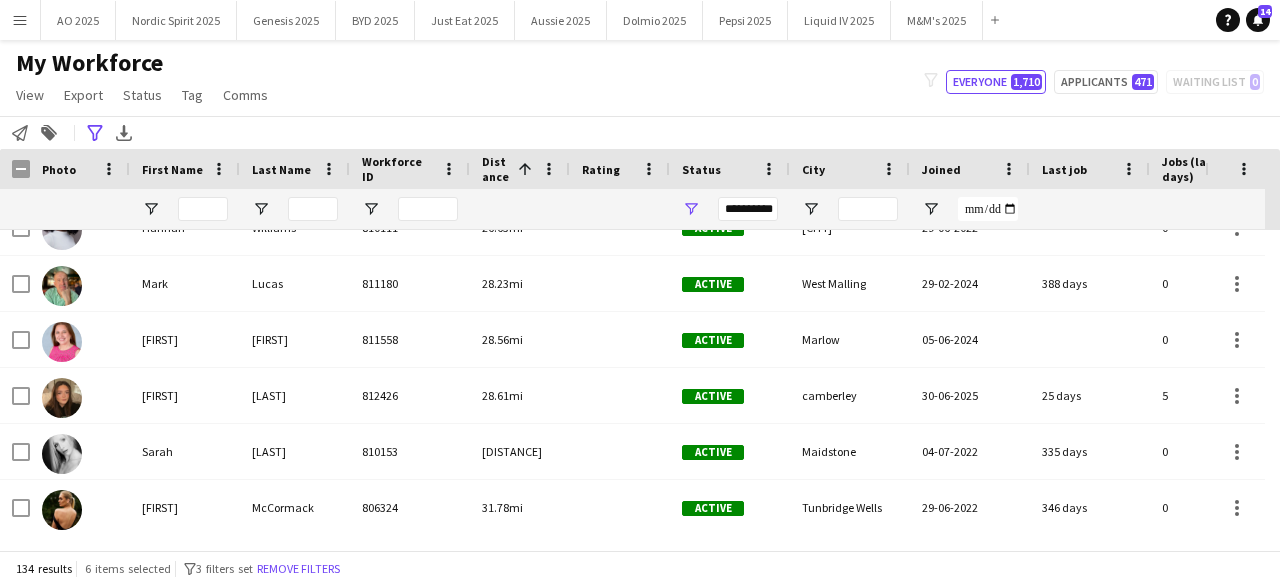 click at bounding box center (1272, 382) 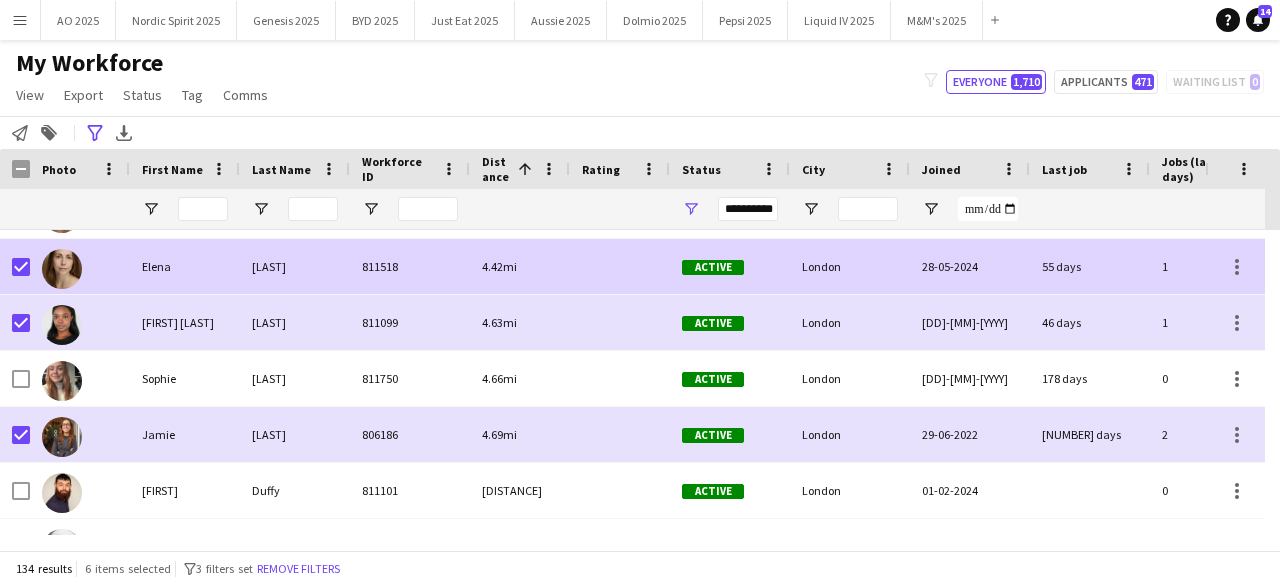 click at bounding box center (62, 269) 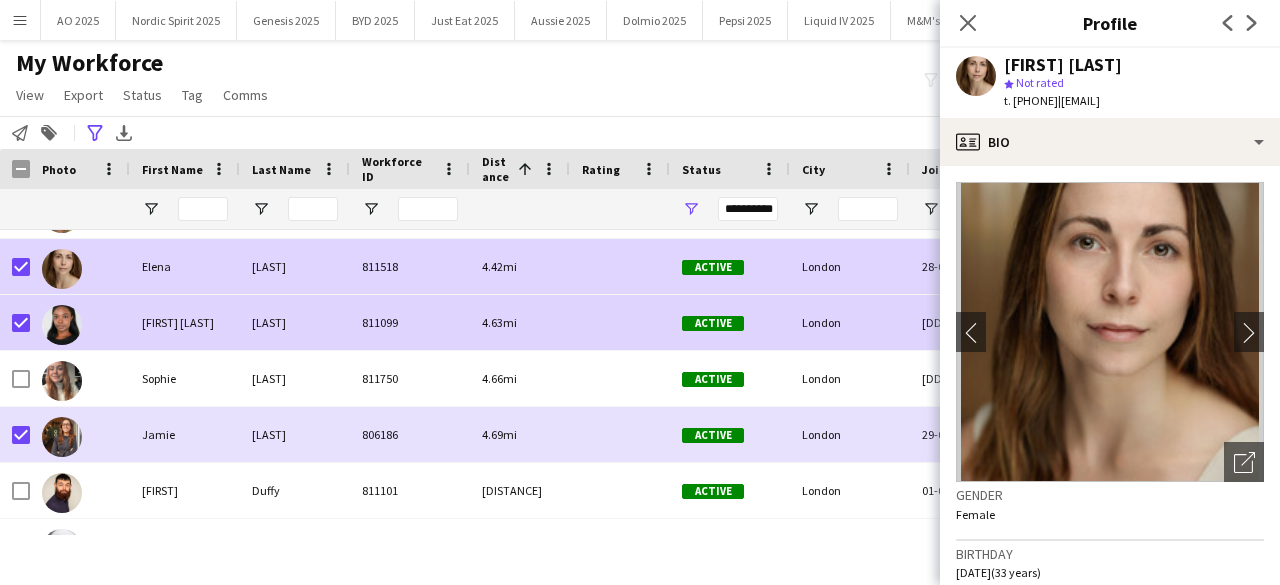 click at bounding box center (62, 325) 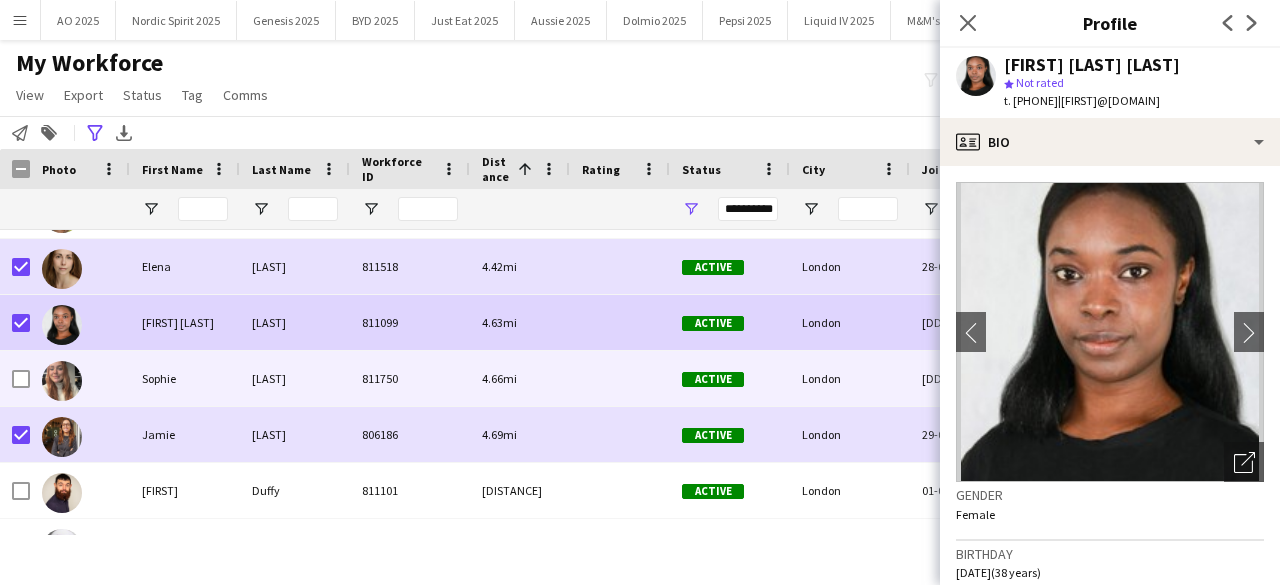 drag, startPoint x: 67, startPoint y: 397, endPoint x: 67, endPoint y: 411, distance: 14 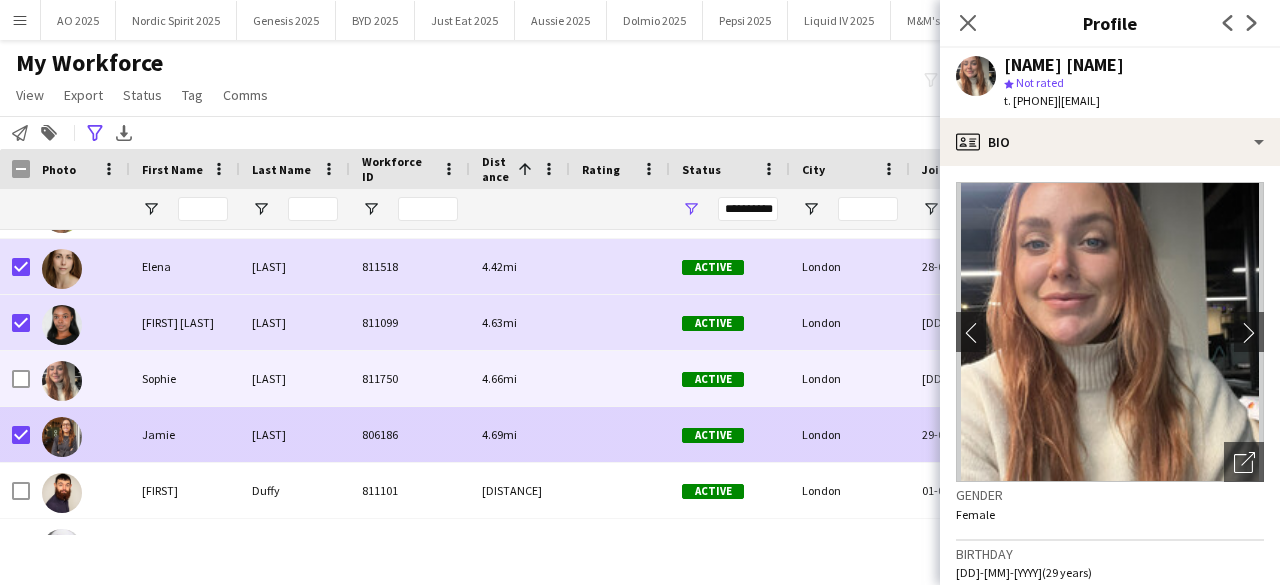 click at bounding box center [62, 437] 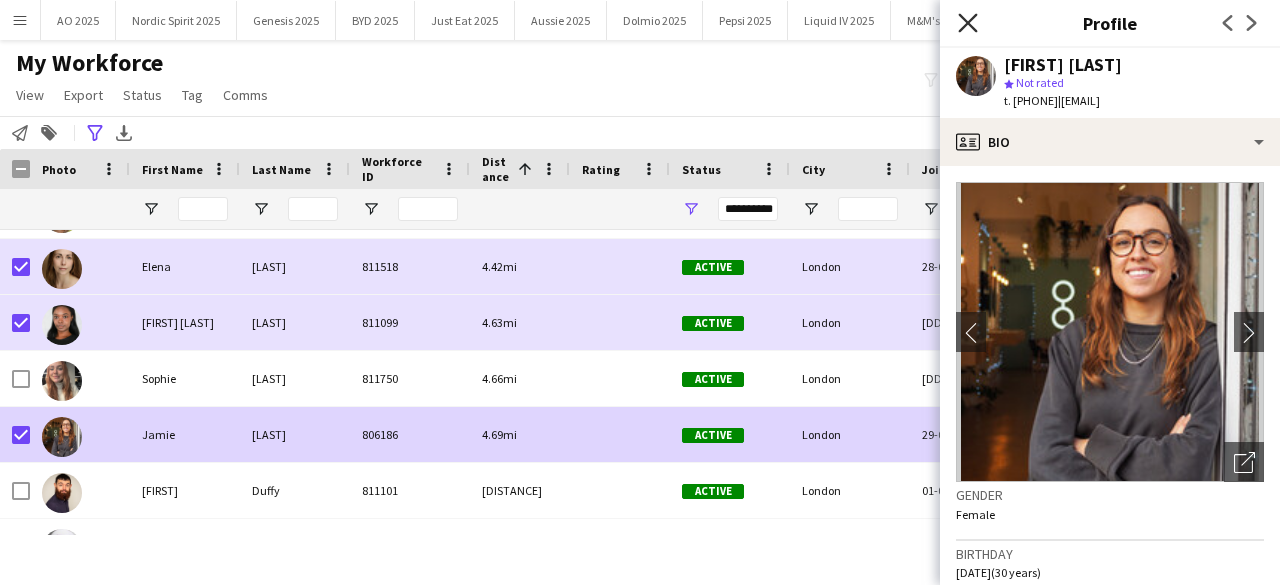 click 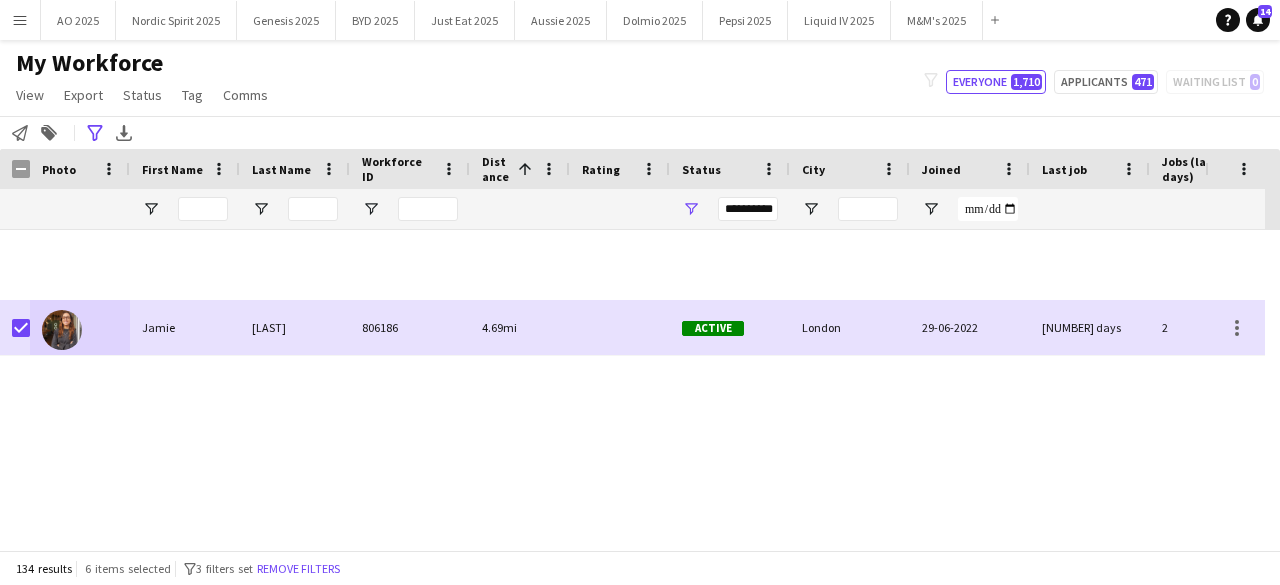 scroll, scrollTop: 5754, scrollLeft: 0, axis: vertical 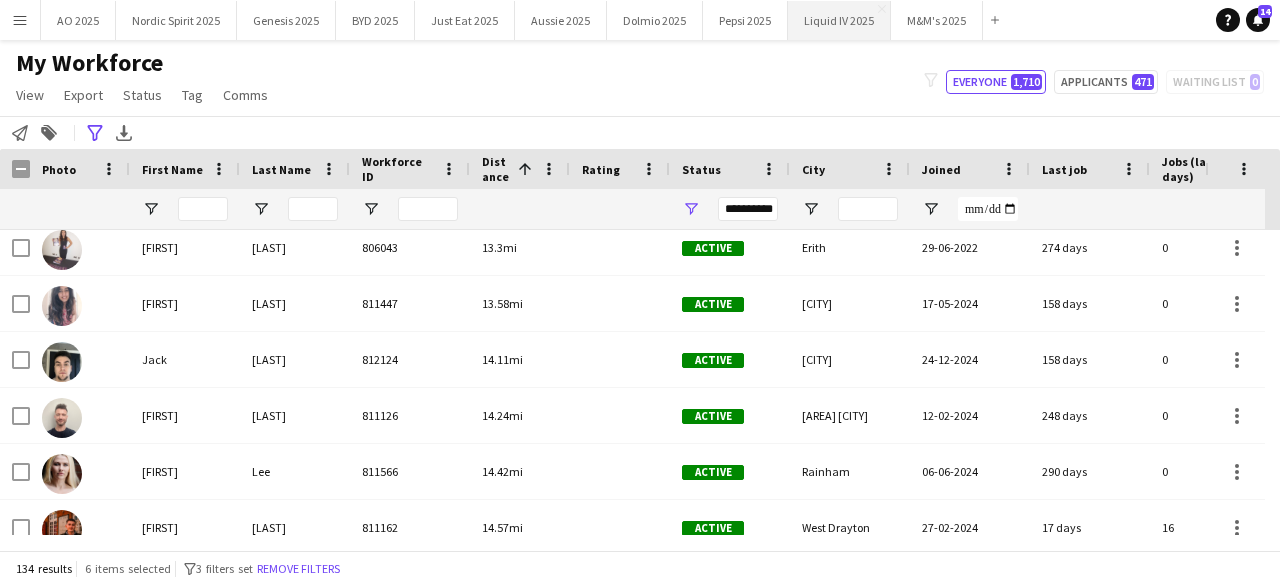 click on "Liquid IV 2025
Close" at bounding box center (839, 20) 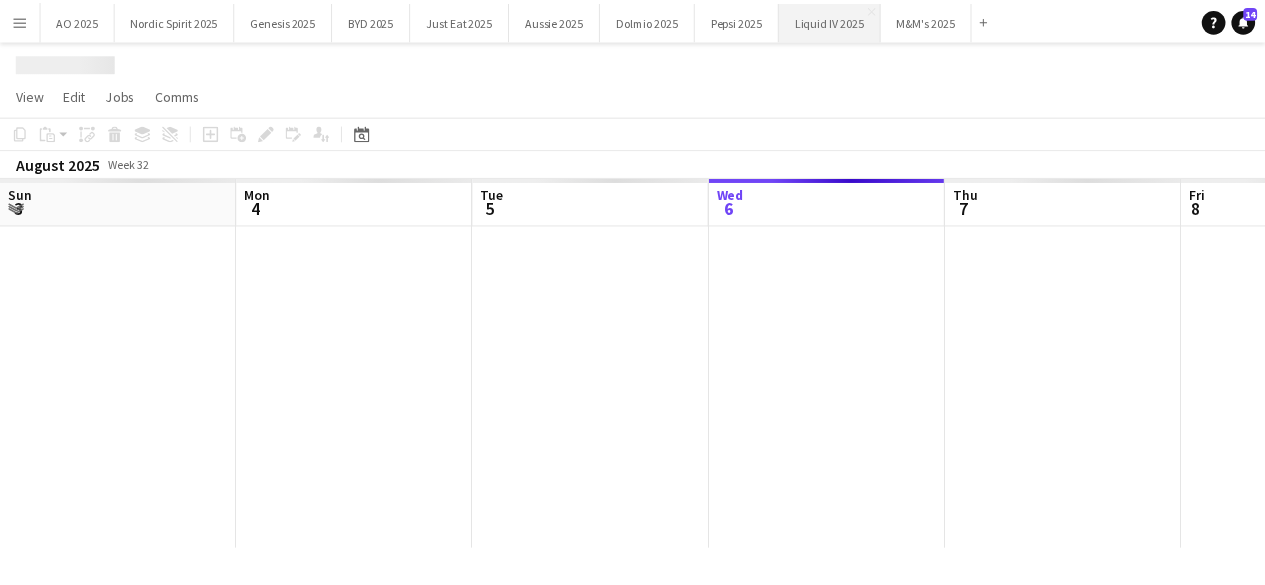 scroll, scrollTop: 0, scrollLeft: 478, axis: horizontal 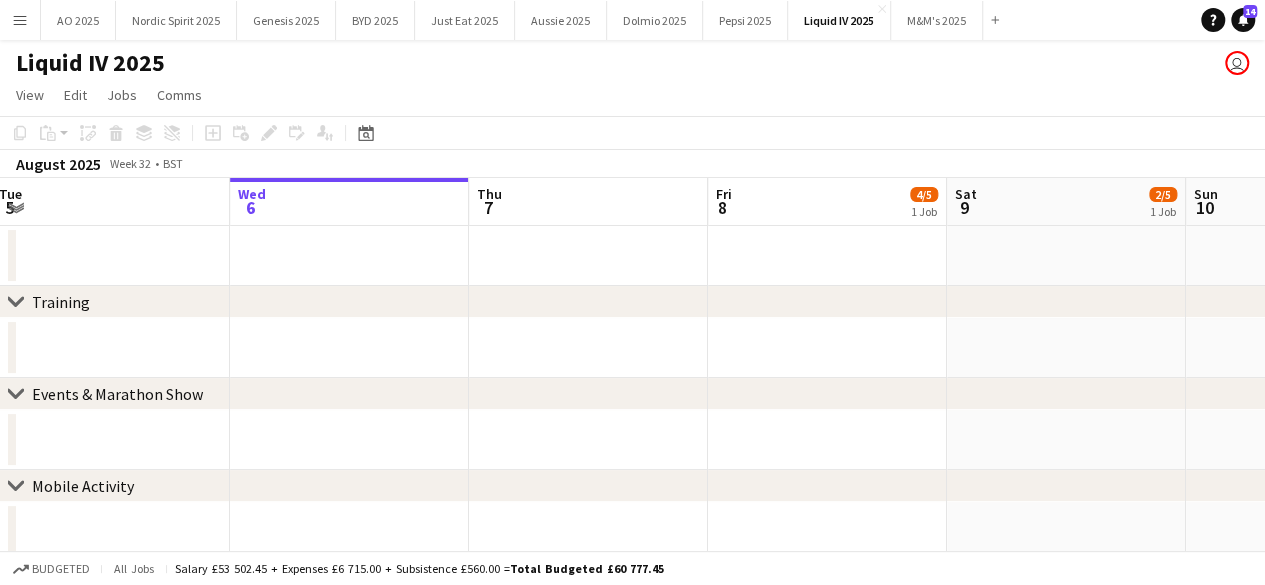 drag, startPoint x: 877, startPoint y: 370, endPoint x: 573, endPoint y: 375, distance: 304.0411 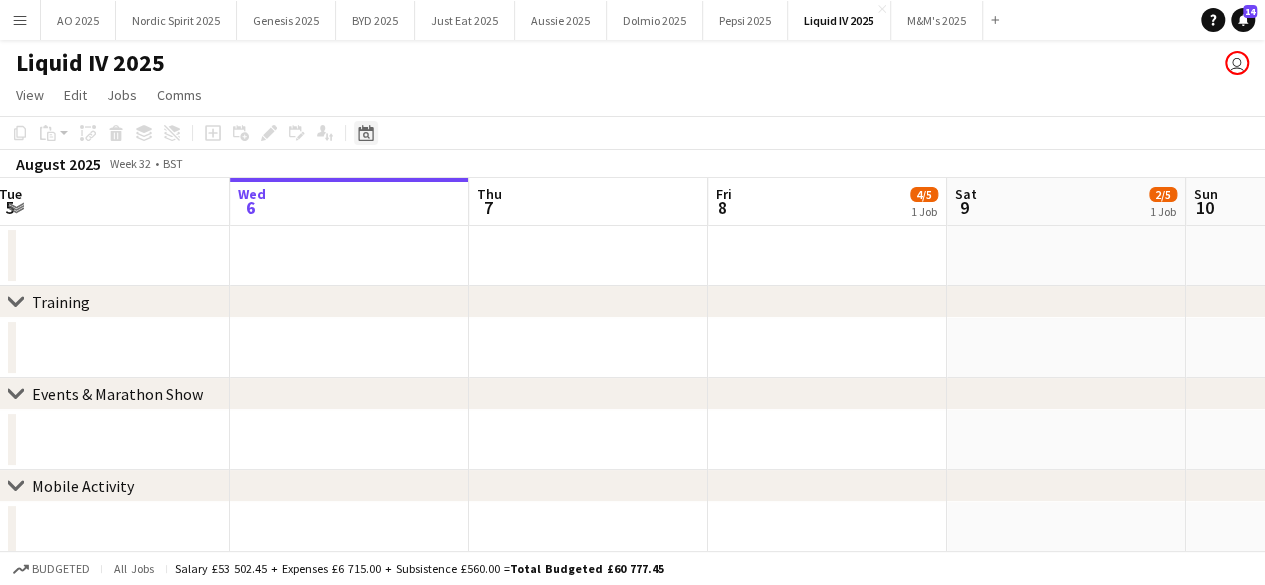 click on "Date picker" 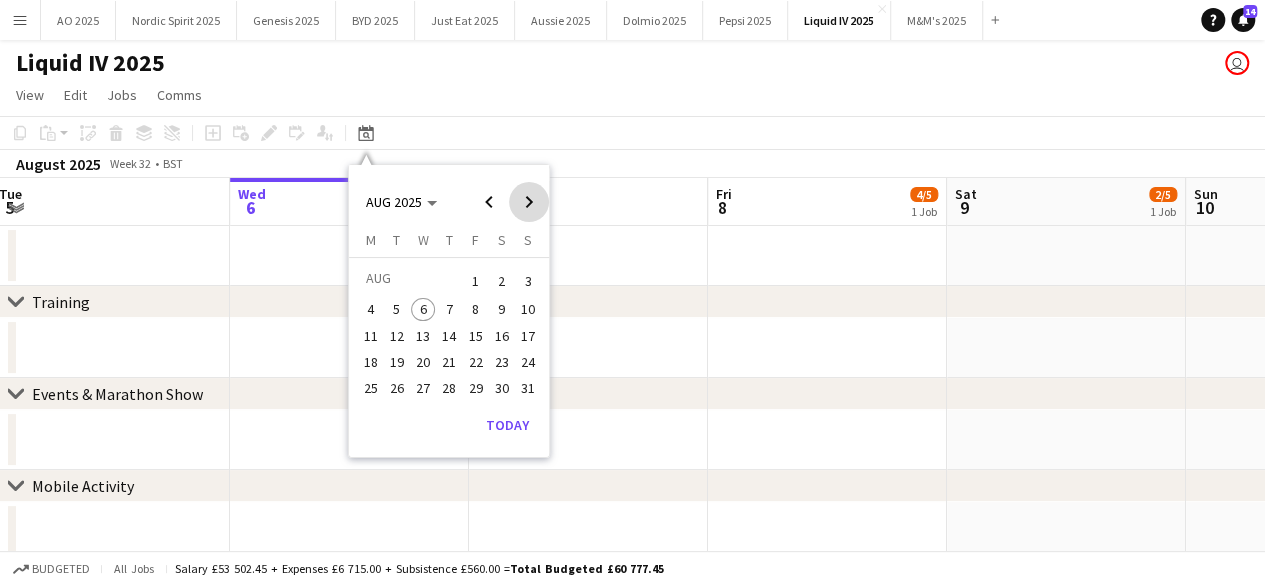 click at bounding box center (529, 202) 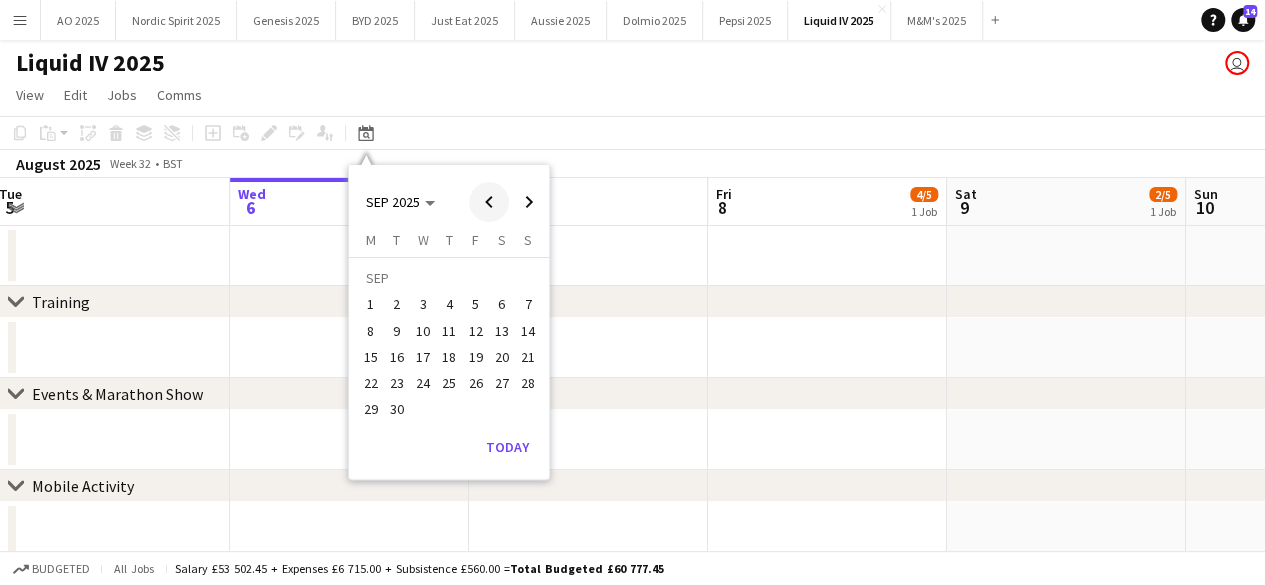 click at bounding box center (489, 202) 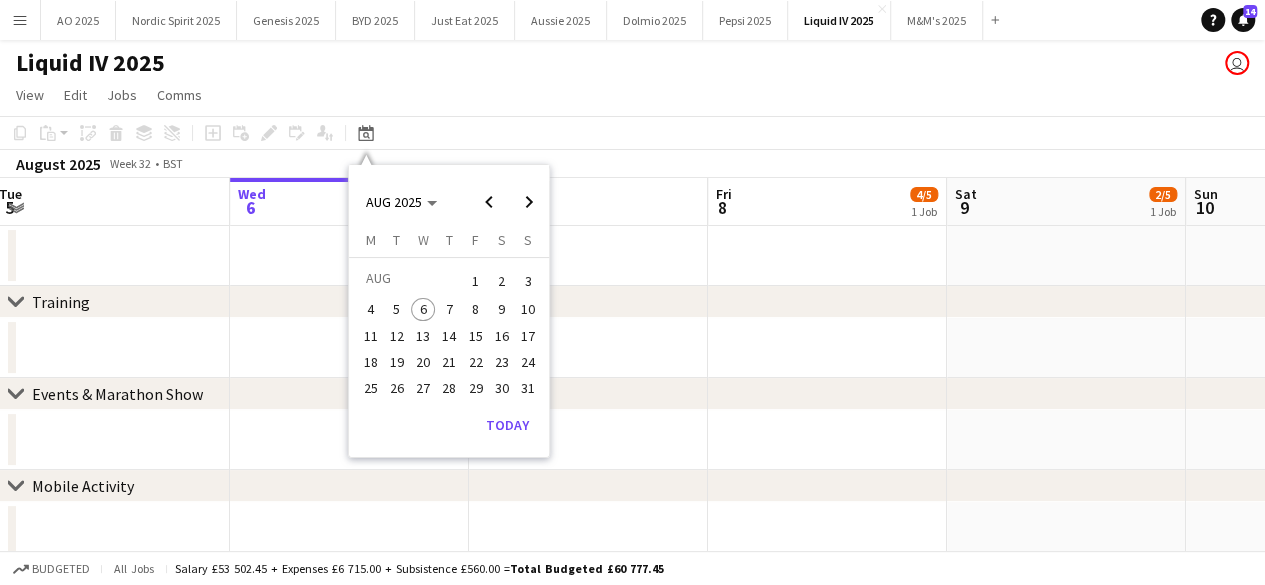 click on "23" at bounding box center [502, 362] 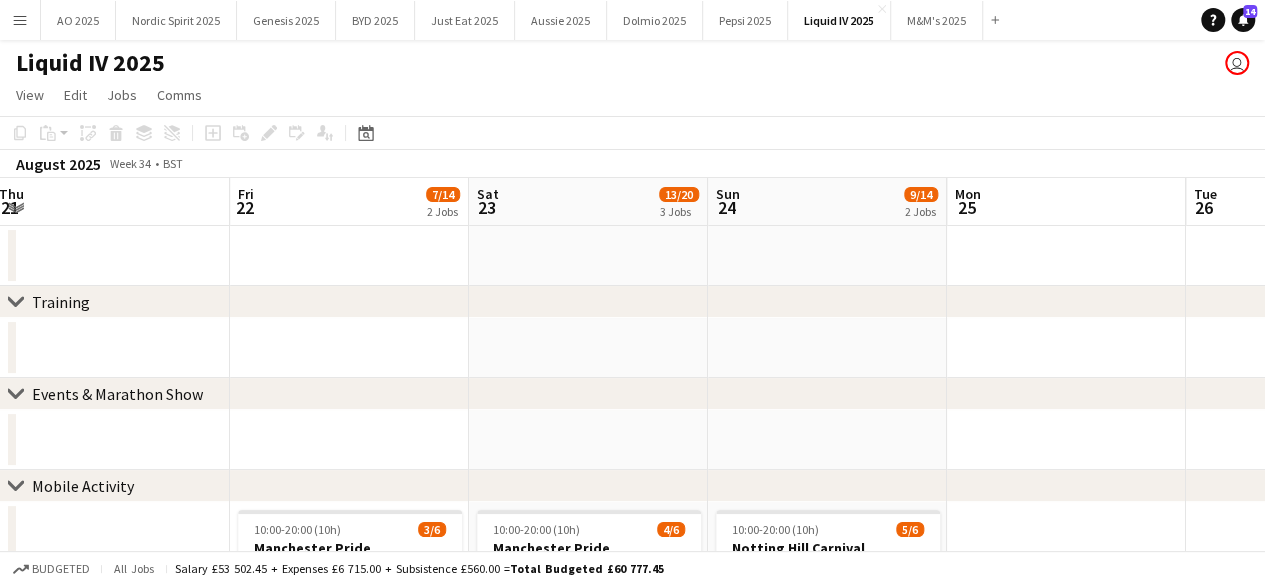 scroll, scrollTop: 0, scrollLeft: 688, axis: horizontal 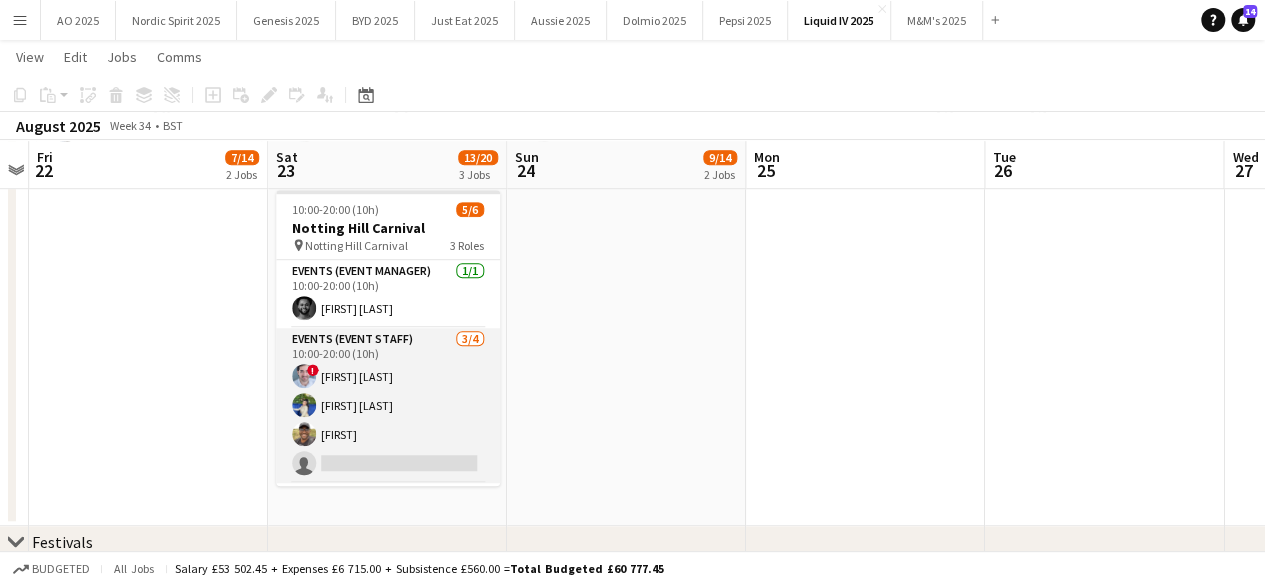 click on "Events (Event Staff)   3/4   10:00-20:00 (10h)
! [FIRST] [LAST] [FIRST] [LAST] [FIRST] [LAST]
single-neutral-actions" at bounding box center [388, 405] 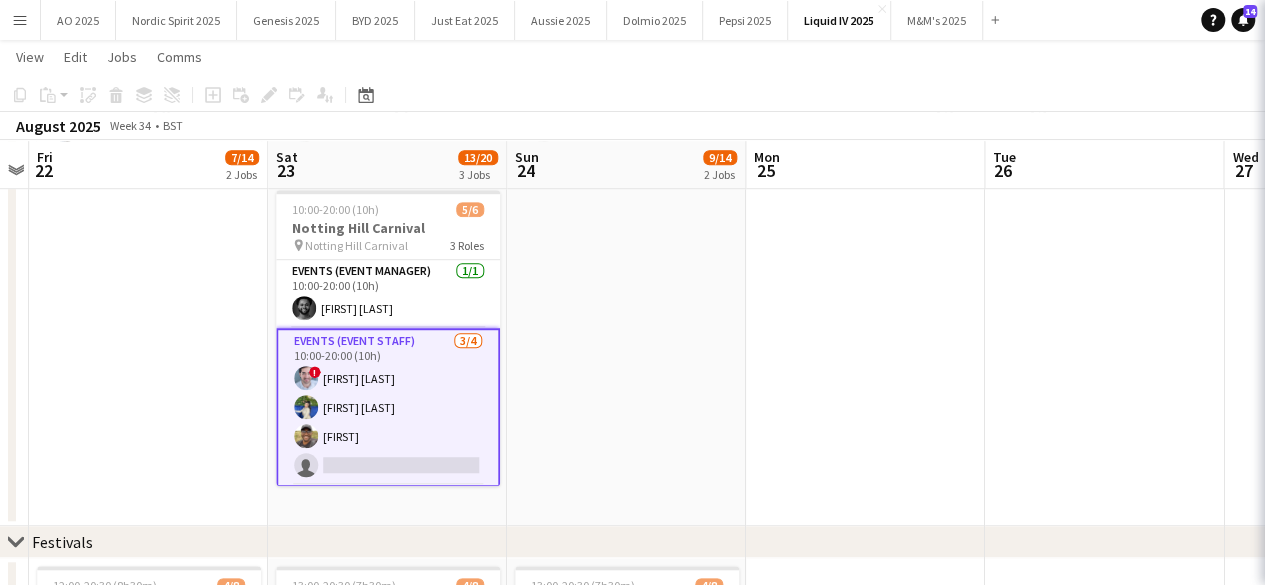 scroll, scrollTop: 0, scrollLeft: 687, axis: horizontal 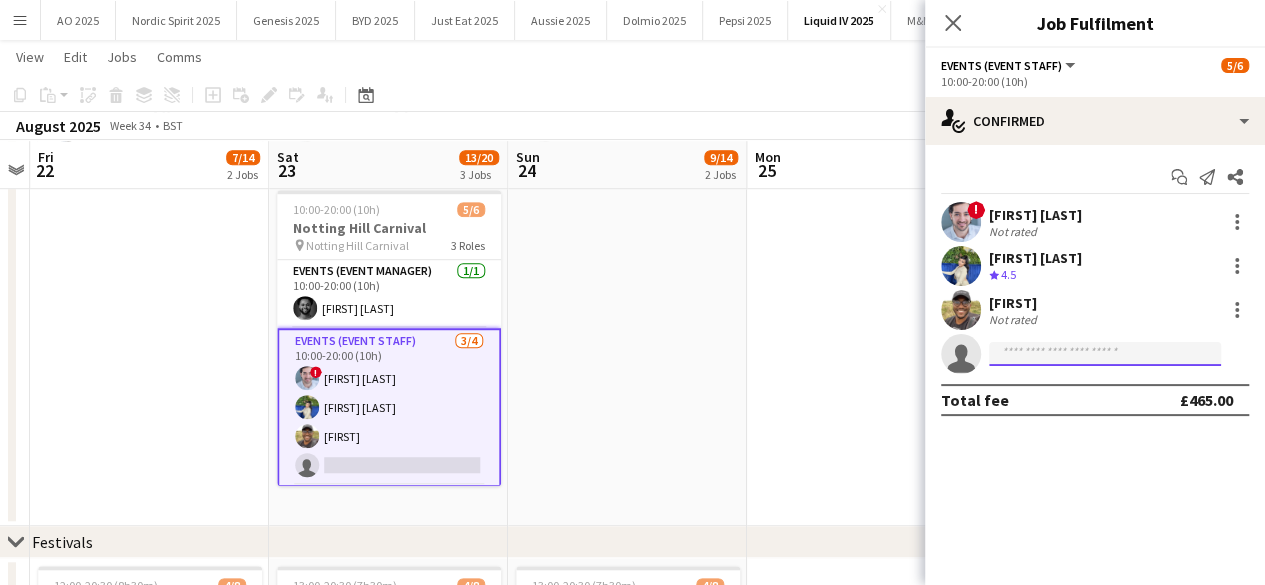 click 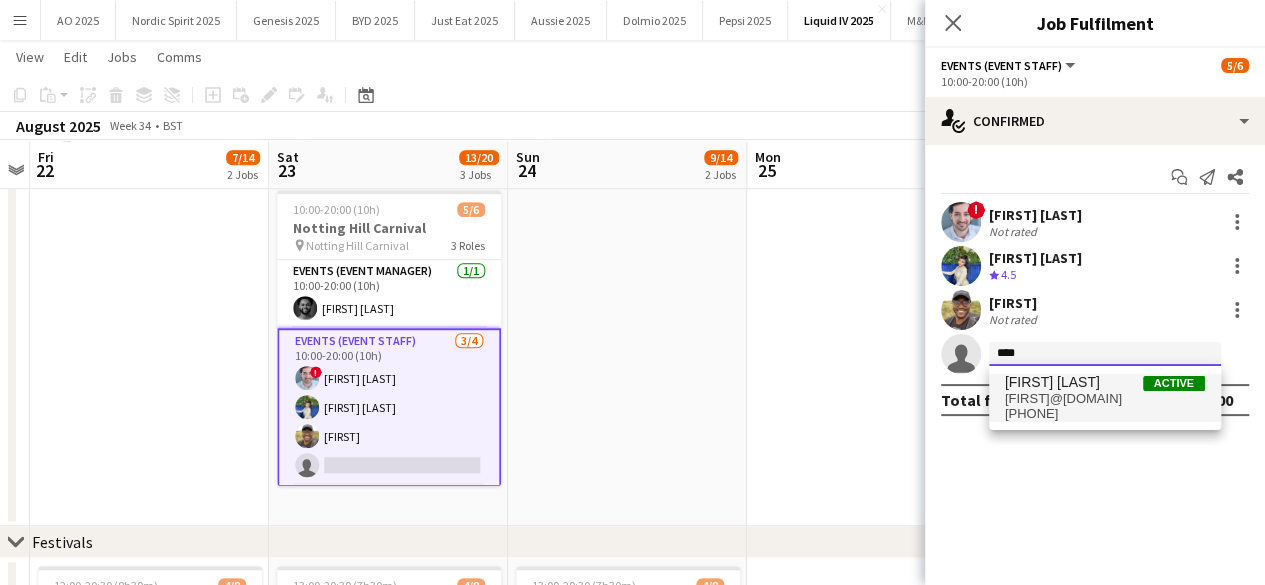 type on "****" 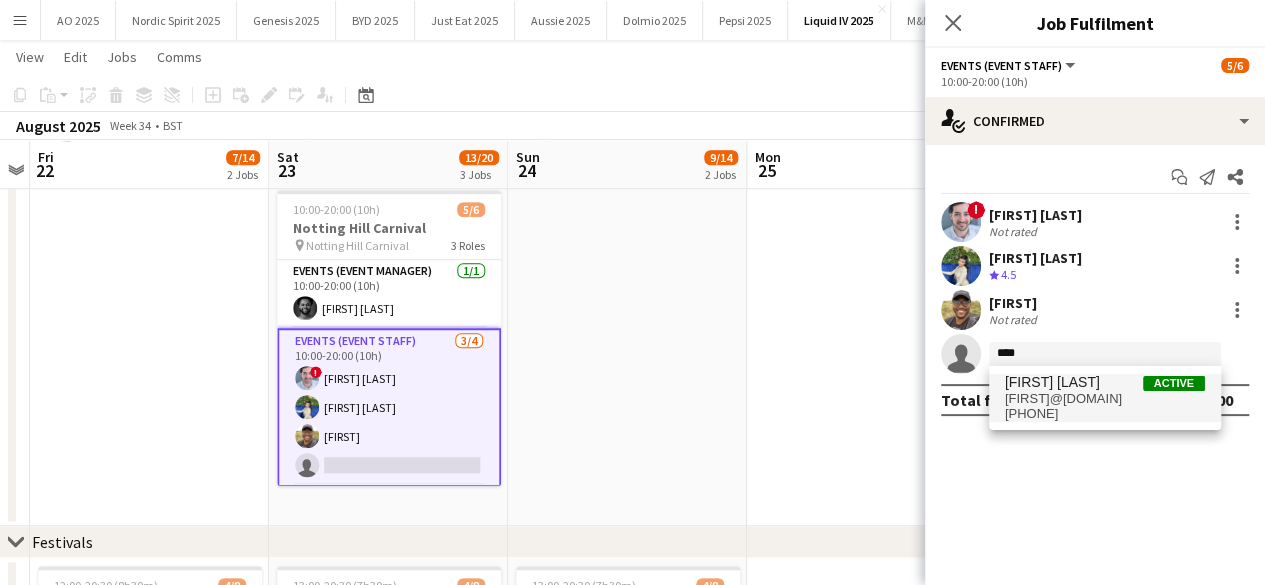 click on "[FIRST]@[DOMAIN]" at bounding box center [1105, 399] 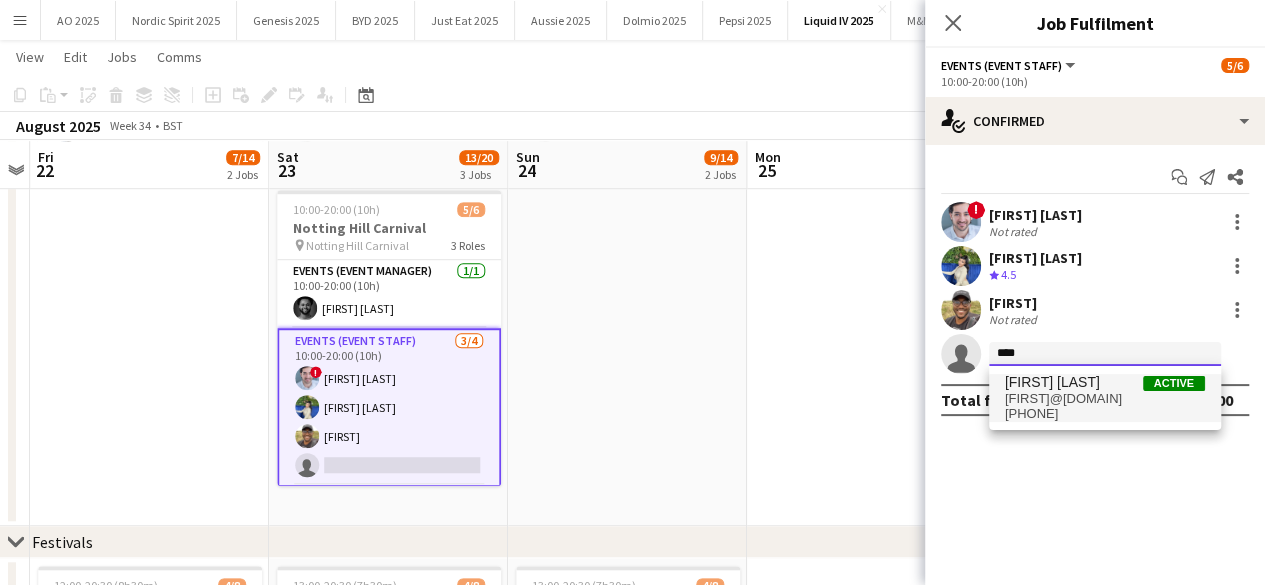 type 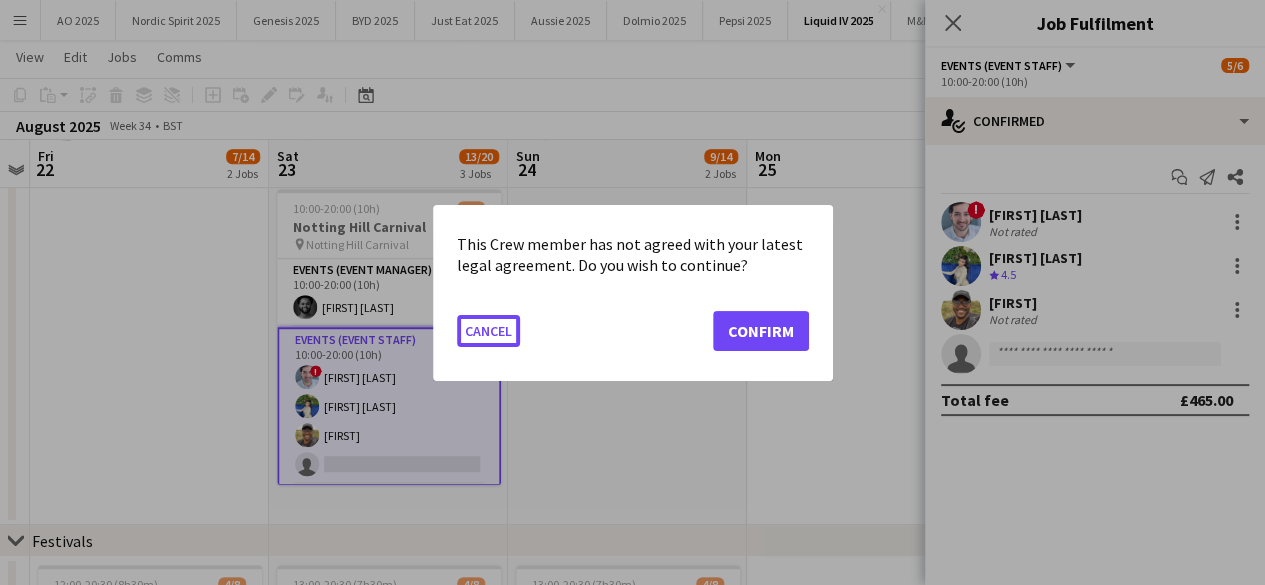 scroll, scrollTop: 0, scrollLeft: 0, axis: both 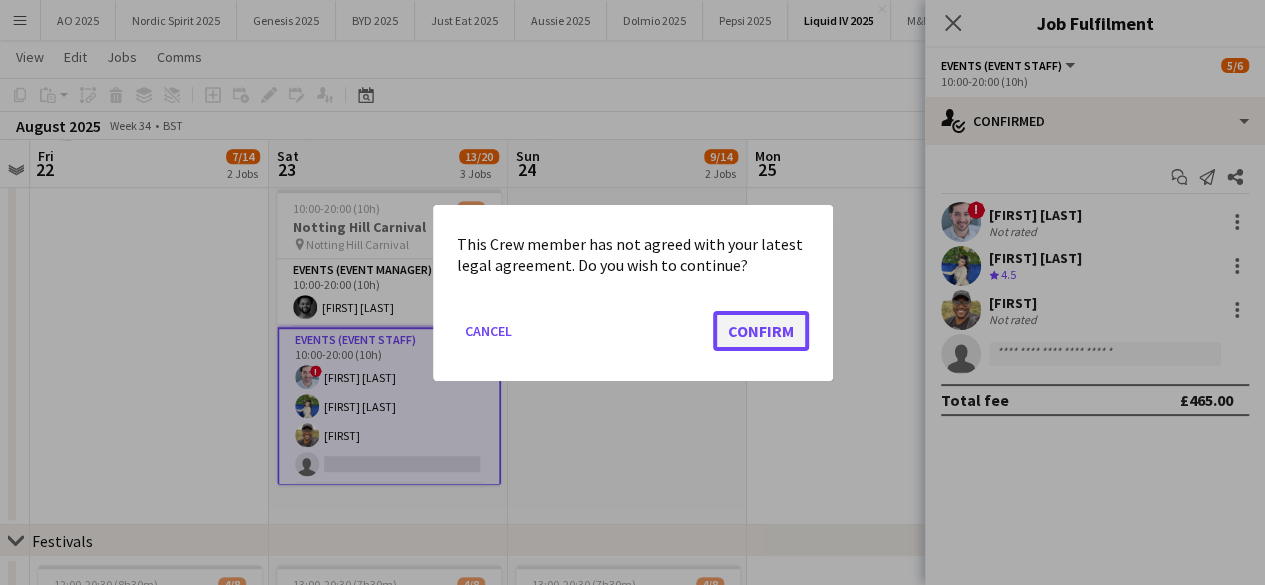 click on "Confirm" 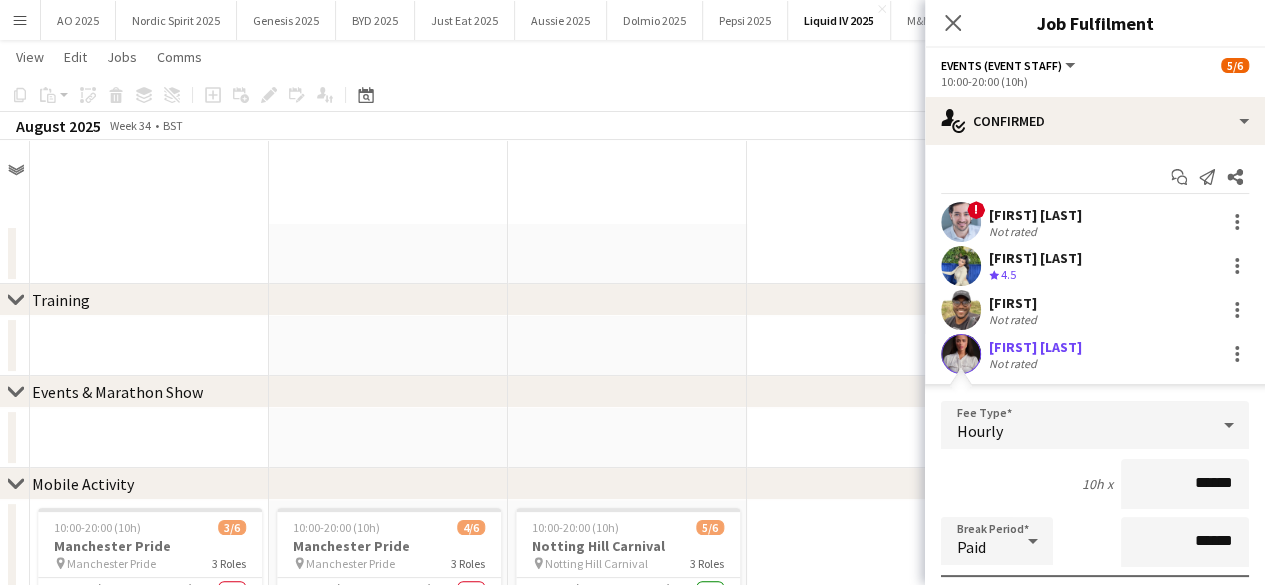 scroll, scrollTop: 622, scrollLeft: 0, axis: vertical 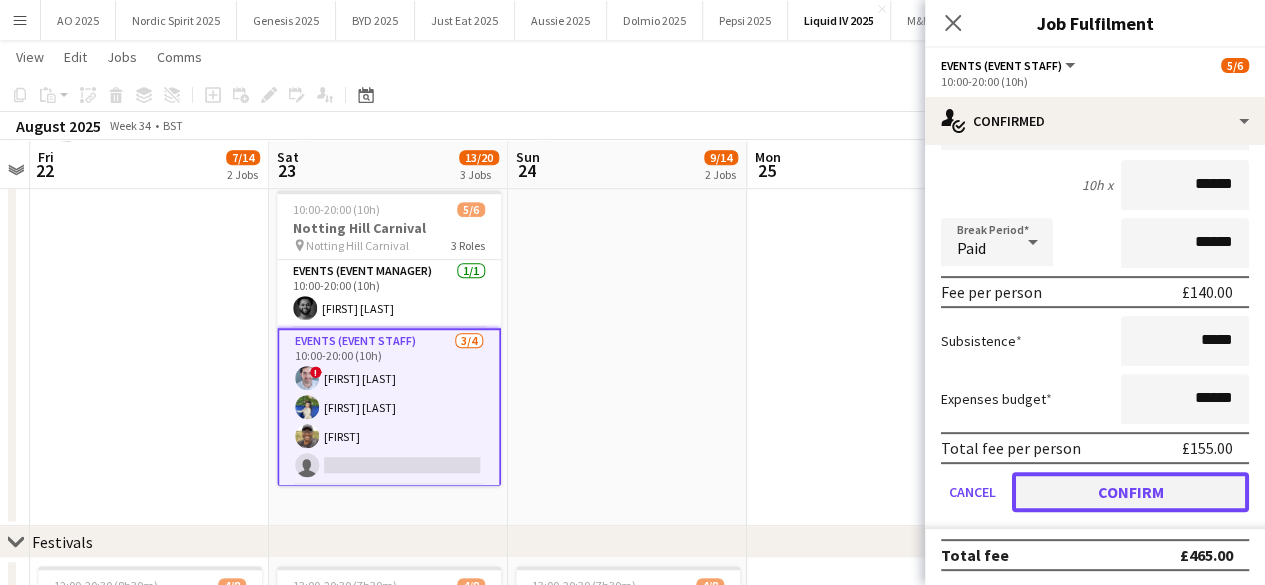click on "Confirm" at bounding box center (1130, 492) 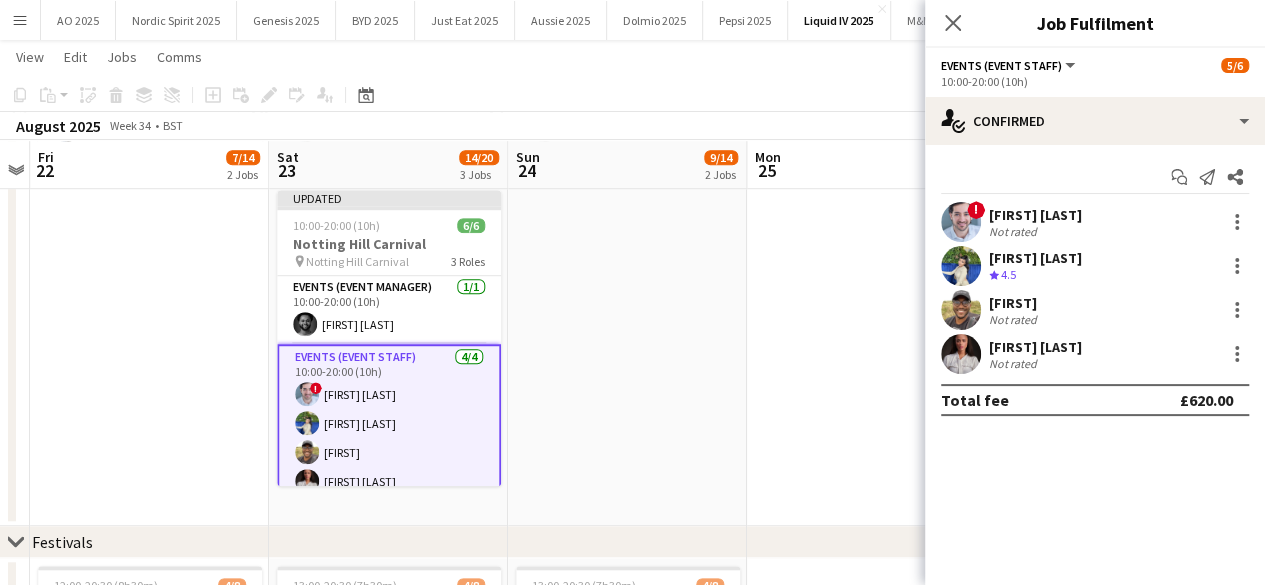 scroll, scrollTop: 0, scrollLeft: 0, axis: both 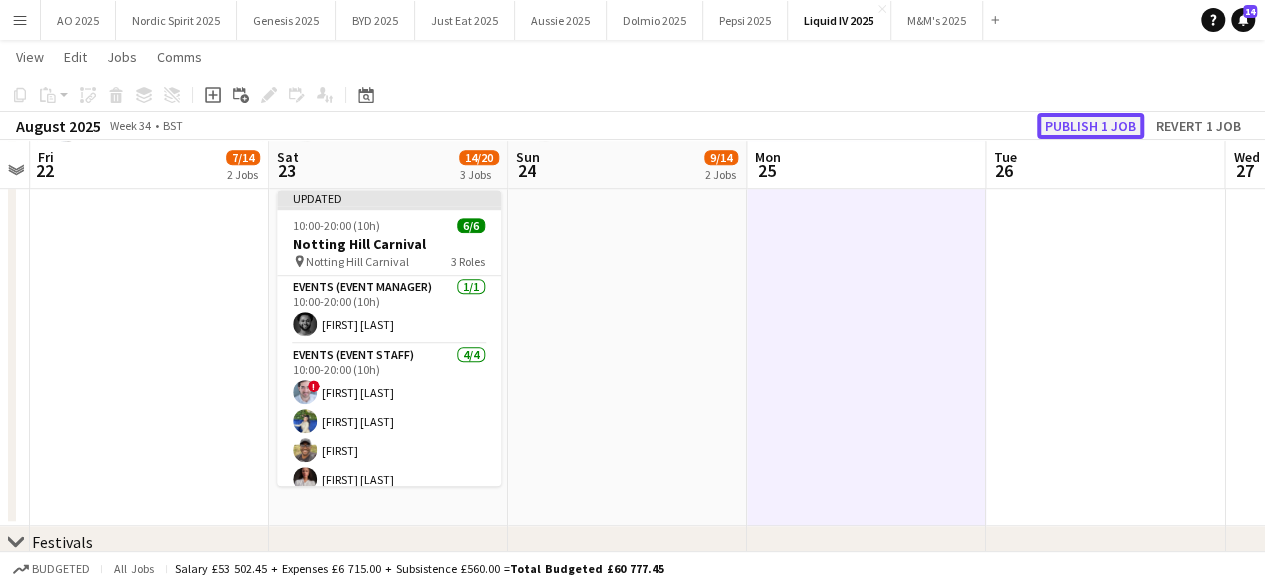 click on "Publish 1 job" 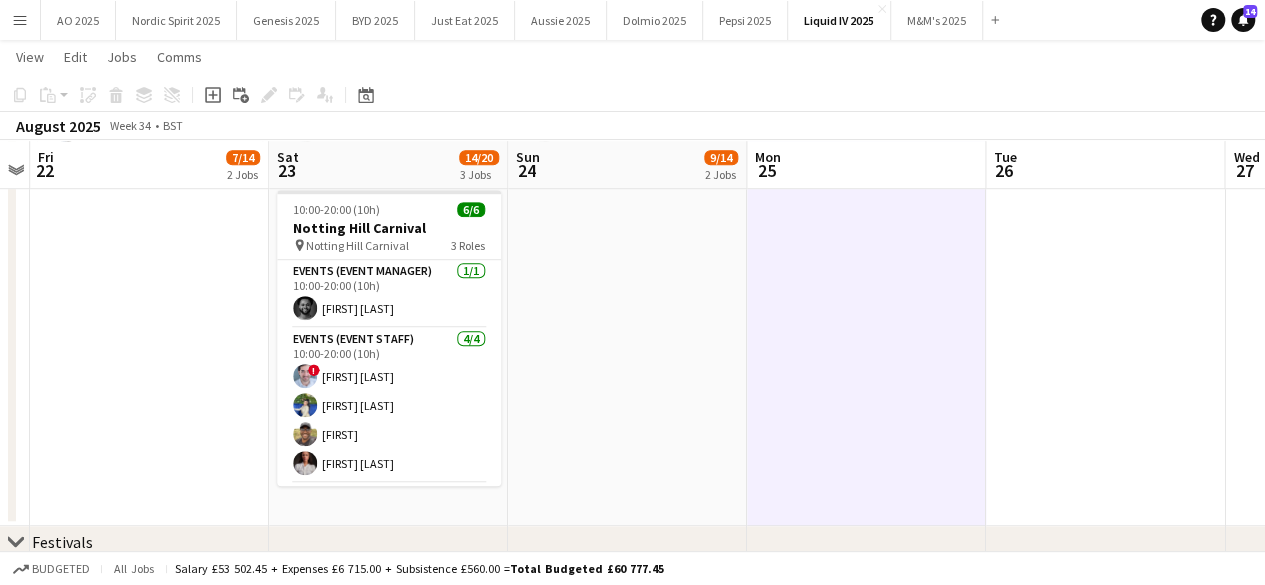 click on "Menu" at bounding box center [20, 20] 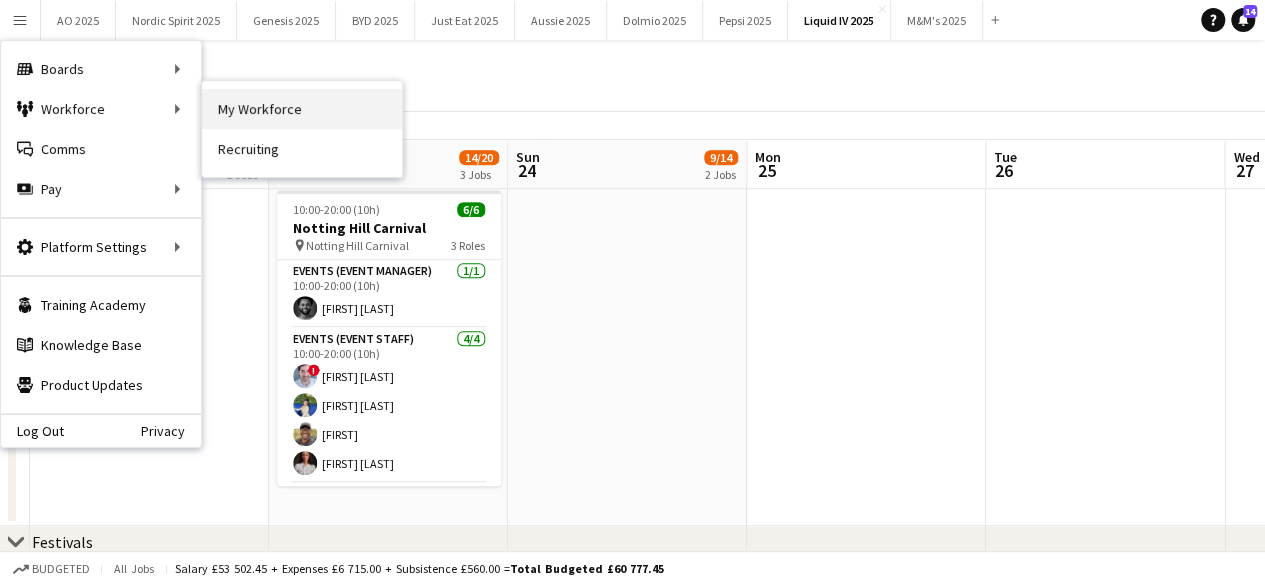 click on "My Workforce" at bounding box center (302, 109) 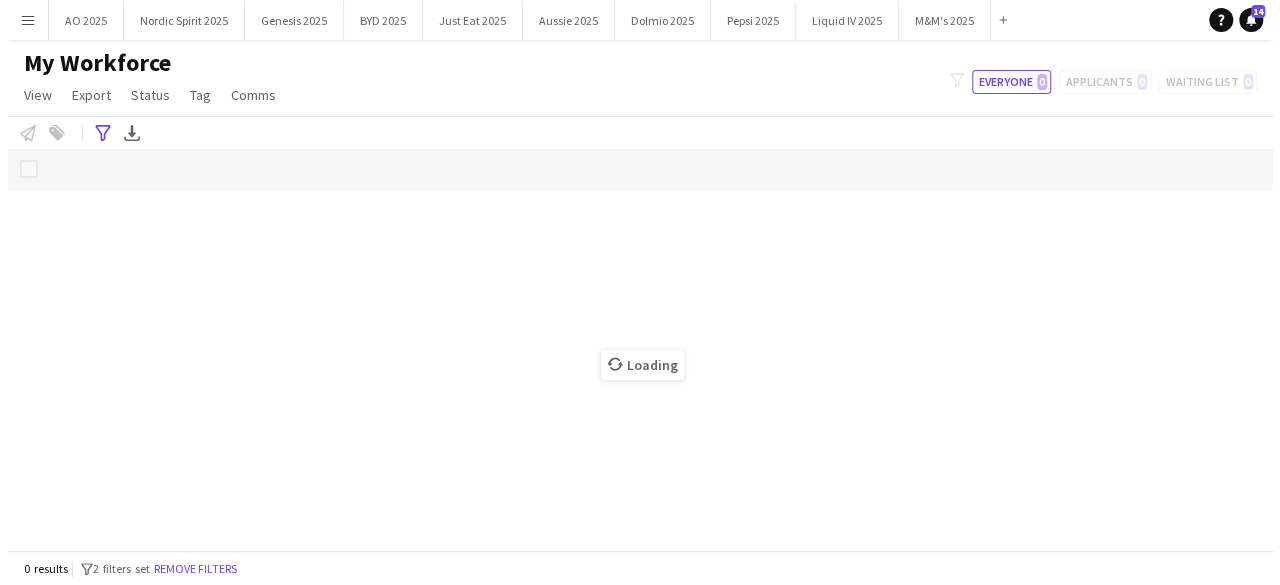scroll, scrollTop: 0, scrollLeft: 0, axis: both 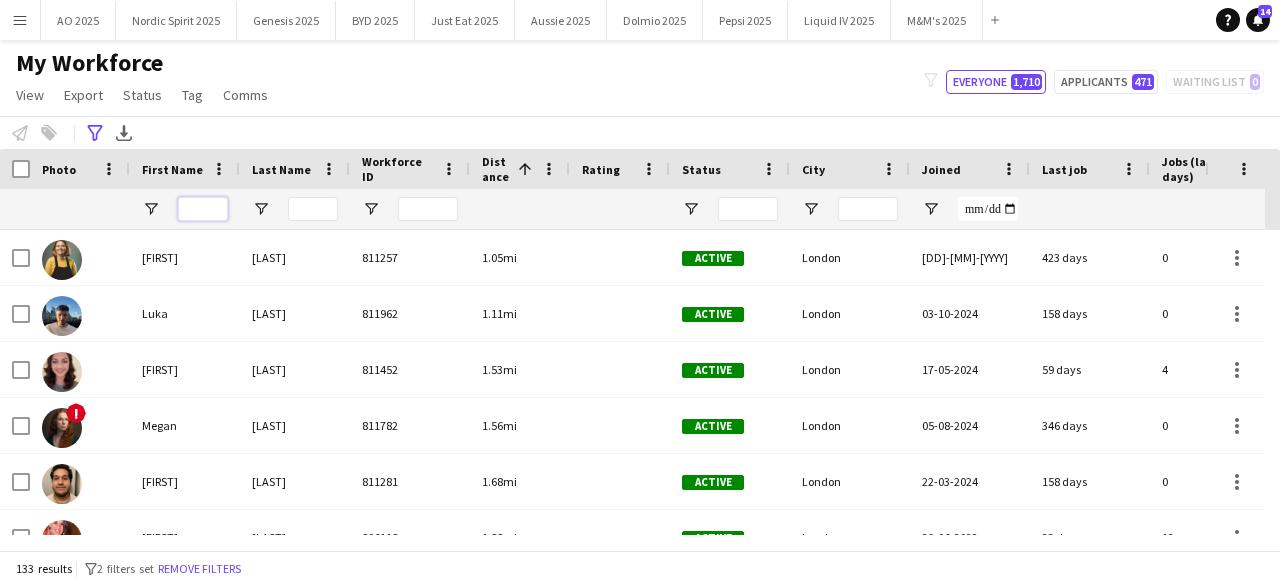 click at bounding box center (203, 209) 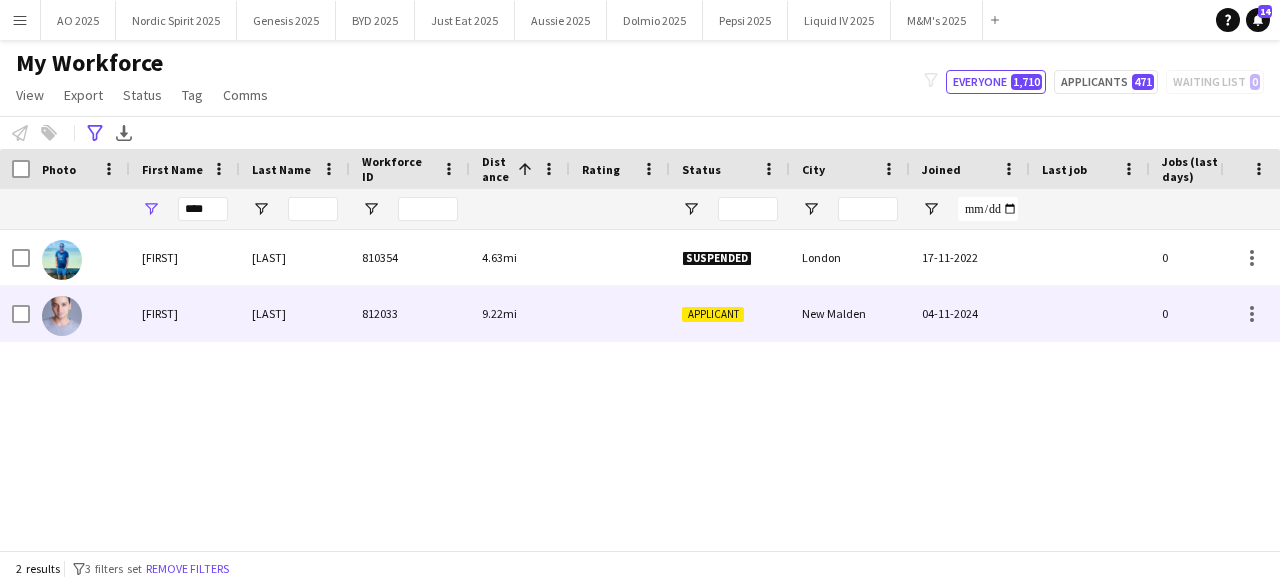 click at bounding box center (62, 316) 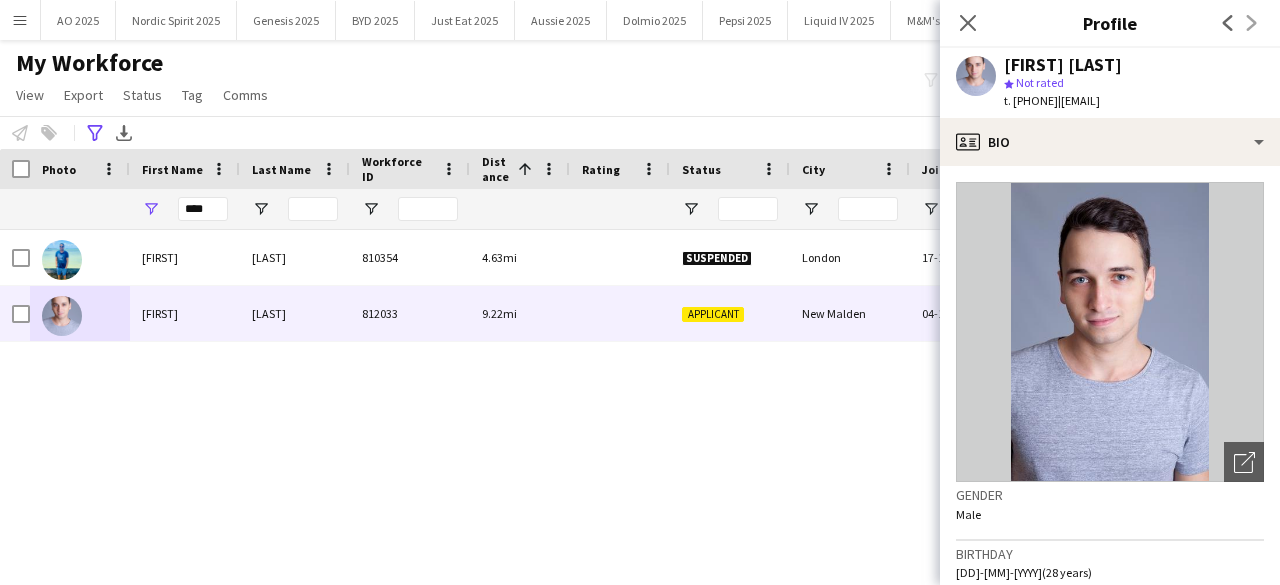 drag, startPoint x: 1033, startPoint y: 98, endPoint x: 1228, endPoint y: 103, distance: 195.06409 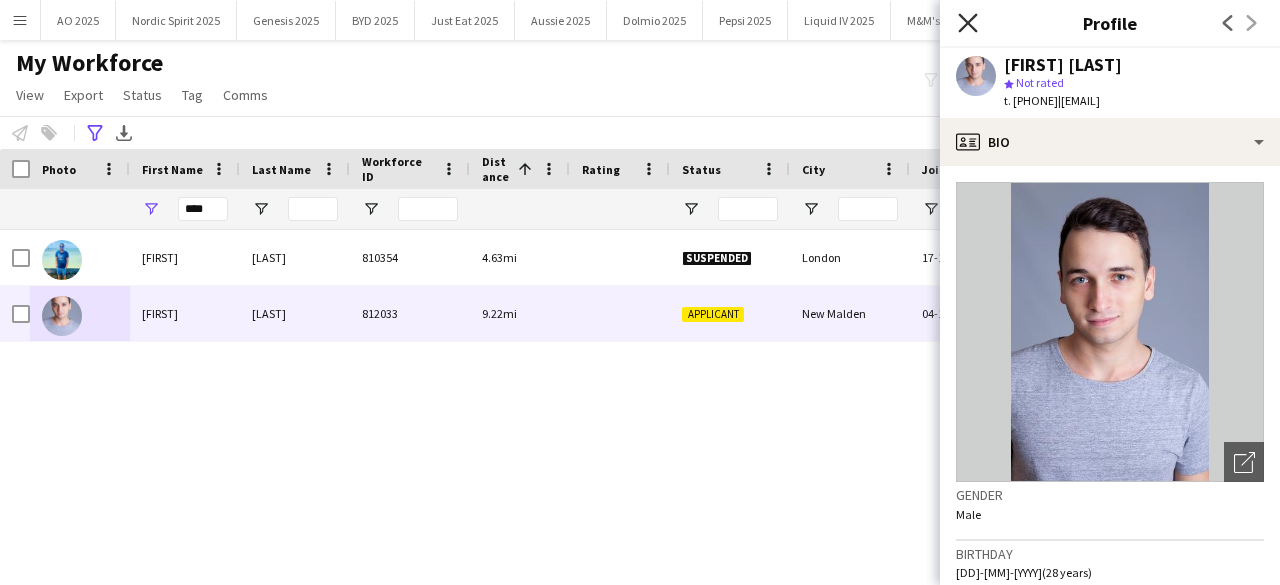 click 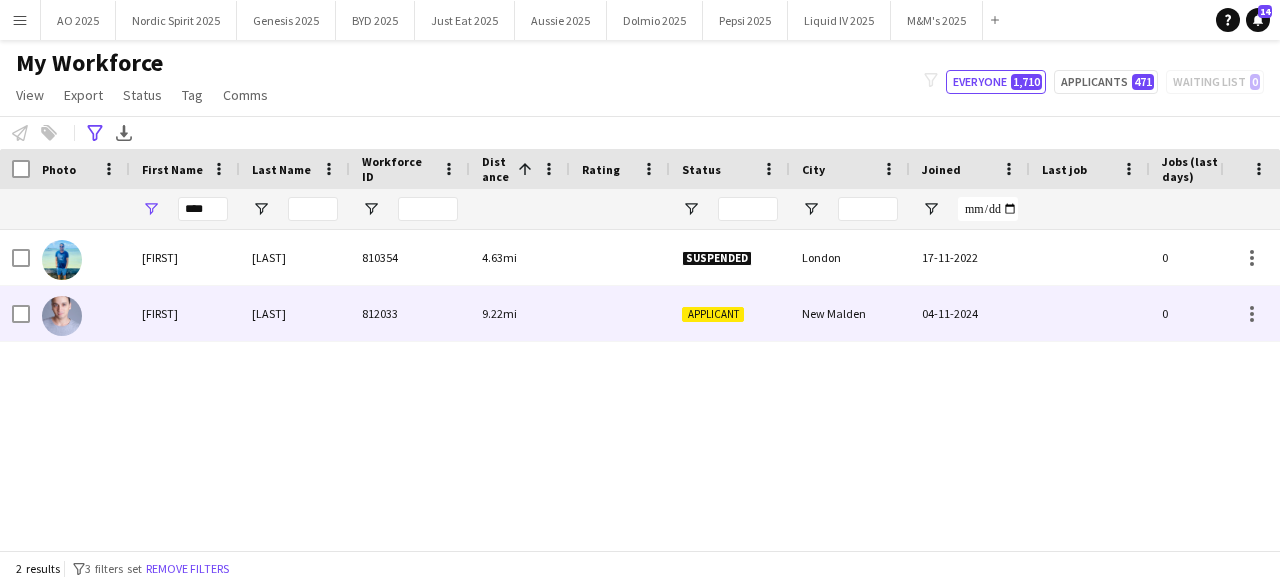 click on "[LAST]" at bounding box center (295, 313) 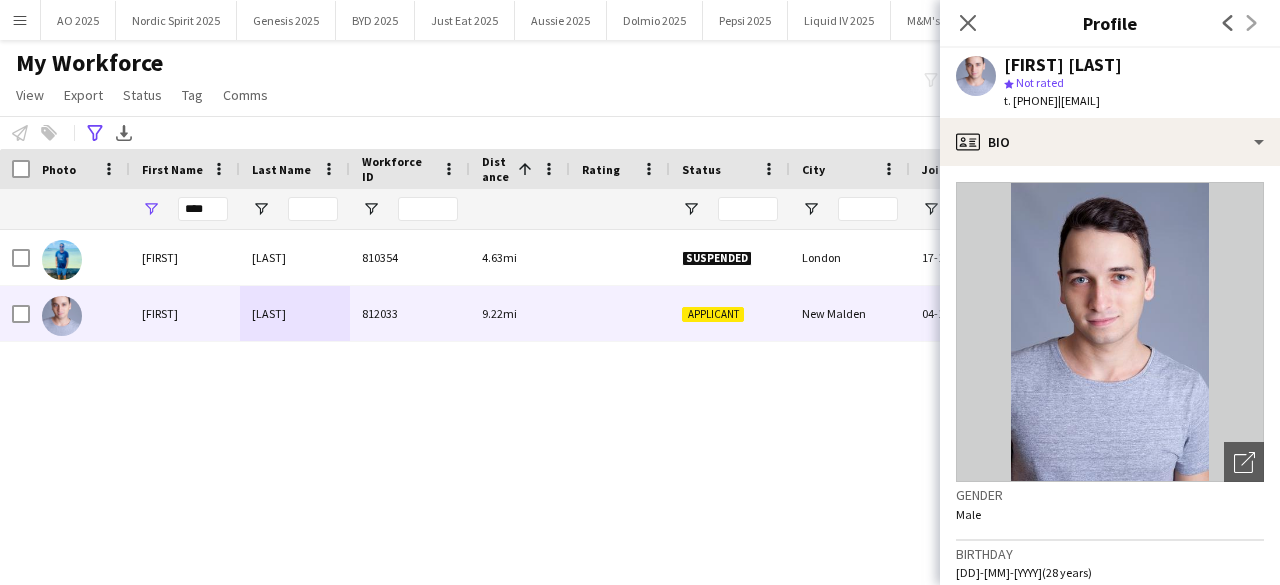drag, startPoint x: 1044, startPoint y: 70, endPoint x: 1136, endPoint y: 76, distance: 92.19544 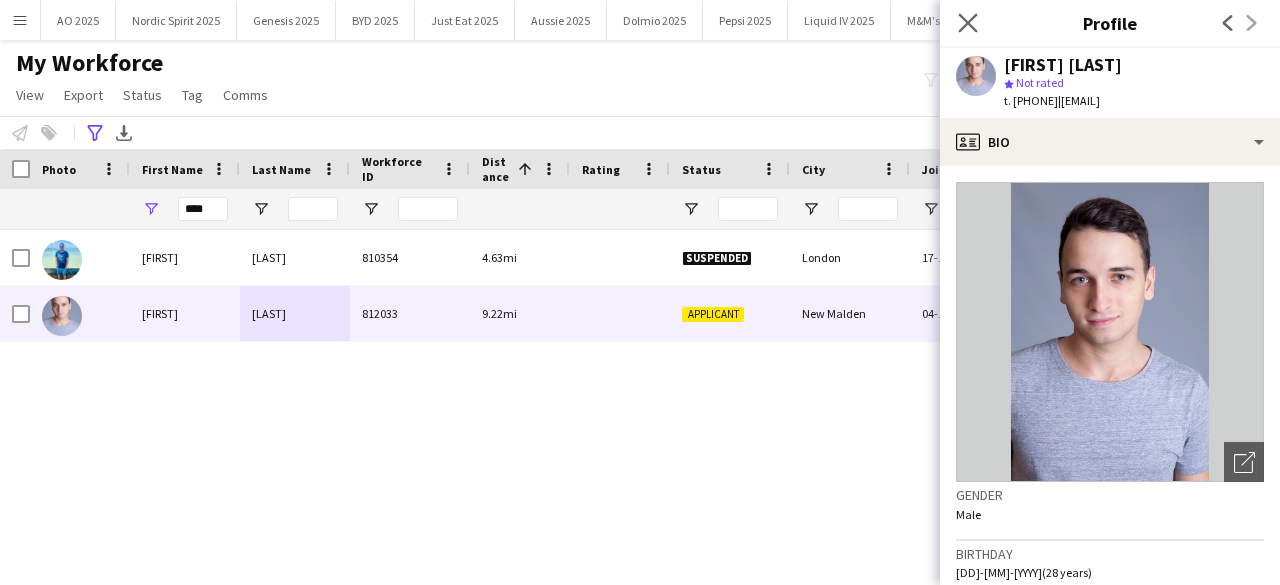 click on "Close pop-in" 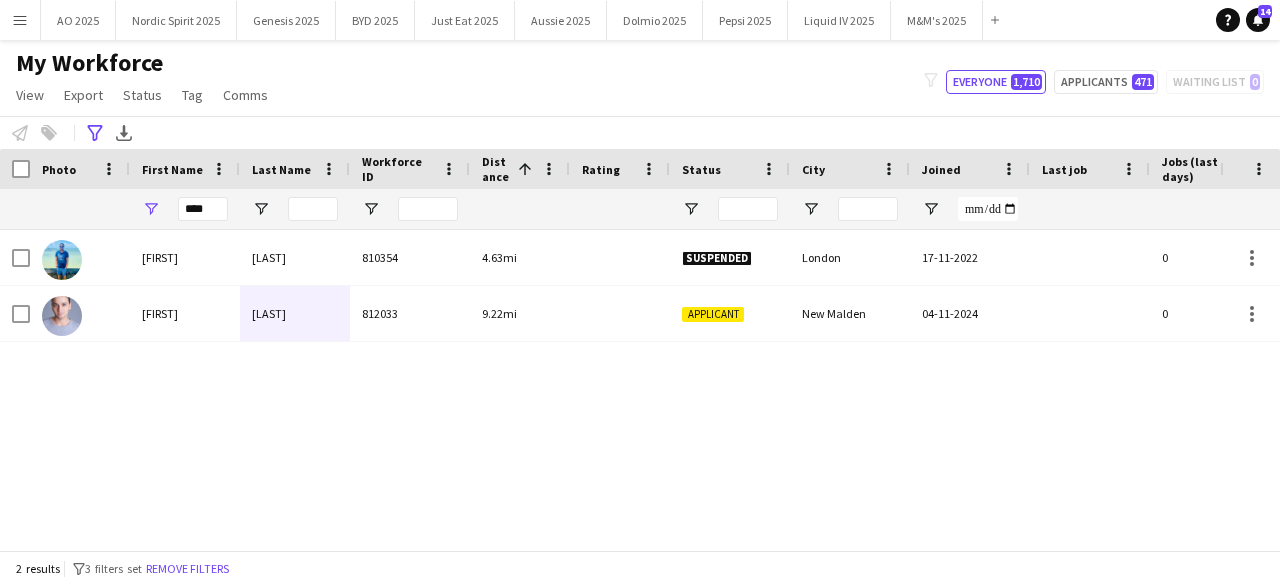 click on "****" at bounding box center (185, 209) 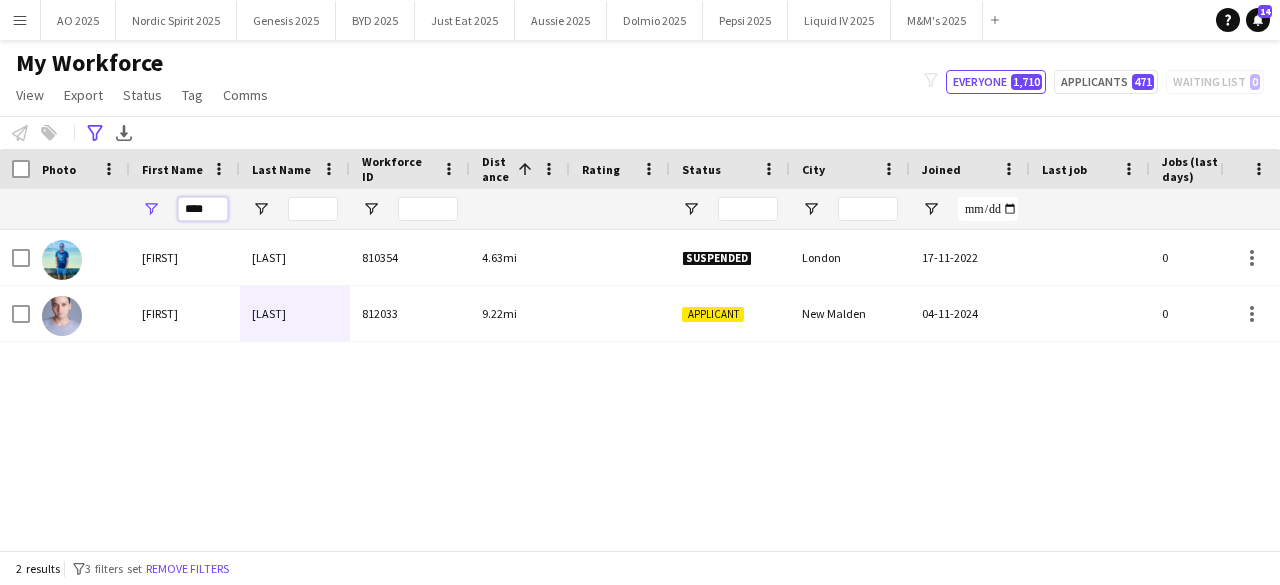 click on "****" at bounding box center [203, 209] 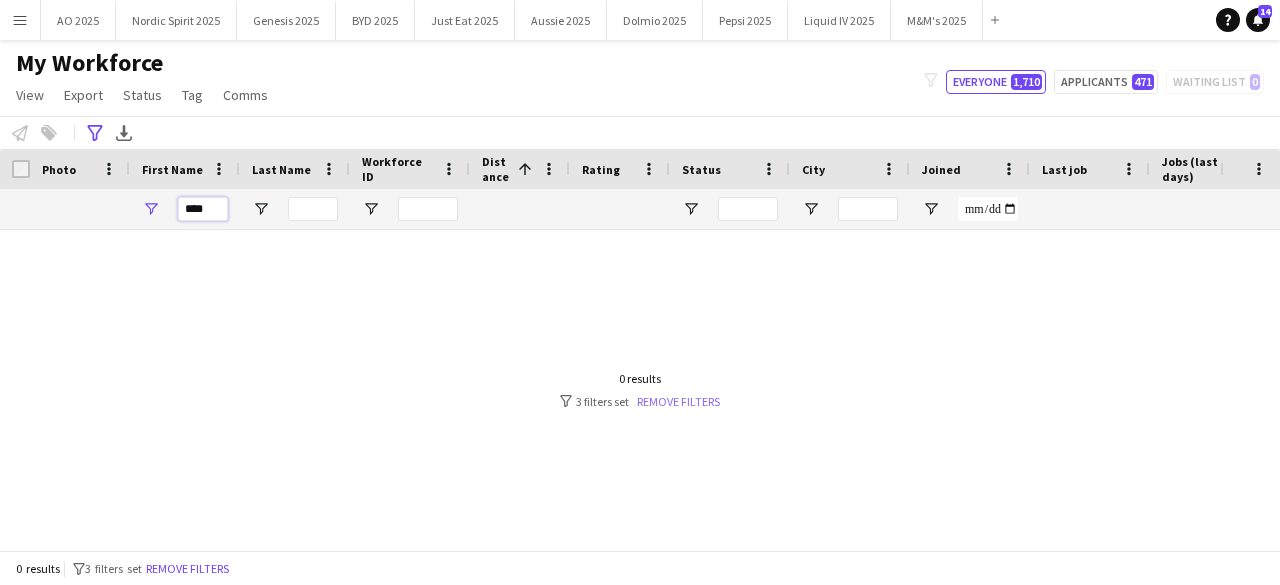 type on "****" 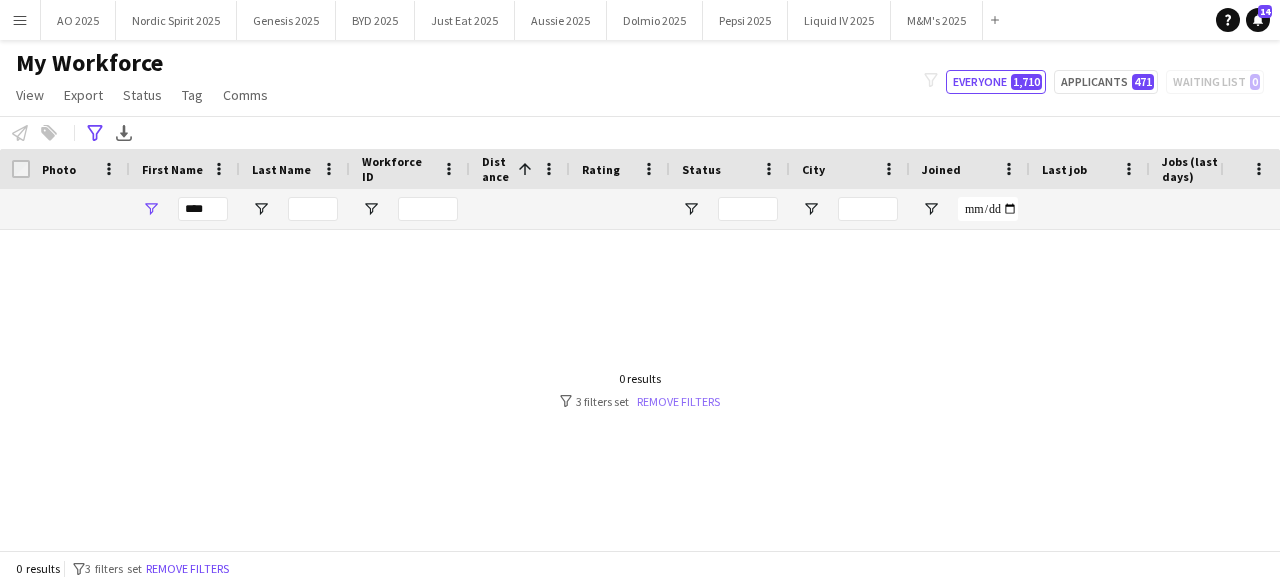 click on "Remove filters" at bounding box center [678, 401] 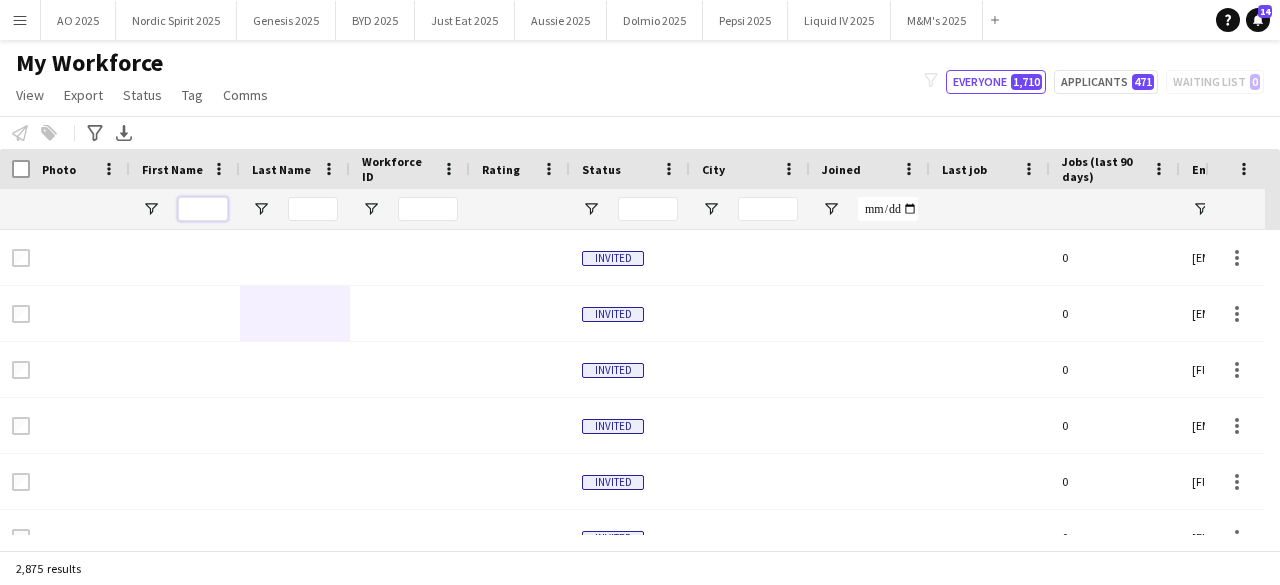 click at bounding box center [203, 209] 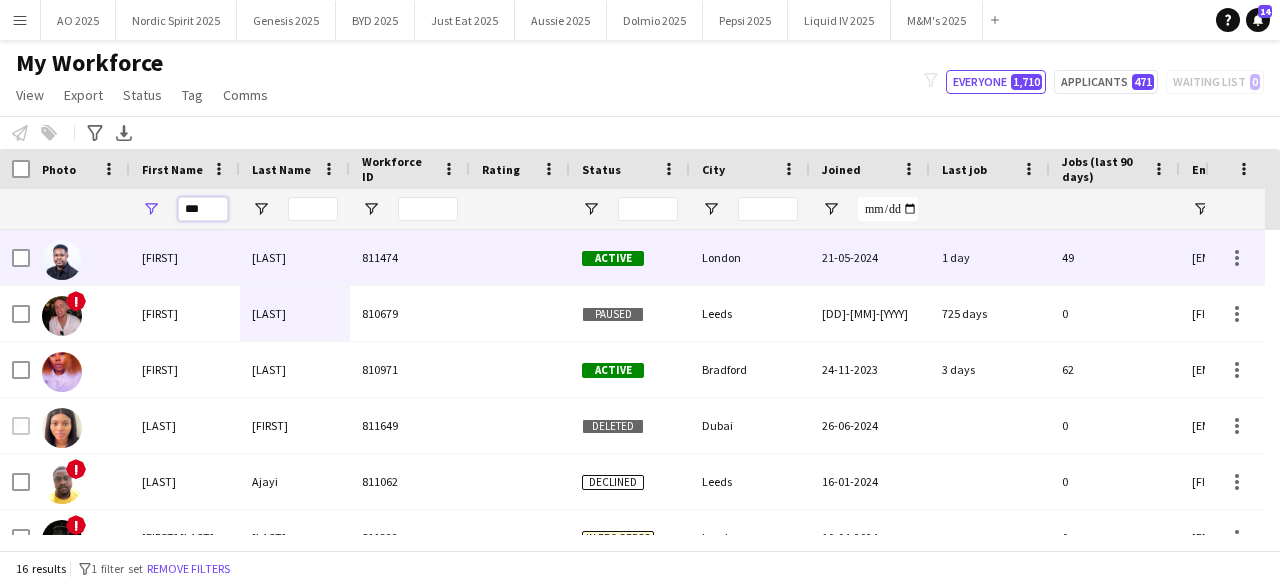 type on "***" 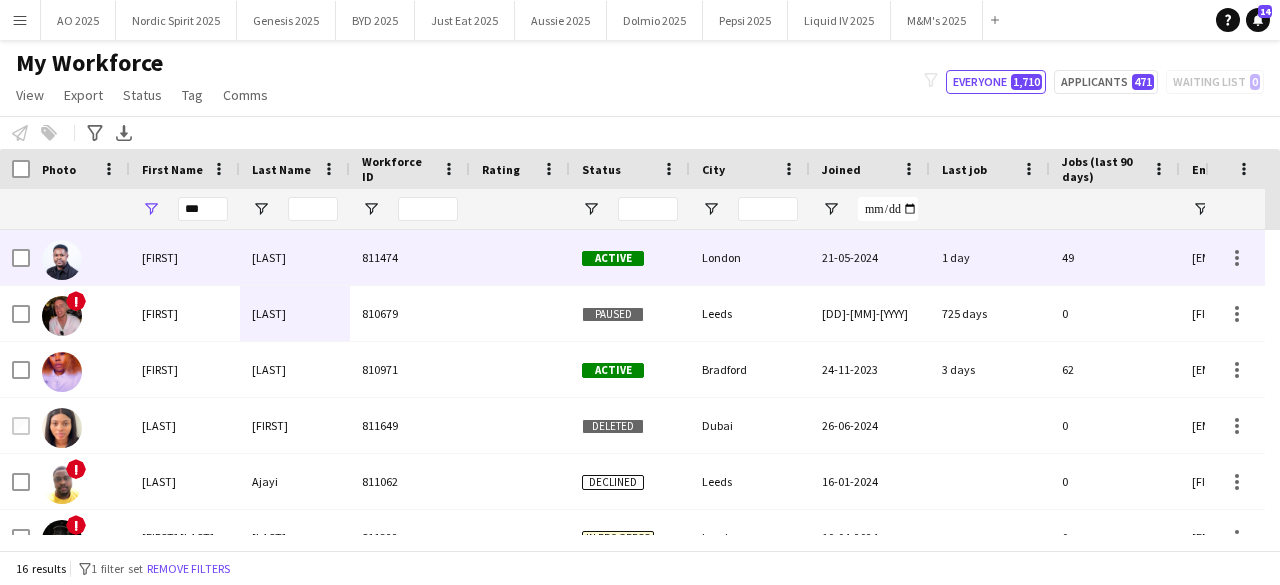 click at bounding box center (62, 260) 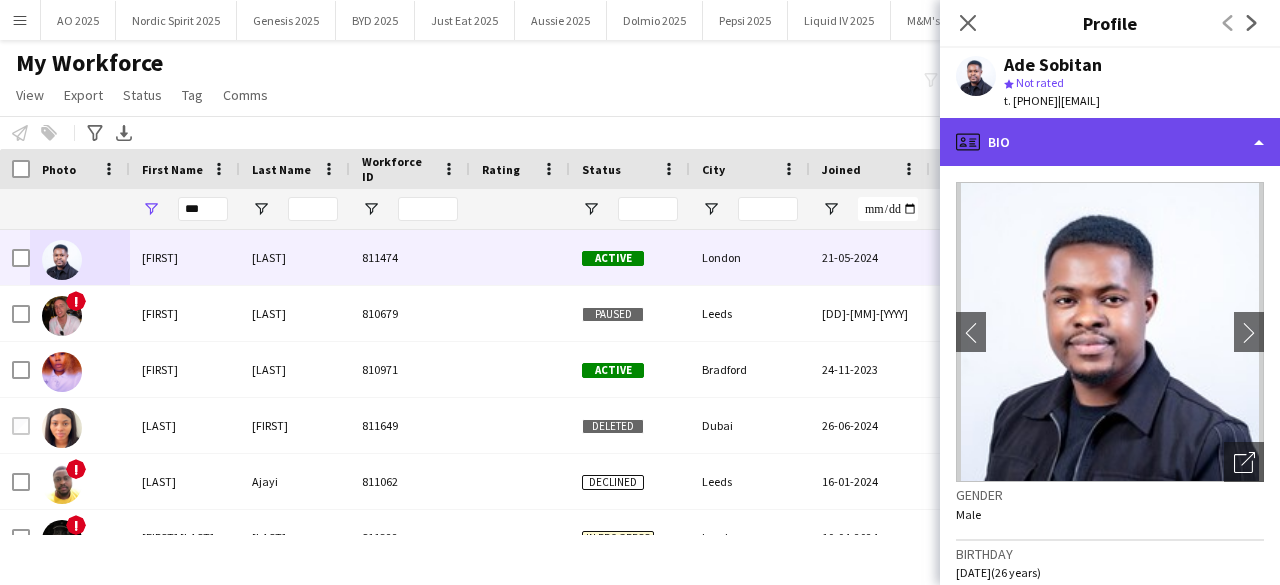 click on "profile
Bio" 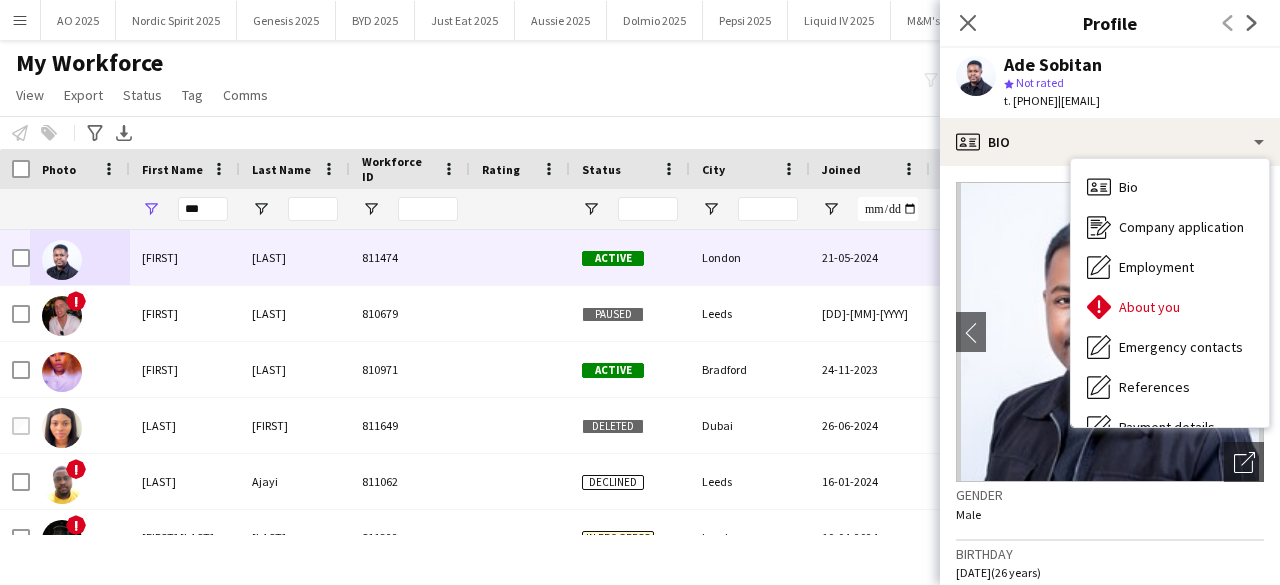 click on "Bio
Bio
Company application
Company application
Employment
Employment
About you
About you
Emergency contacts
Emergency contacts
References
References
Payment details
Payment details
Compliance
Compliance
Additional info
Additional info
Legal stuff
Legal stuff
Documents
Documents
Feedback
Feedback
Calendar
Calendar" at bounding box center (1170, 293) 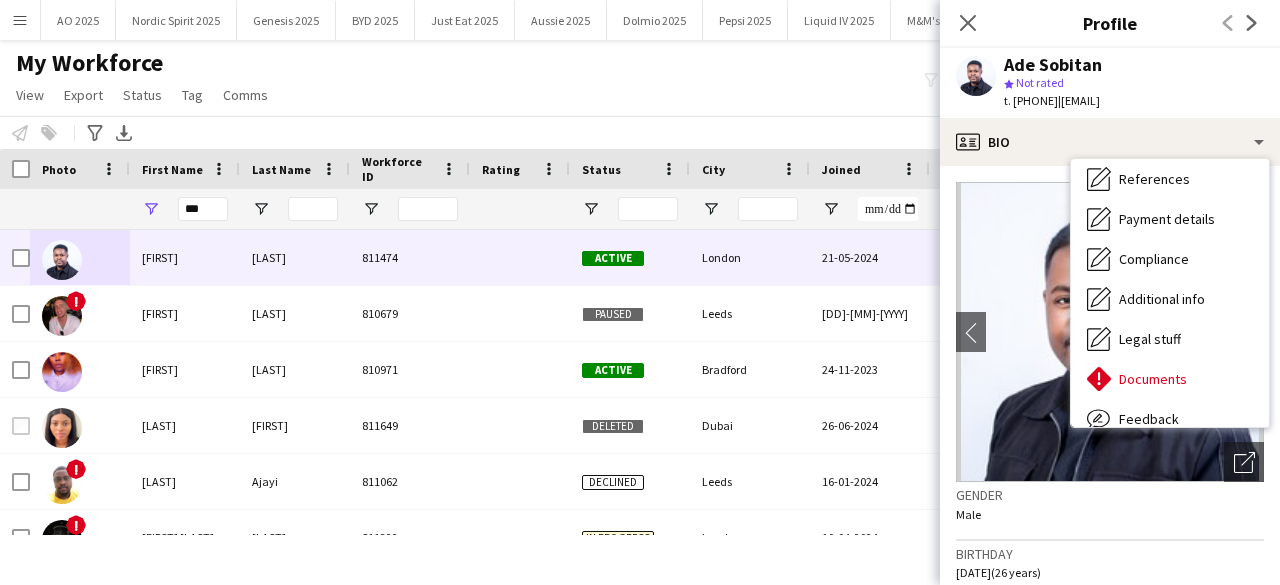 scroll, scrollTop: 268, scrollLeft: 0, axis: vertical 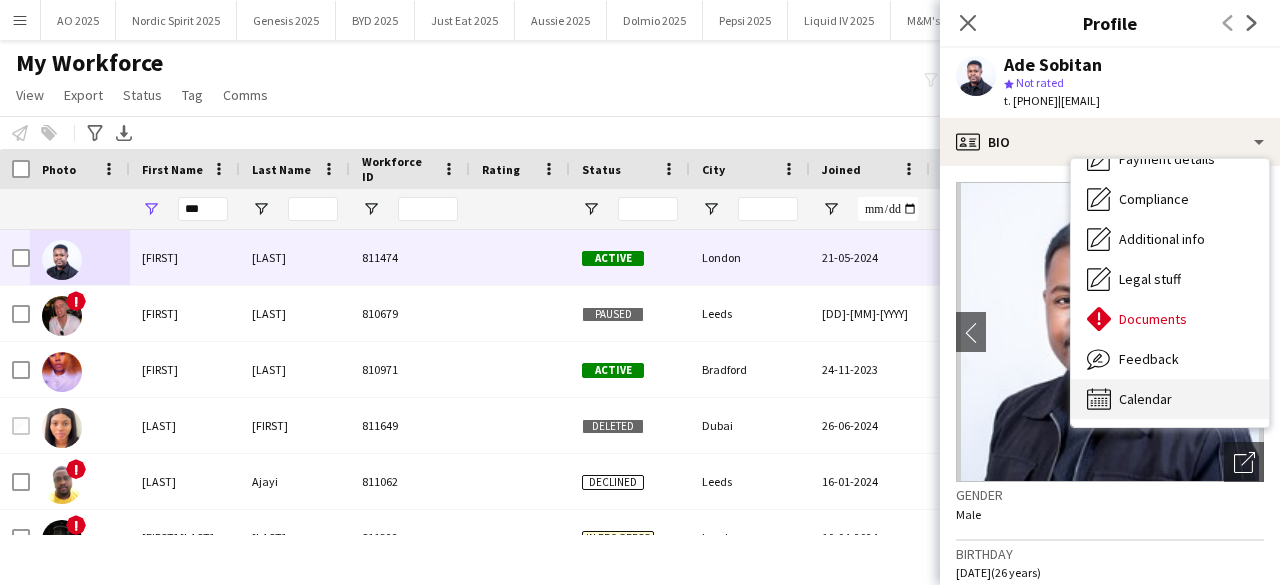 click on "Calendar
Calendar" at bounding box center (1170, 399) 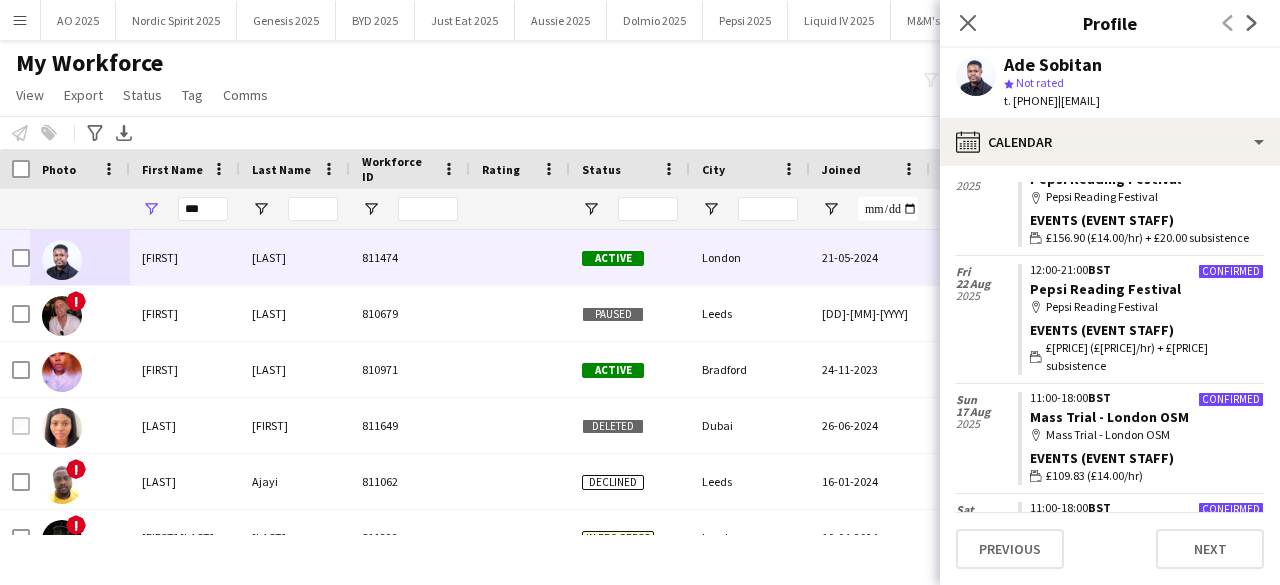 scroll, scrollTop: 744, scrollLeft: 0, axis: vertical 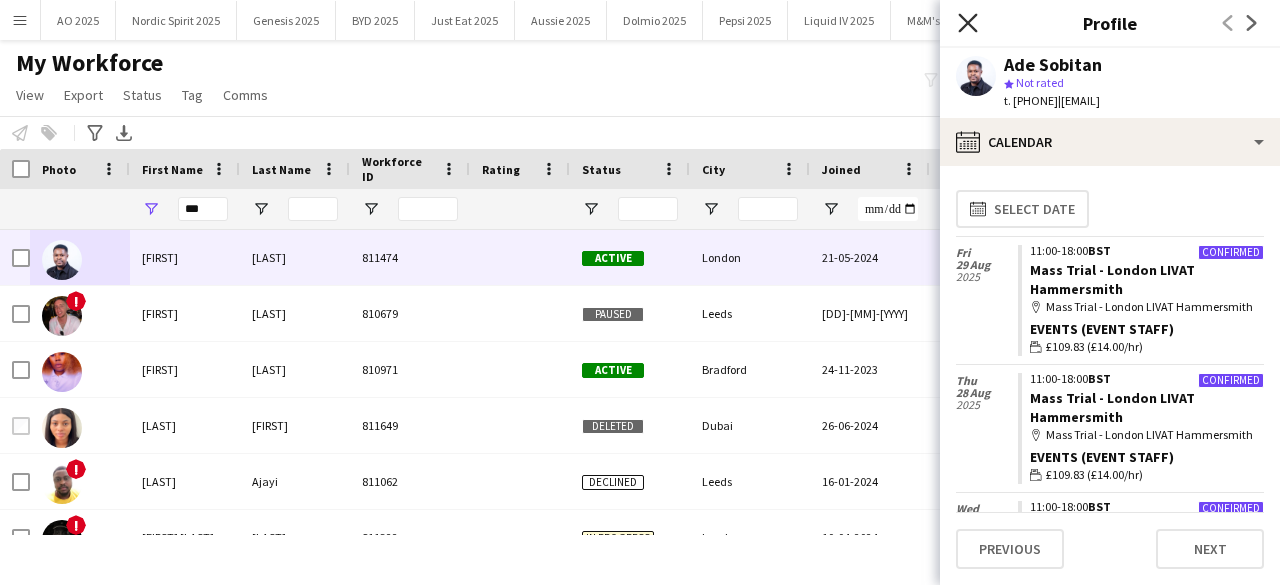 click 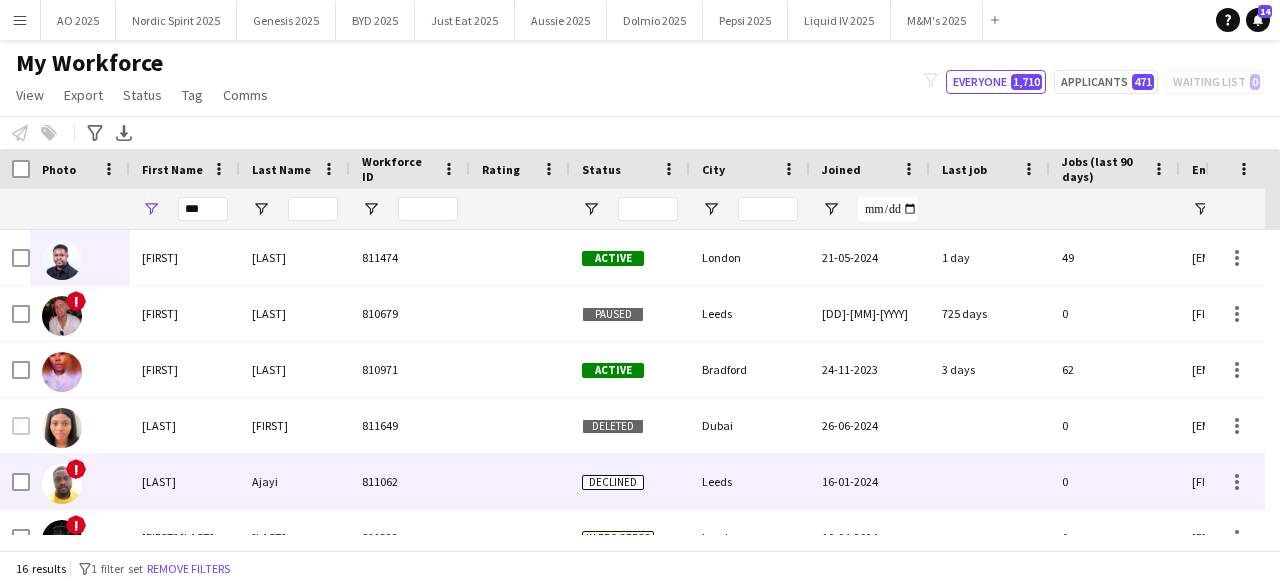 click at bounding box center [62, 484] 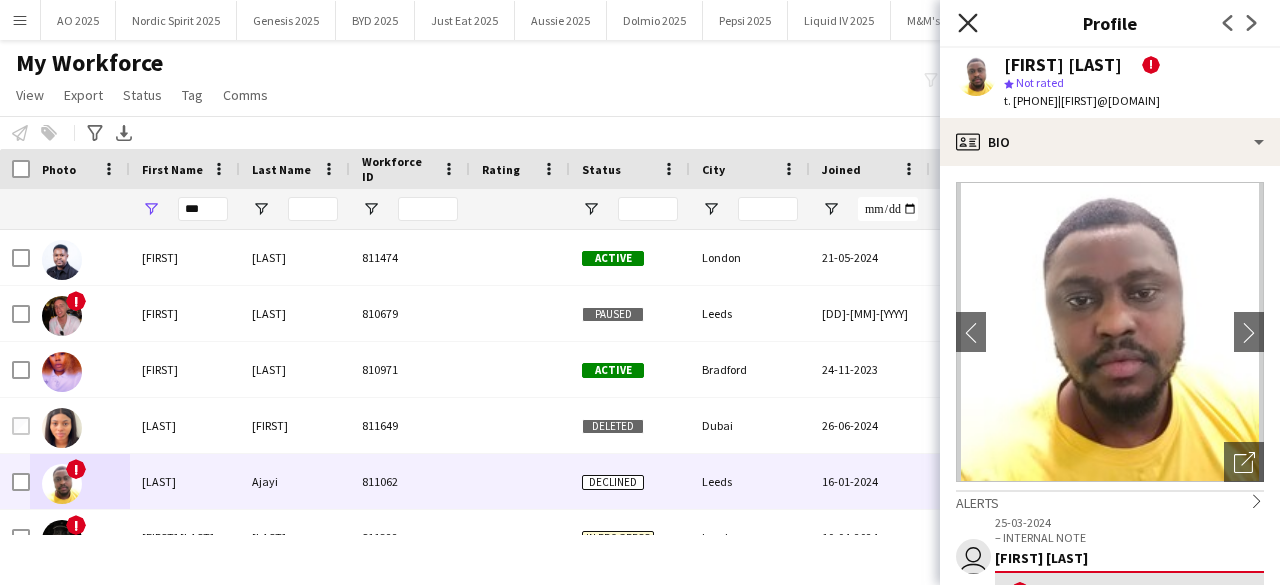 click on "Close pop-in" 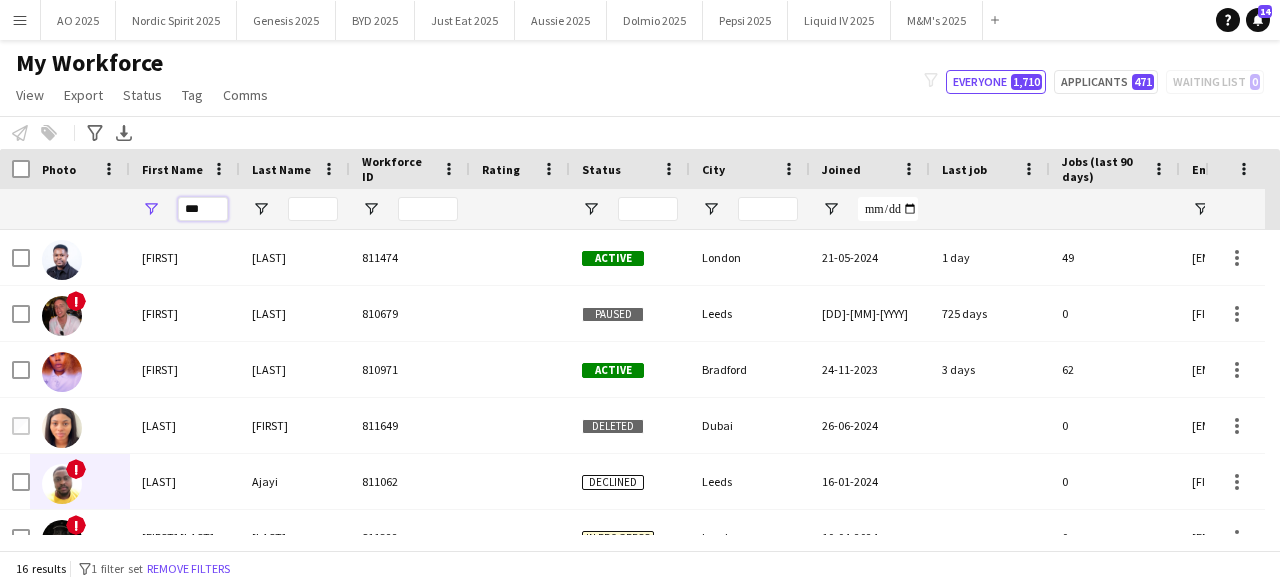click on "***" at bounding box center (203, 209) 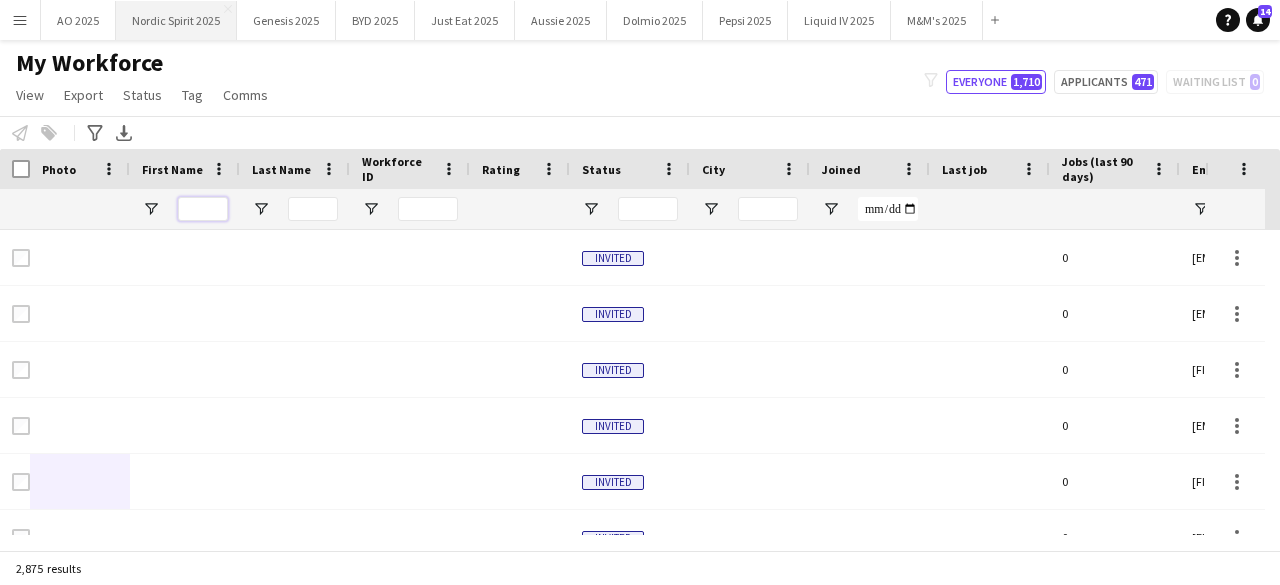 type 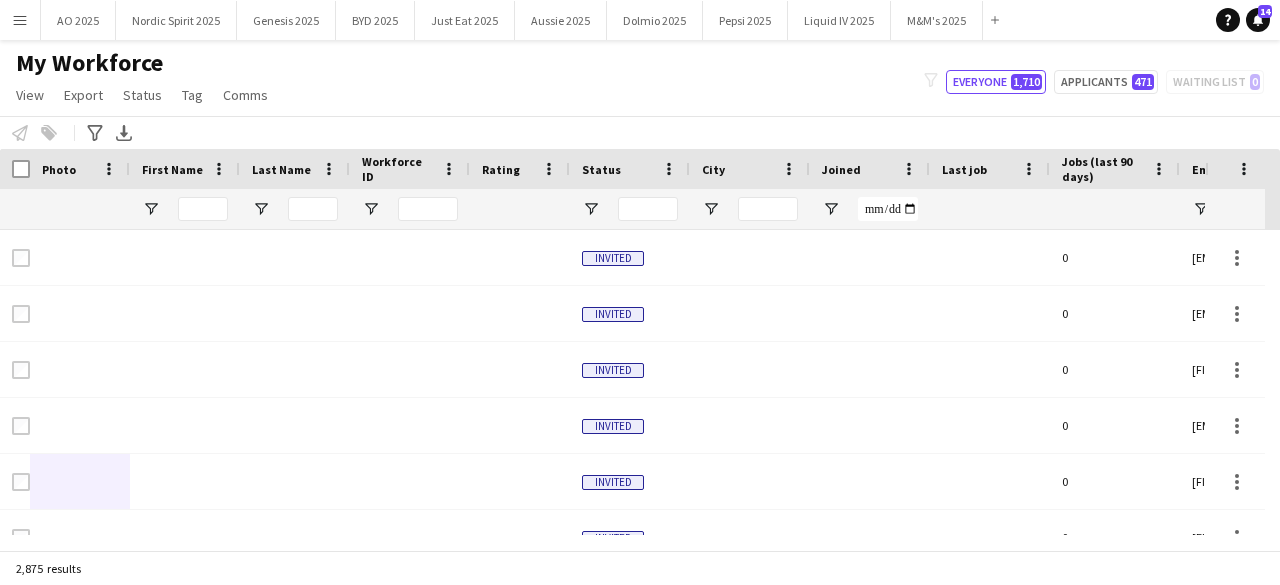 click on "Menu" at bounding box center [20, 20] 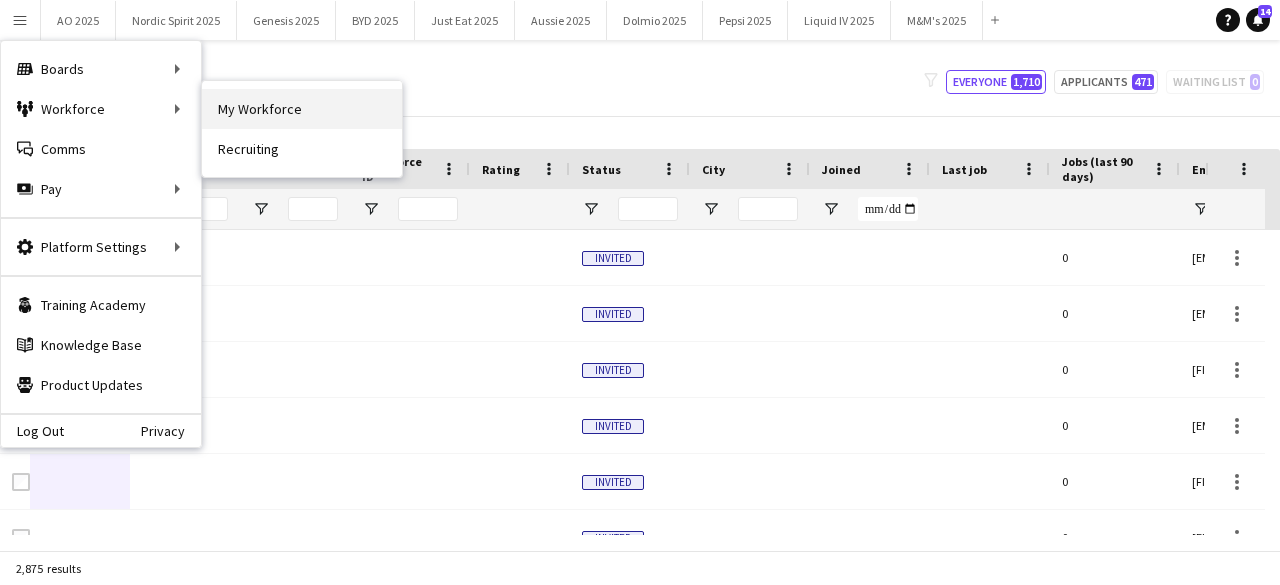 click on "My Workforce" at bounding box center (302, 109) 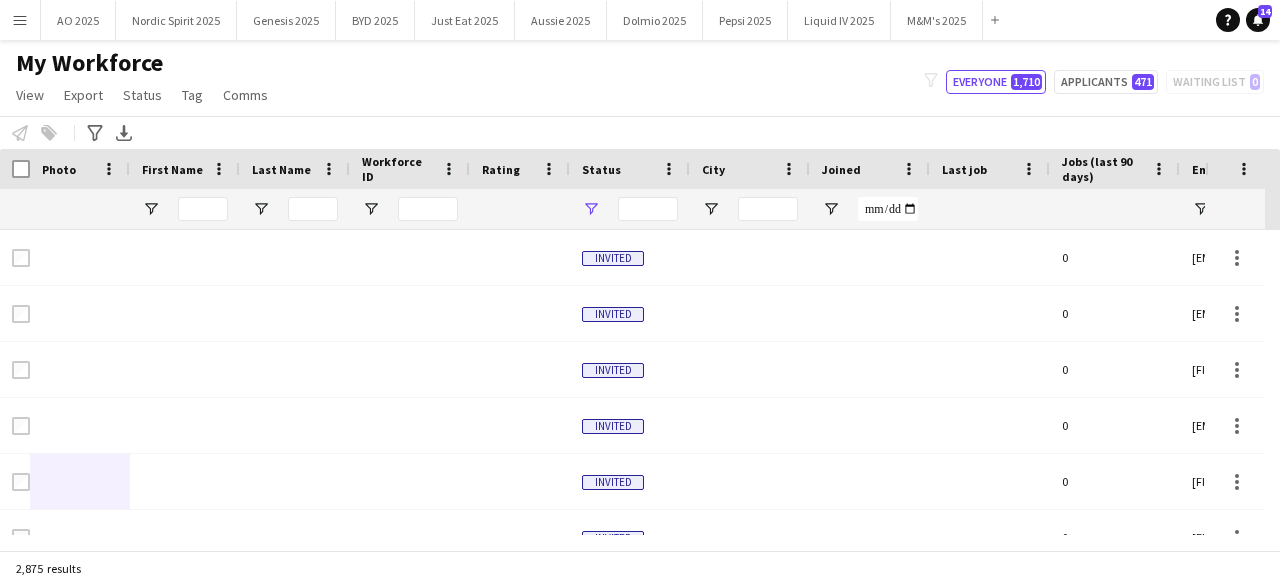 type on "**********" 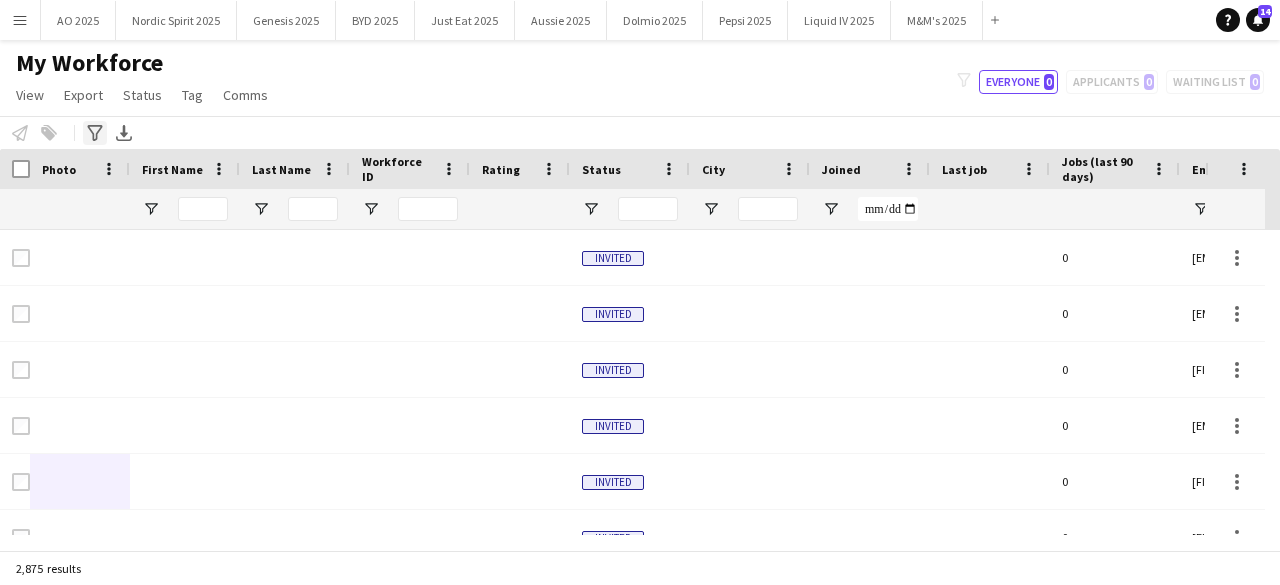 click 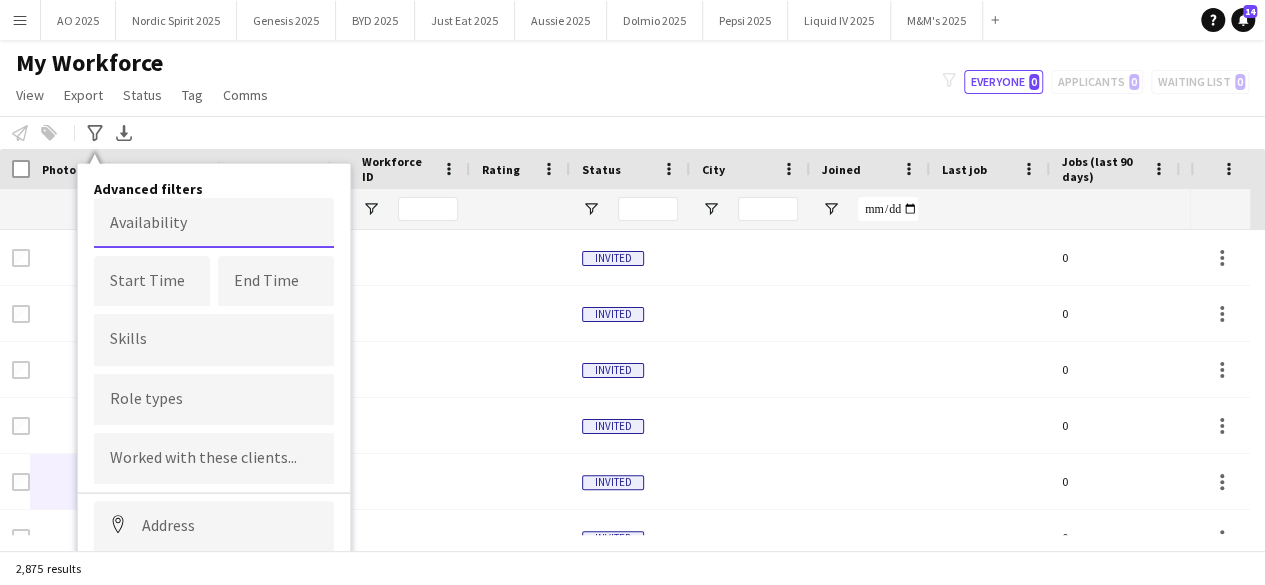 click on "Menu
Boards
Boards   Boards   All jobs   Status
Workforce
Workforce   My Workforce   Recruiting
Comms
Comms
Pay
Pay   Approvals
Platform Settings
Platform Settings   Your settings
Training Academy
Training Academy
Knowledge Base
Knowledge Base
Product Updates
Product Updates   Log Out   Privacy   AO 2025
Close
Nordic Spirit 2025
Close
Genesis 2025
Close
BYD 2025
Close
Just Eat 2025
Close
Aussie 2025
Close
Dolmio 2025
Close
Pepsi 2025
Close
Liquid IV 2025
Close
M&M's 2025
Close
Add" at bounding box center (632, 292) 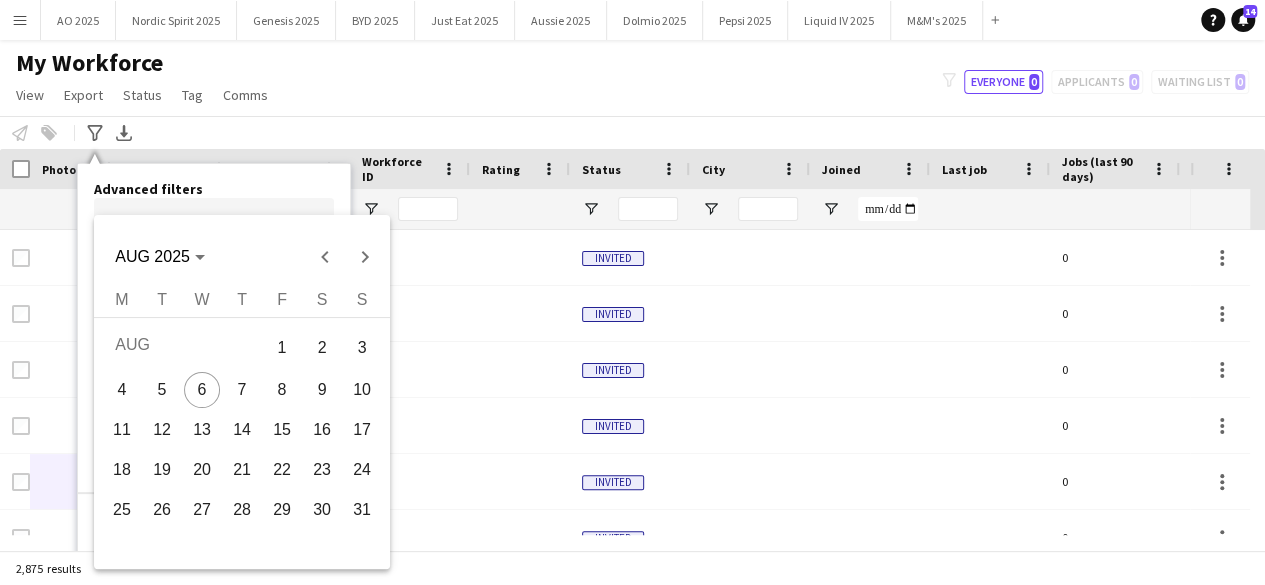 click on "24" at bounding box center [362, 470] 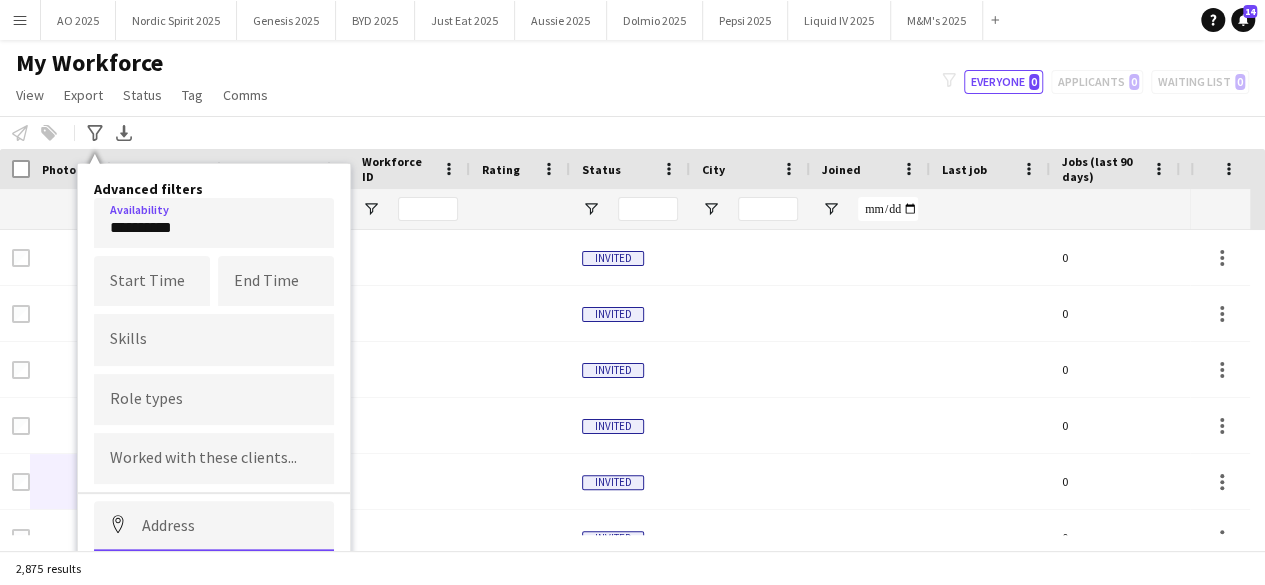 click at bounding box center (214, 526) 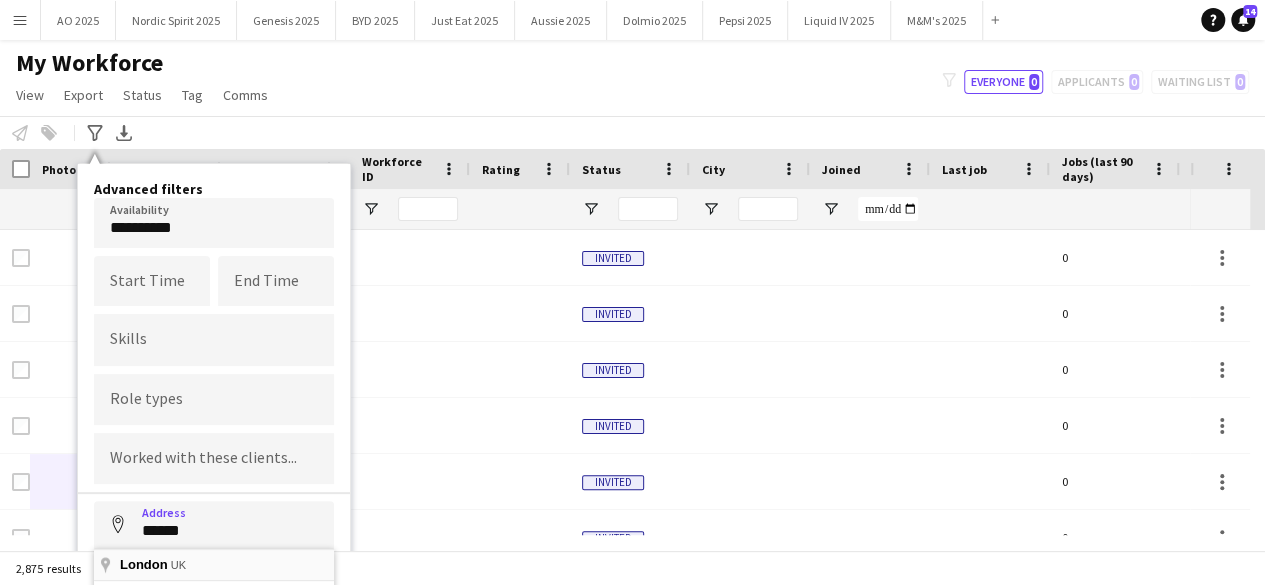 type on "**********" 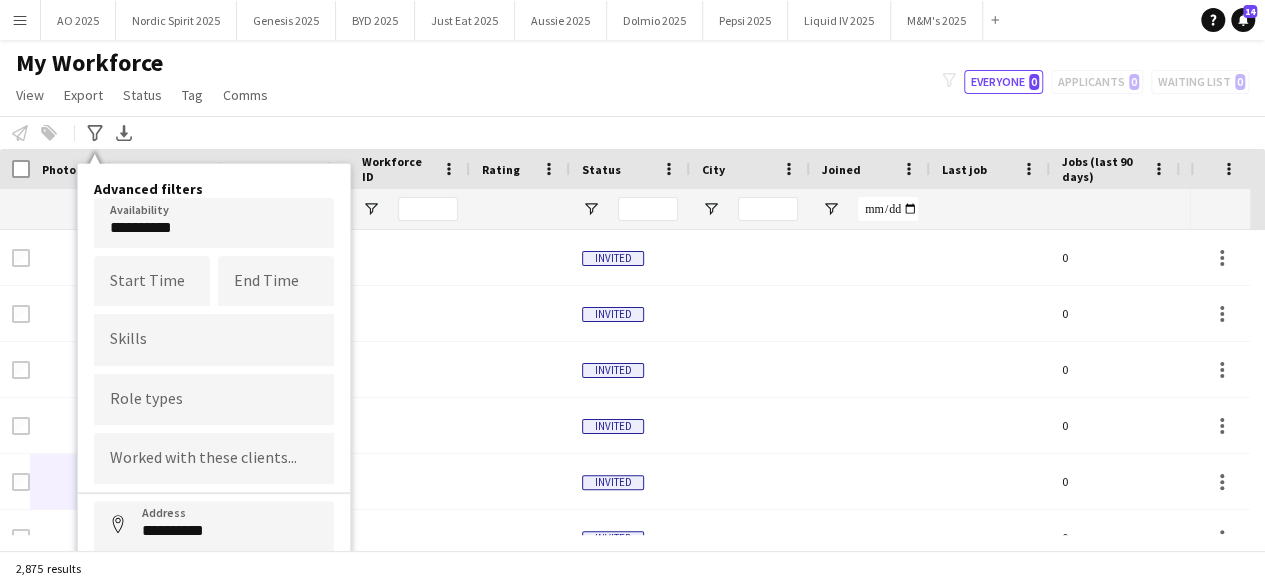 scroll, scrollTop: 126, scrollLeft: 0, axis: vertical 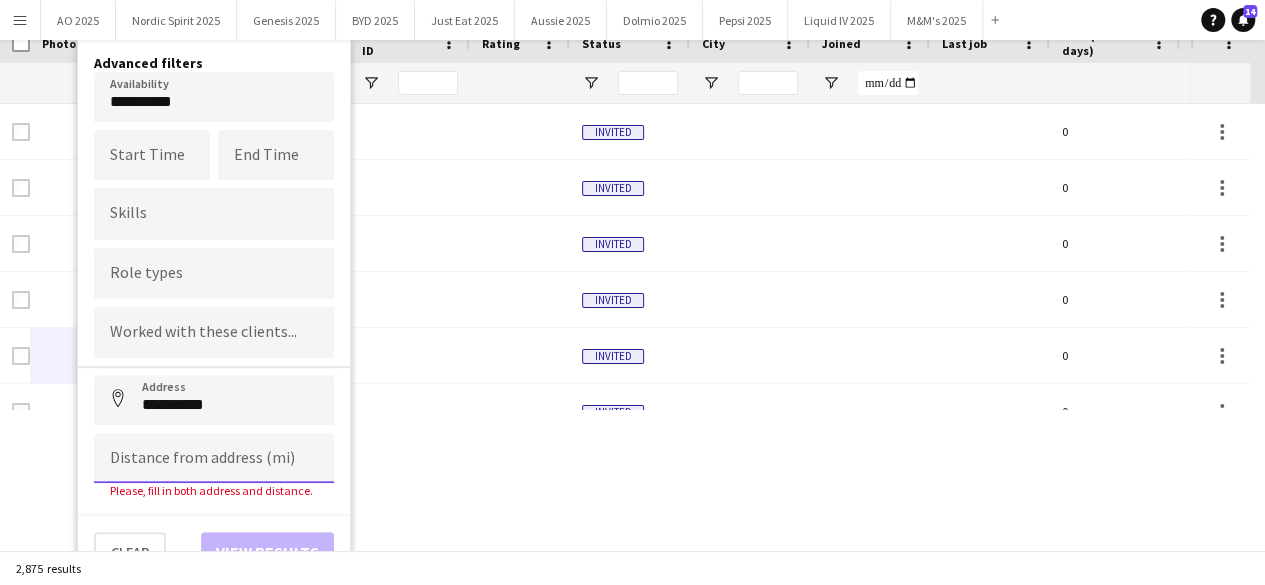 click at bounding box center [214, 458] 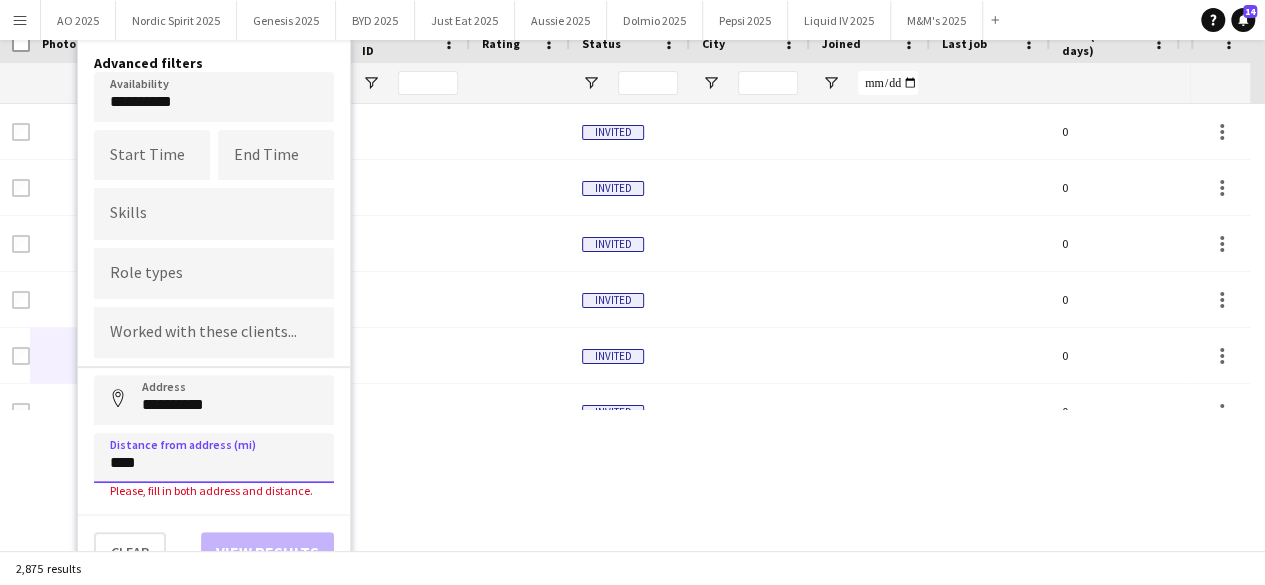 scroll, scrollTop: 111, scrollLeft: 0, axis: vertical 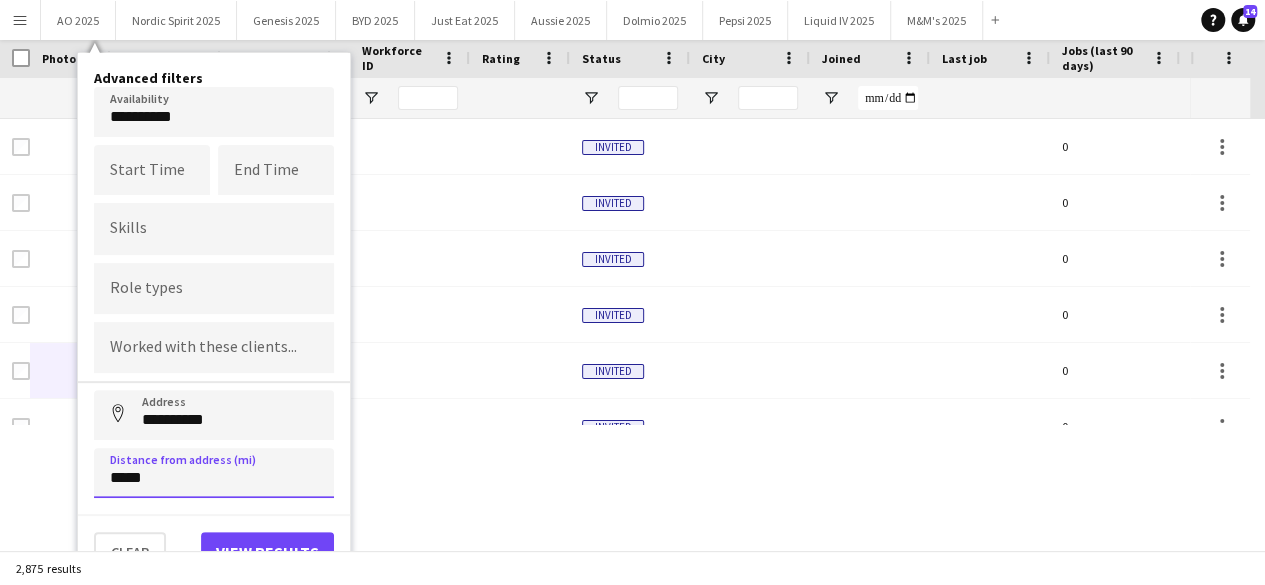 type on "*****" 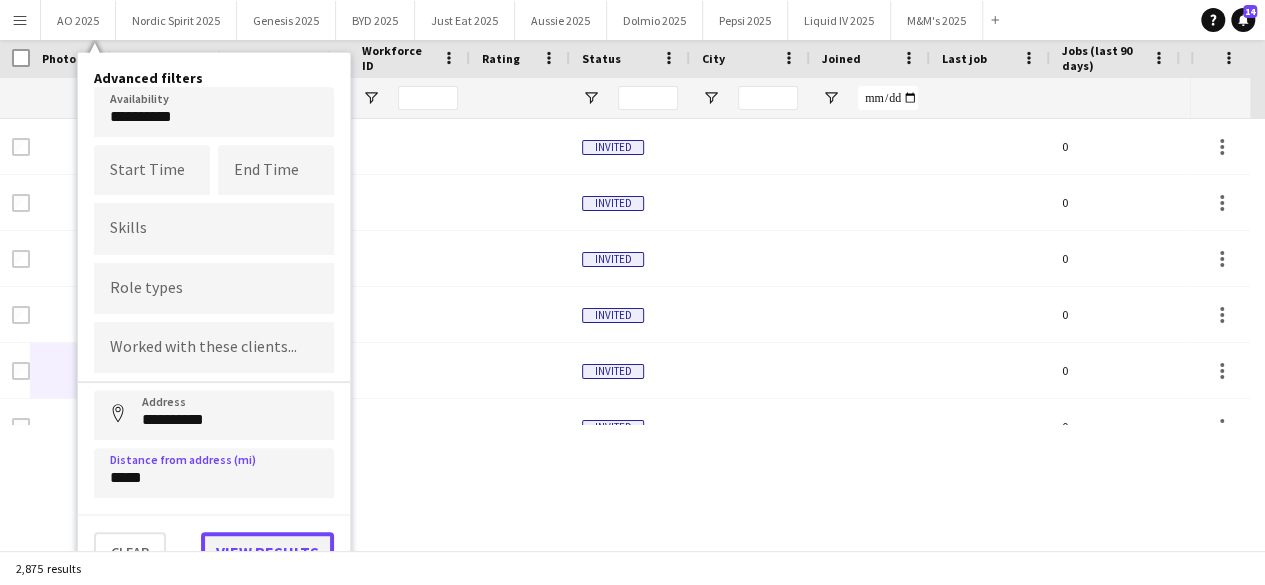 click on "View results" at bounding box center (267, 552) 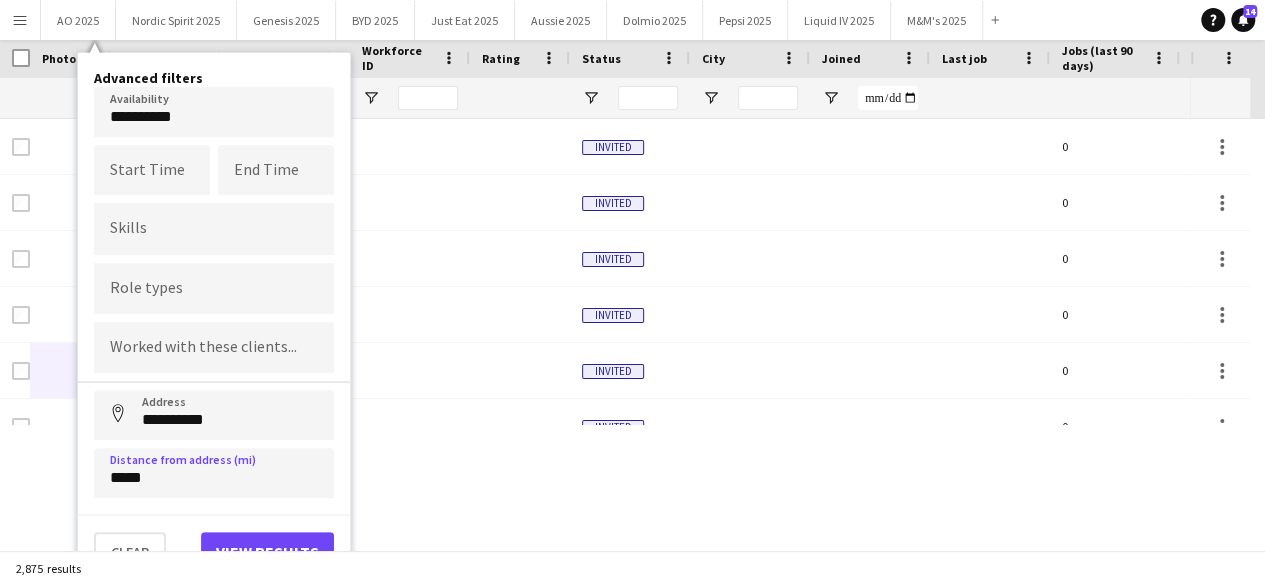 type on "**********" 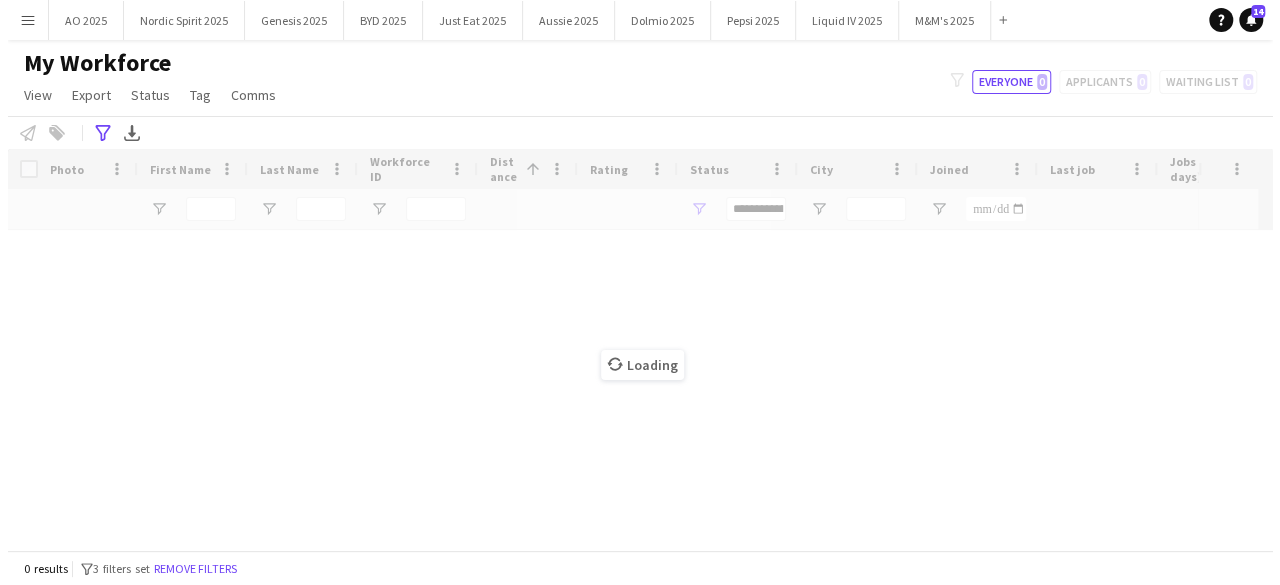 scroll, scrollTop: 0, scrollLeft: 0, axis: both 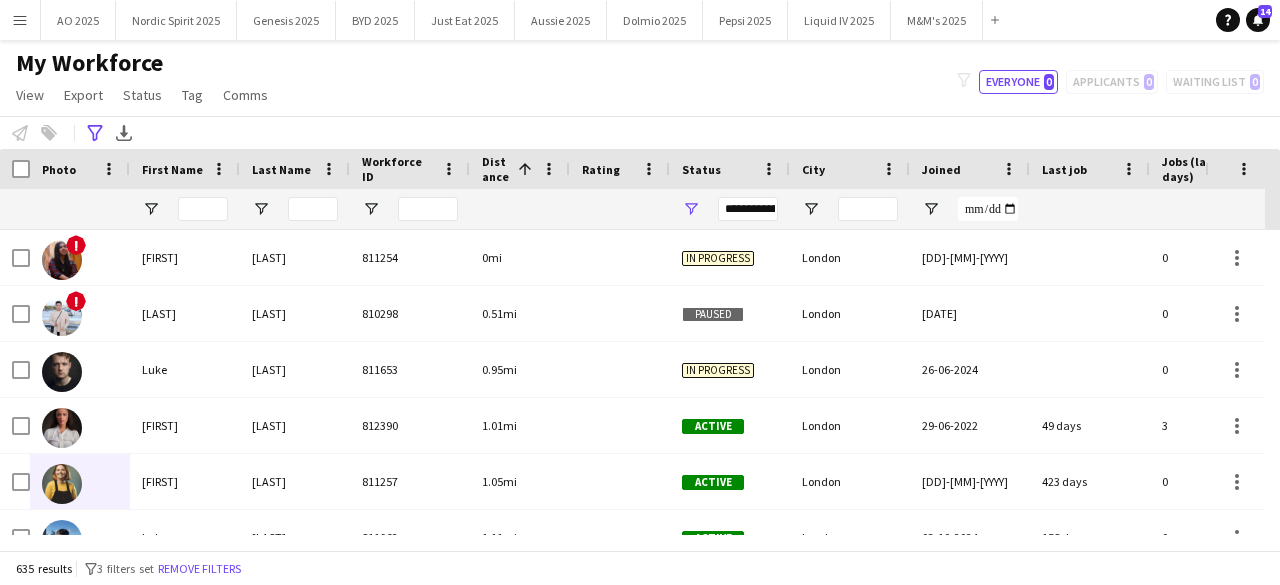 click on "**********" at bounding box center [730, 209] 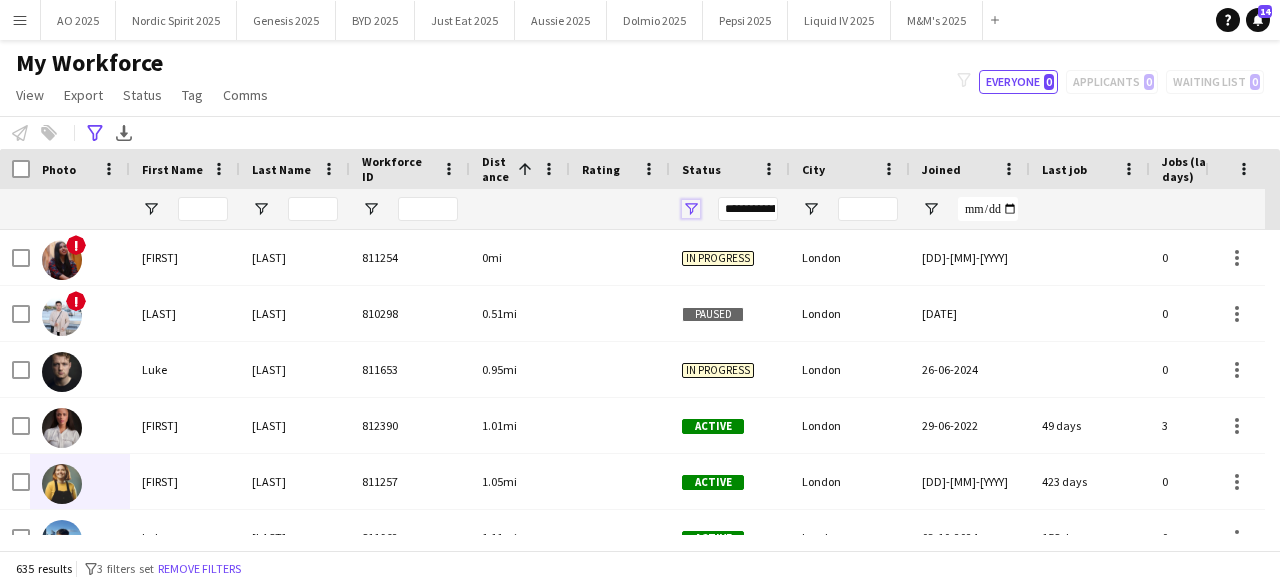 click at bounding box center (691, 209) 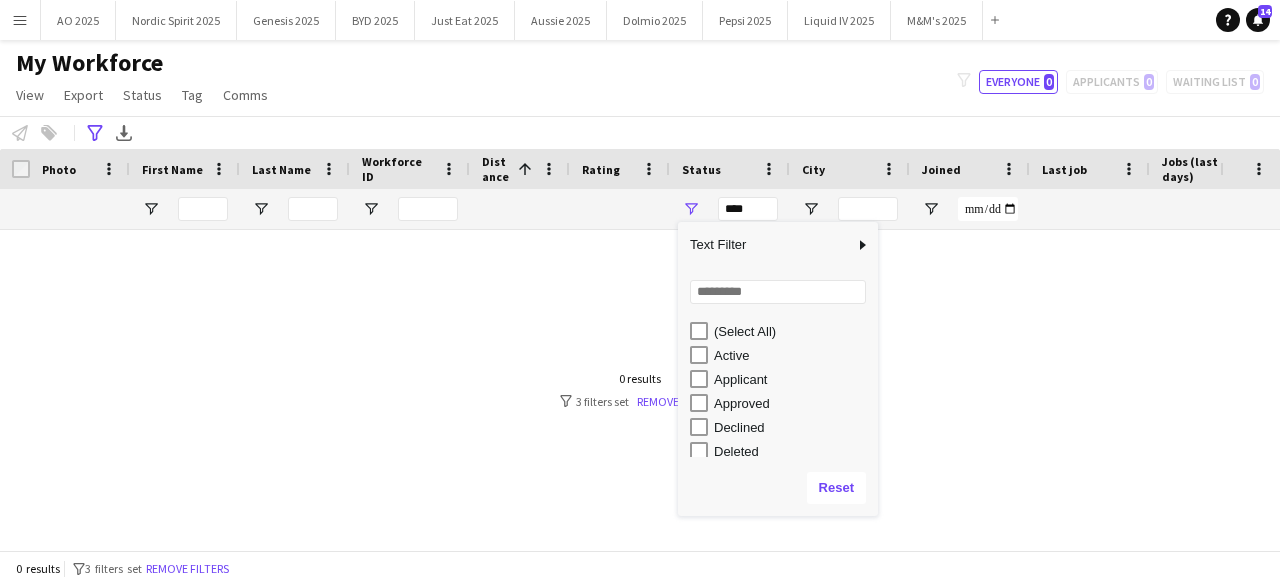 type on "**********" 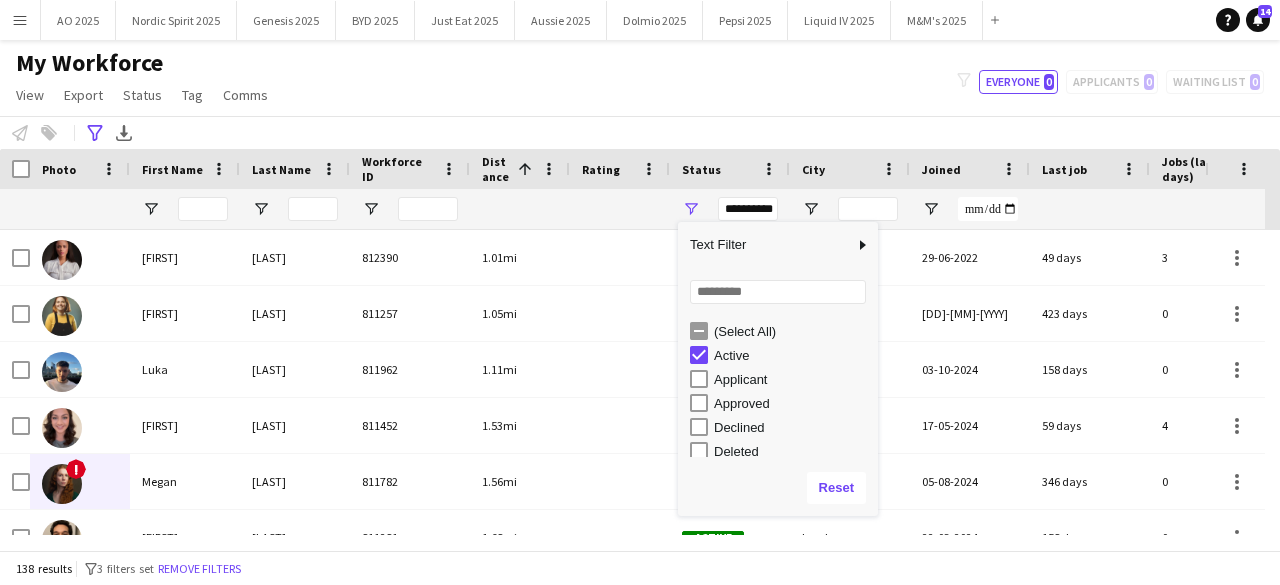 click on "My Workforce   View   Views  Default view Compliance Log New view Update view Delete view Edit name Customise view Customise filters Reset Filters Reset View Reset All  Export  Export as XLSX Export as PDF  Status  Edit  Tag  New tag  Edit tag  Amazon (23) CPM (1144) Genesis (25) MINI Plant (0) Nordic Spirit (1) Ploom (220) Test (0) TRO (9) TRS (20) Under Armour (1)  Add to tag  Amazon (23) CPM (1144) Genesis (25) MINI Plant (0) Nordic Spirit (1) Ploom (220) Test (0) TRO (9) TRS (20) Under Armour (1)  Untag  Amazon (23) CPM (1144) Genesis (25) MINI Plant (0) Nordic Spirit (1) Ploom (220) Test (0) TRO (9) TRS (20) Under Armour (1)  Tag chat  Amazon (23) CPM (1144) Genesis (25) MINI Plant (0) Nordic Spirit (1) Ploom (220) Test (0) TRO (9) TRS (20) Under Armour (1)  Tag share page  Amazon (23) CPM (1144) Genesis (25) MINI Plant (0) Nordic Spirit (1) Ploom (220) Test (0) TRO (9) TRS (20) Under Armour (1)  Comms  Send notification
filter-1
Everyone   0   0   0" 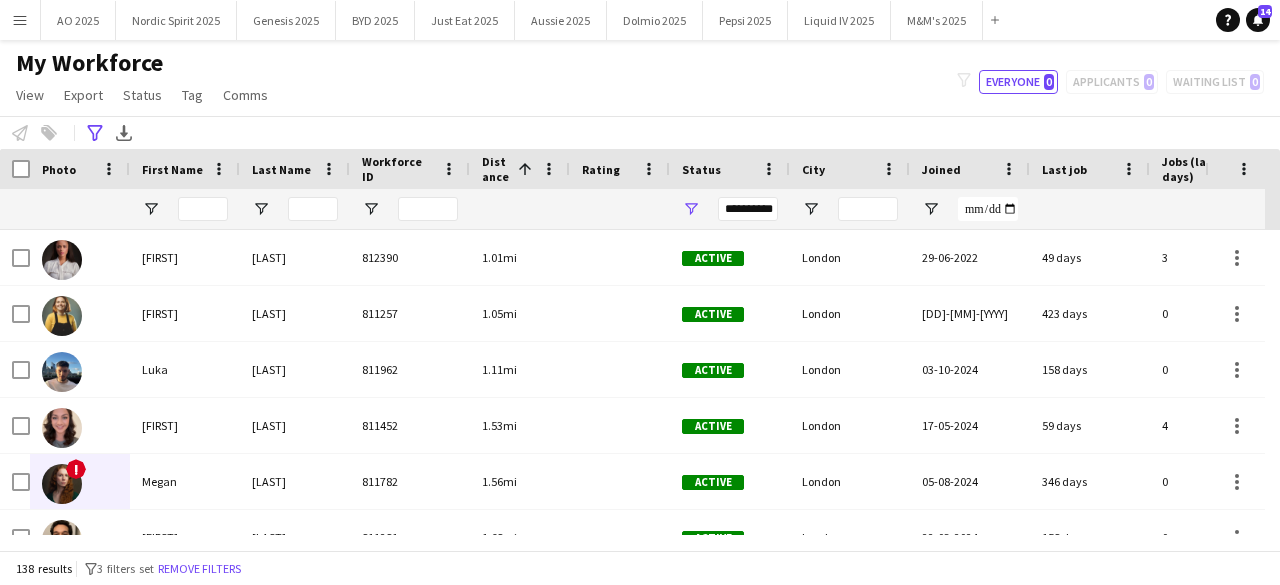 scroll, scrollTop: 26, scrollLeft: 0, axis: vertical 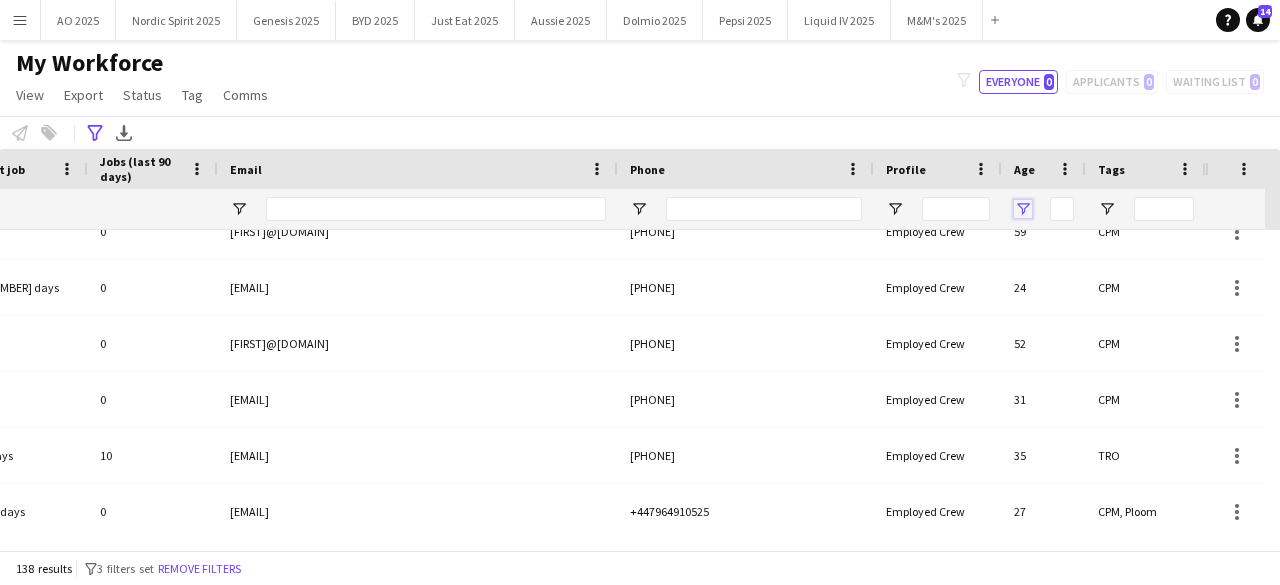 click at bounding box center [1023, 209] 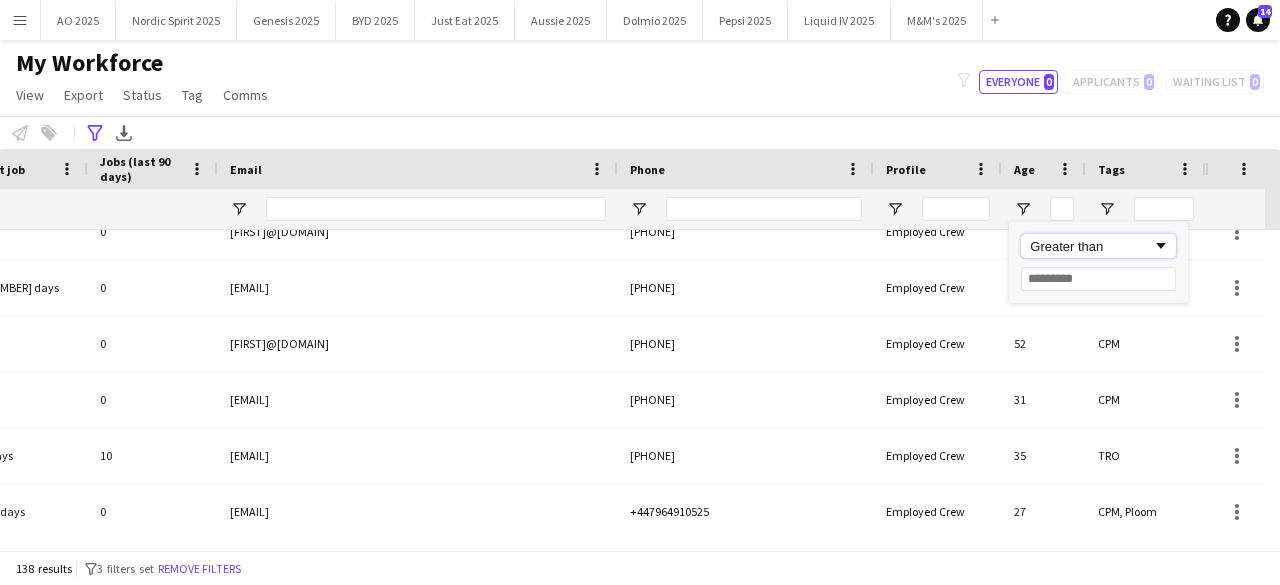 click on "Greater than" at bounding box center (1091, 246) 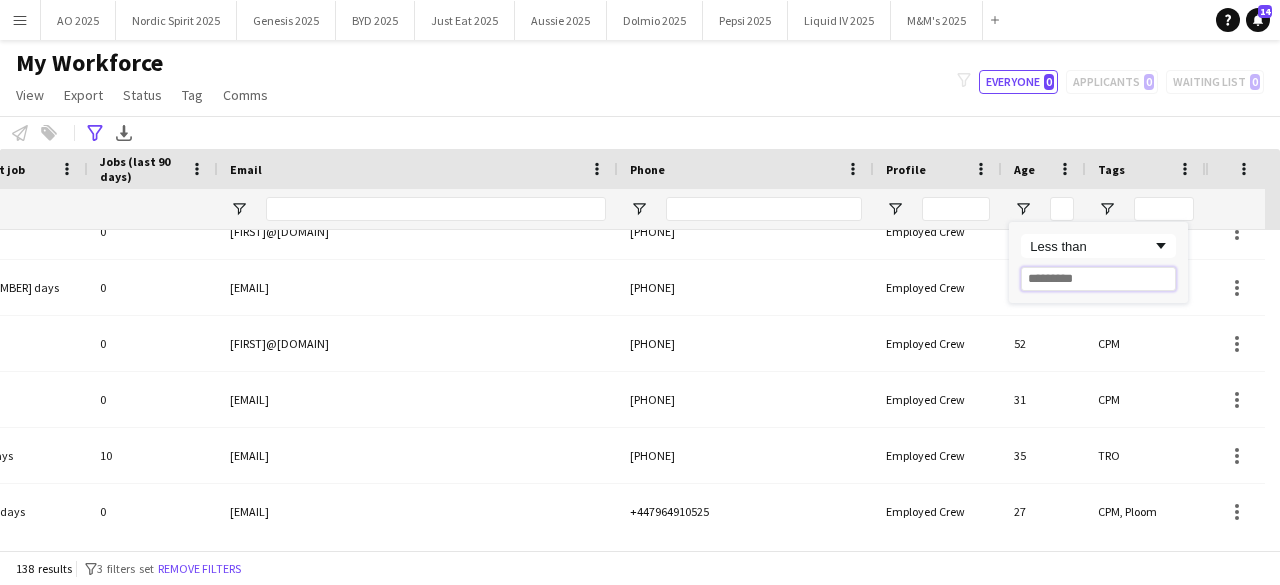 click at bounding box center [1098, 279] 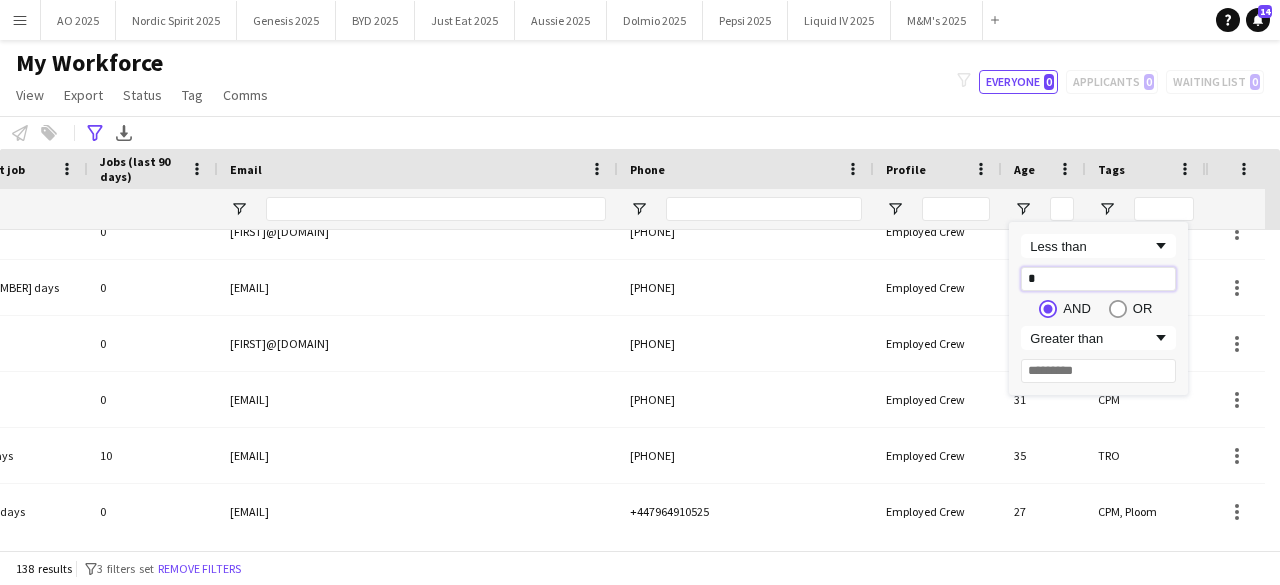 type on "**" 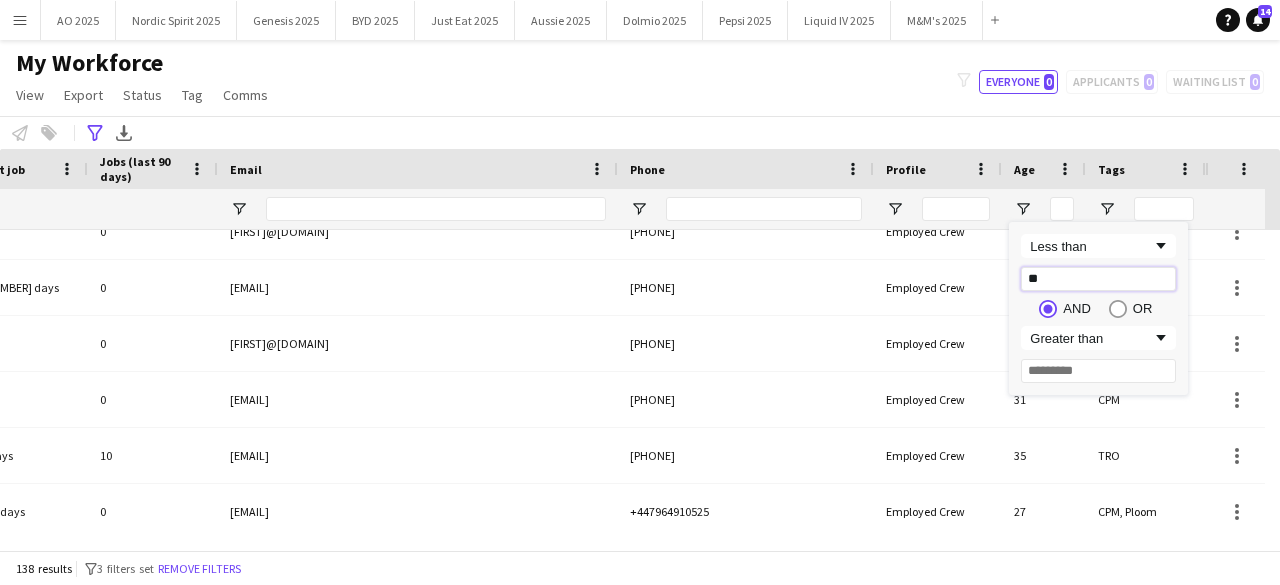 type on "**" 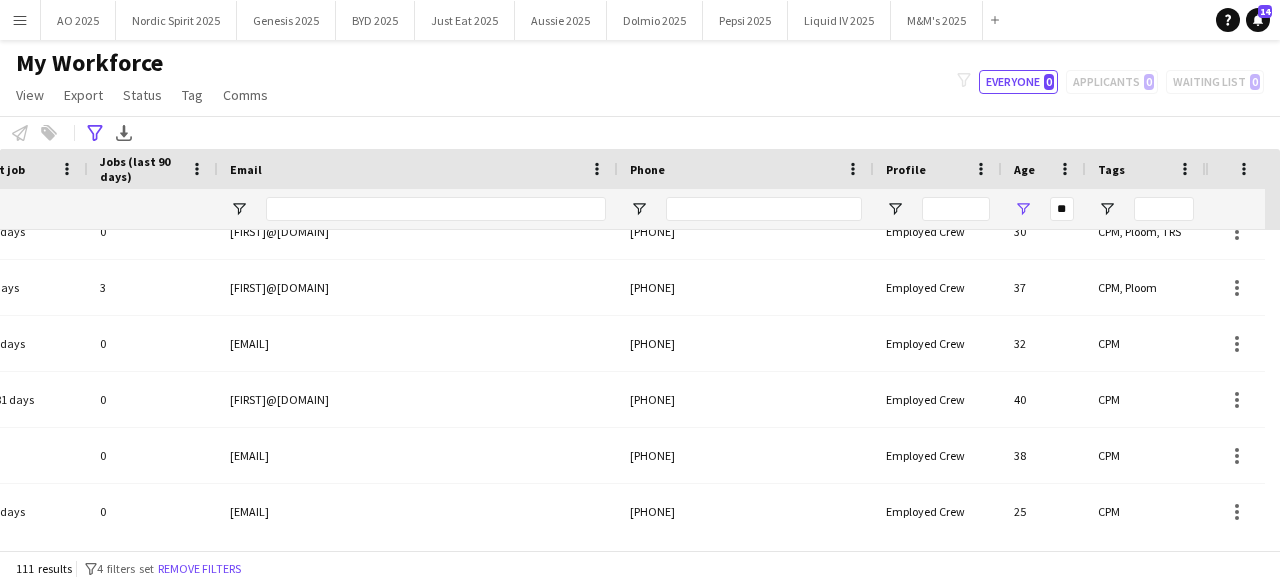 click on "**********" 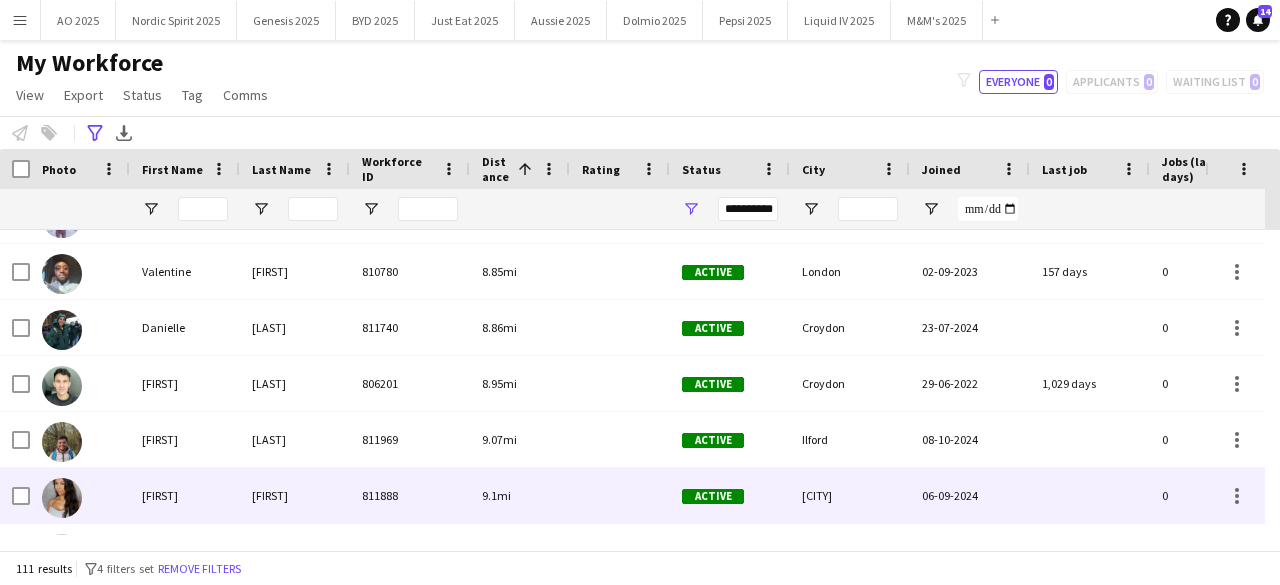 click at bounding box center [62, 498] 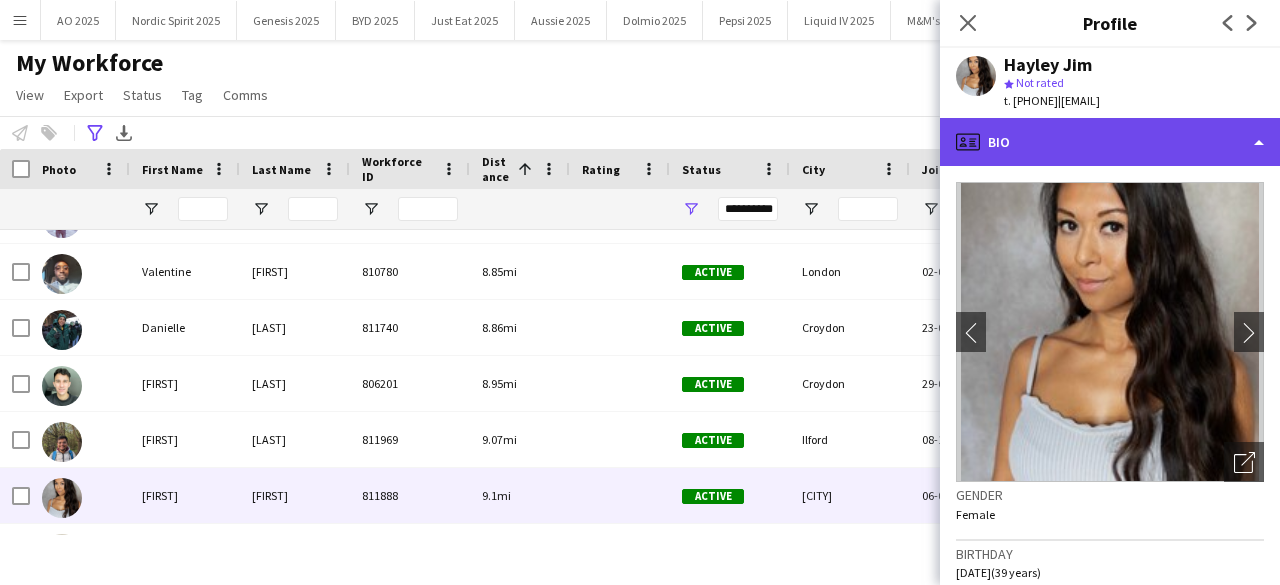 click on "profile
Bio" 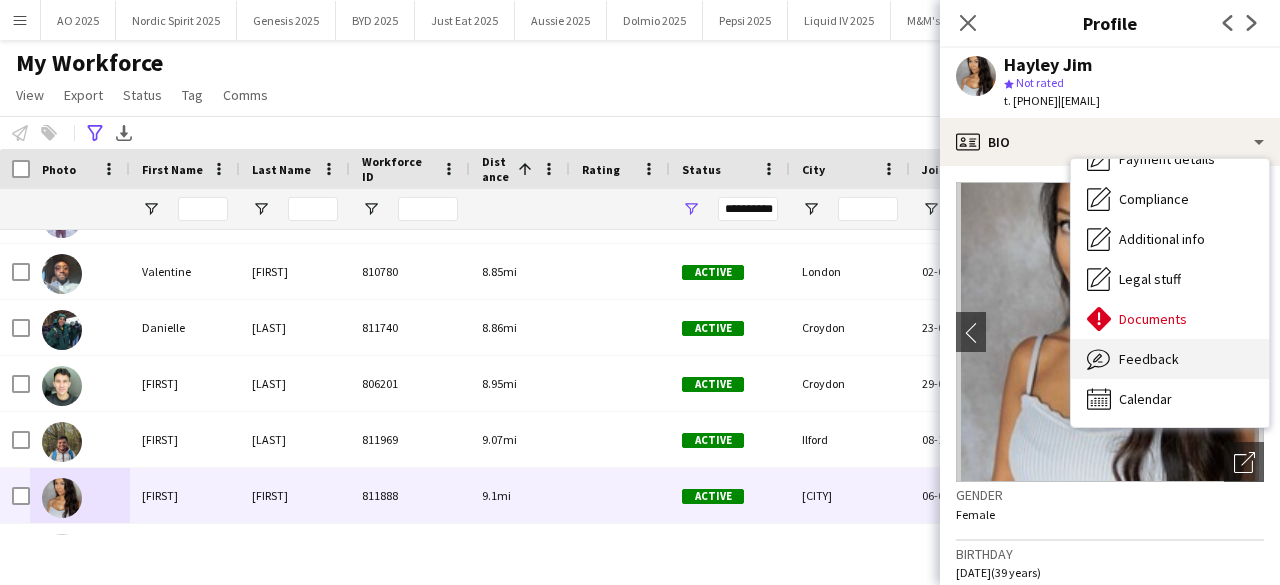 click on "Feedback
Feedback" at bounding box center [1170, 359] 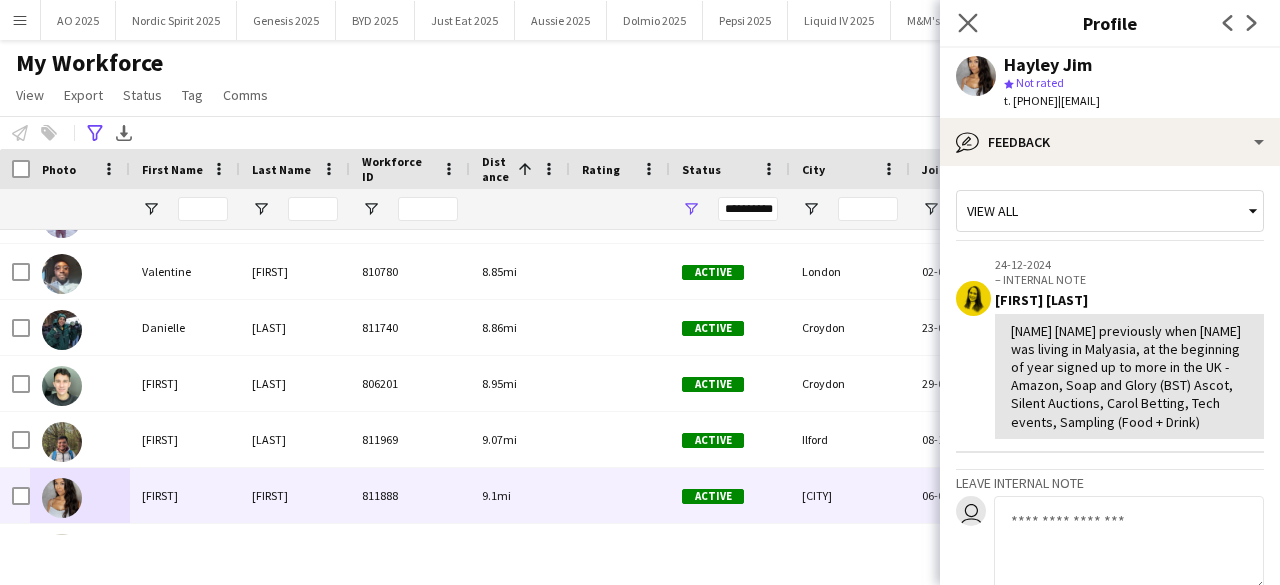 click on "Close pop-in" 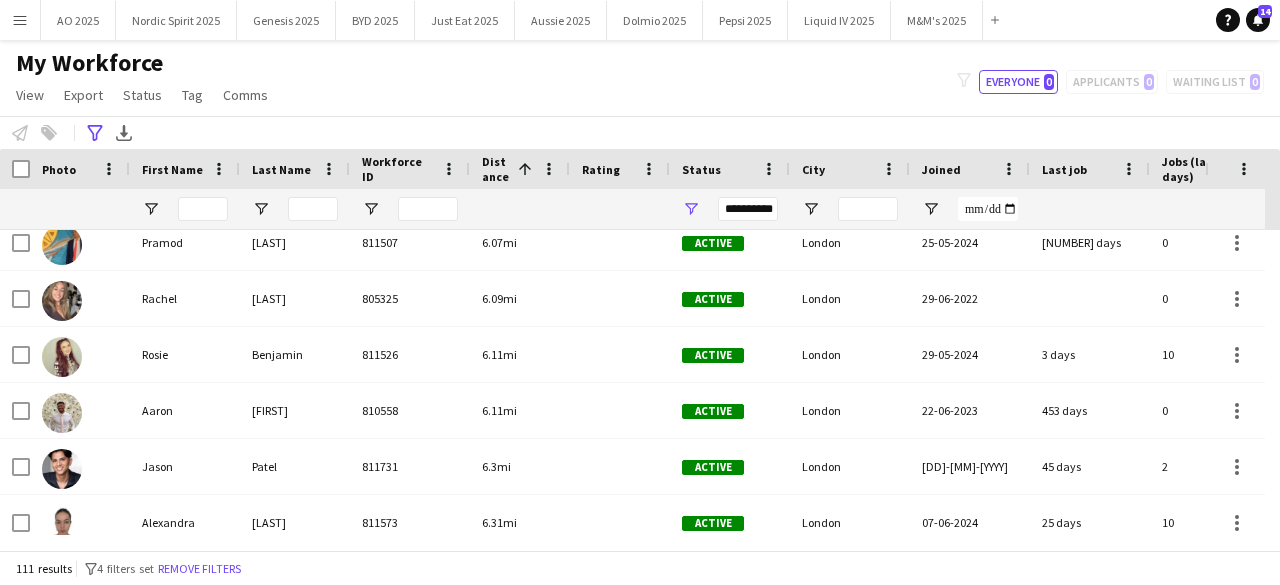 scroll, scrollTop: 2351, scrollLeft: 0, axis: vertical 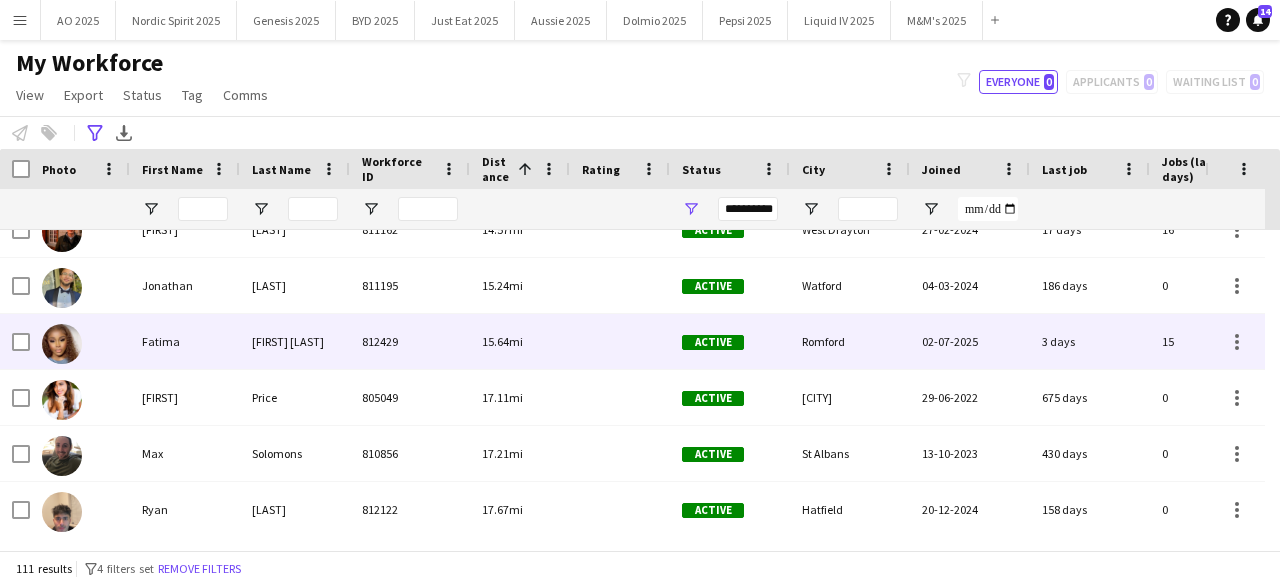 click at bounding box center (62, 344) 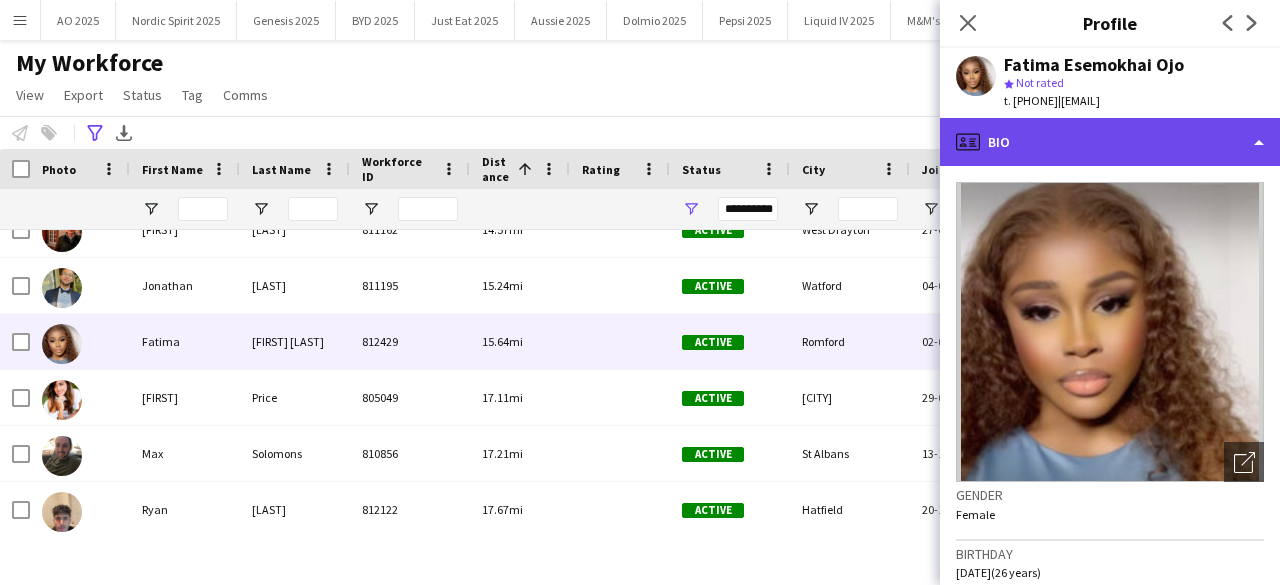 click on "profile
Bio" 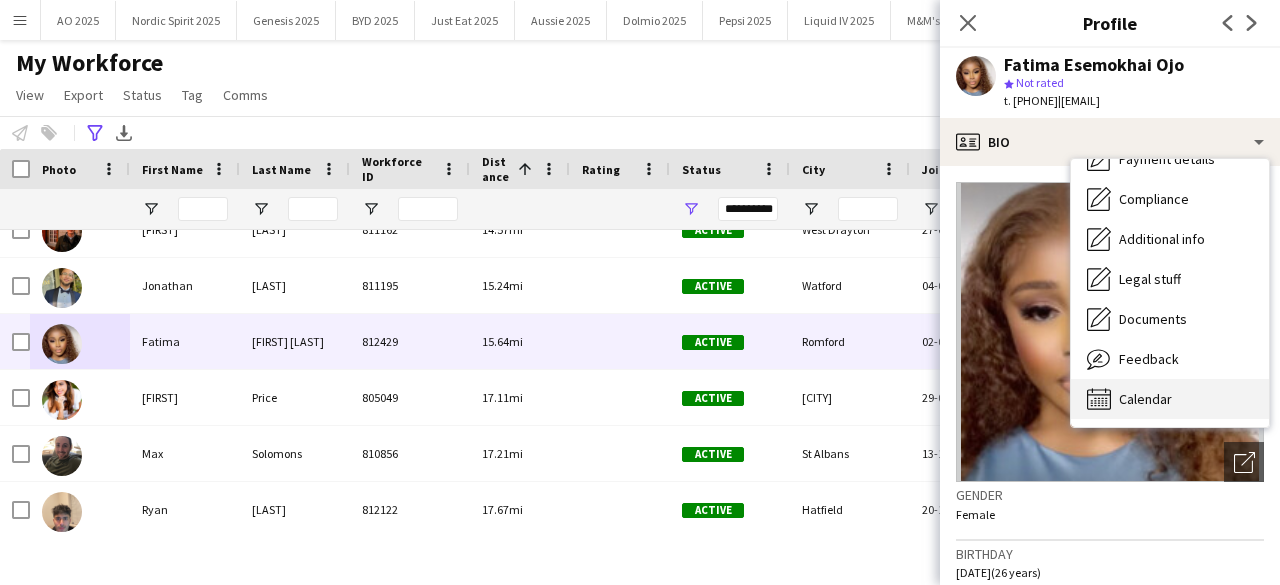 click on "Calendar
Calendar" at bounding box center (1170, 399) 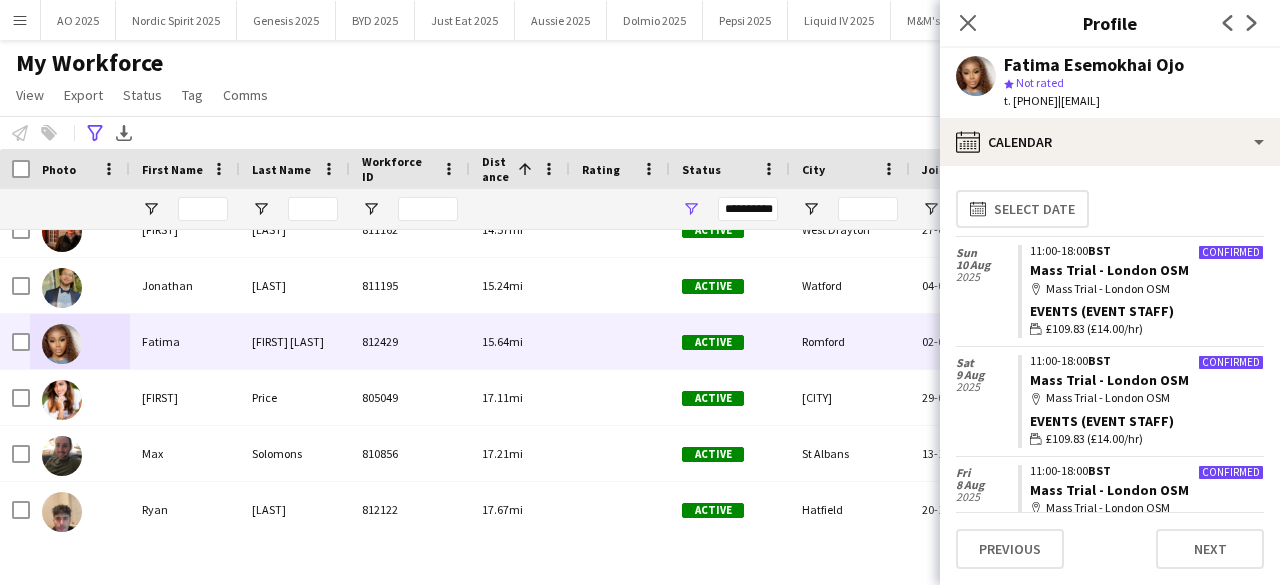 click on "My Workforce   View   Views  Default view Compliance Log New view Update view Delete view Edit name Customise view Customise filters Reset Filters Reset View Reset All  Export  Export as XLSX Export as PDF  Status  Edit  Tag  New tag  Edit tag  Amazon (23) CPM (1144) Genesis (25) MINI Plant (0) Nordic Spirit (1) Ploom (220) Test (0) TRO (9) TRS (20) Under Armour (1)  Add to tag  Amazon (23) CPM (1144) Genesis (25) MINI Plant (0) Nordic Spirit (1) Ploom (220) Test (0) TRO (9) TRS (20) Under Armour (1)  Untag  Amazon (23) CPM (1144) Genesis (25) MINI Plant (0) Nordic Spirit (1) Ploom (220) Test (0) TRO (9) TRS (20) Under Armour (1)  Tag chat  Amazon (23) CPM (1144) Genesis (25) MINI Plant (0) Nordic Spirit (1) Ploom (220) Test (0) TRO (9) TRS (20) Under Armour (1)  Tag share page  Amazon (23) CPM (1144) Genesis (25) MINI Plant (0) Nordic Spirit (1) Ploom (220) Test (0) TRO (9) TRS (20) Under Armour (1)  Comms  Send notification
filter-1
Everyone   0   0   0" 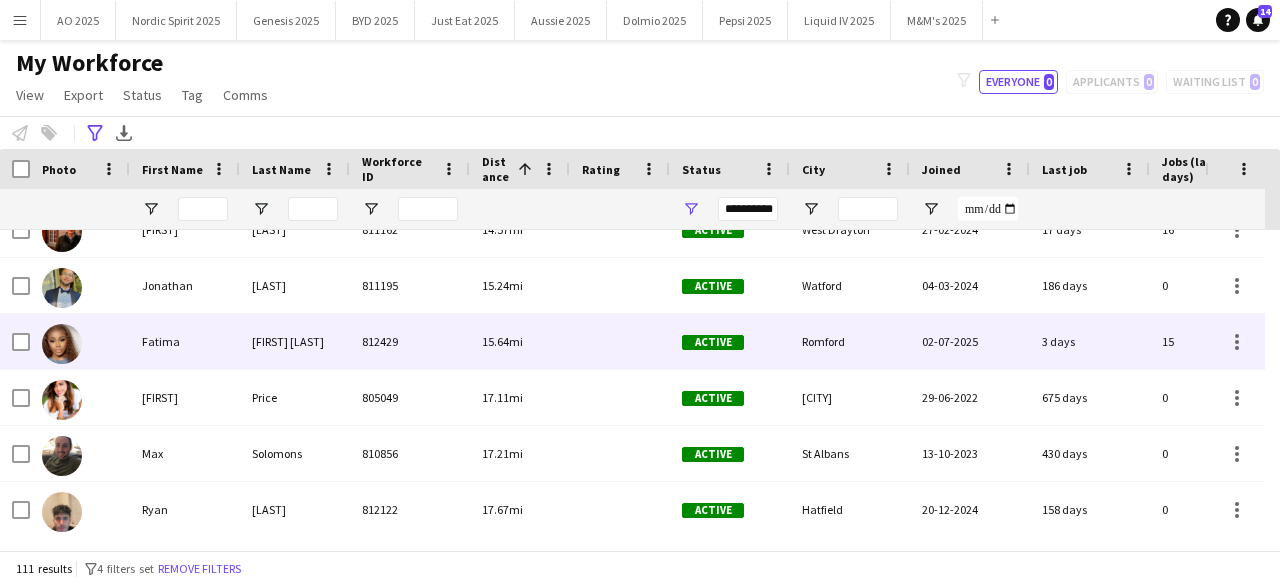 click at bounding box center (62, 344) 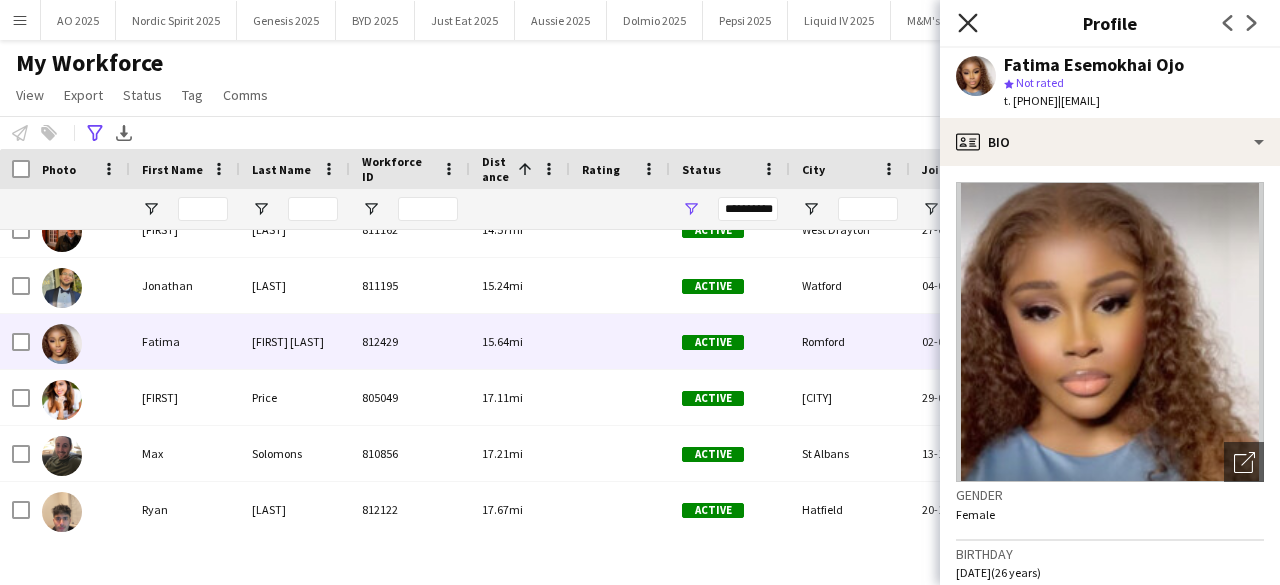click on "Close pop-in" 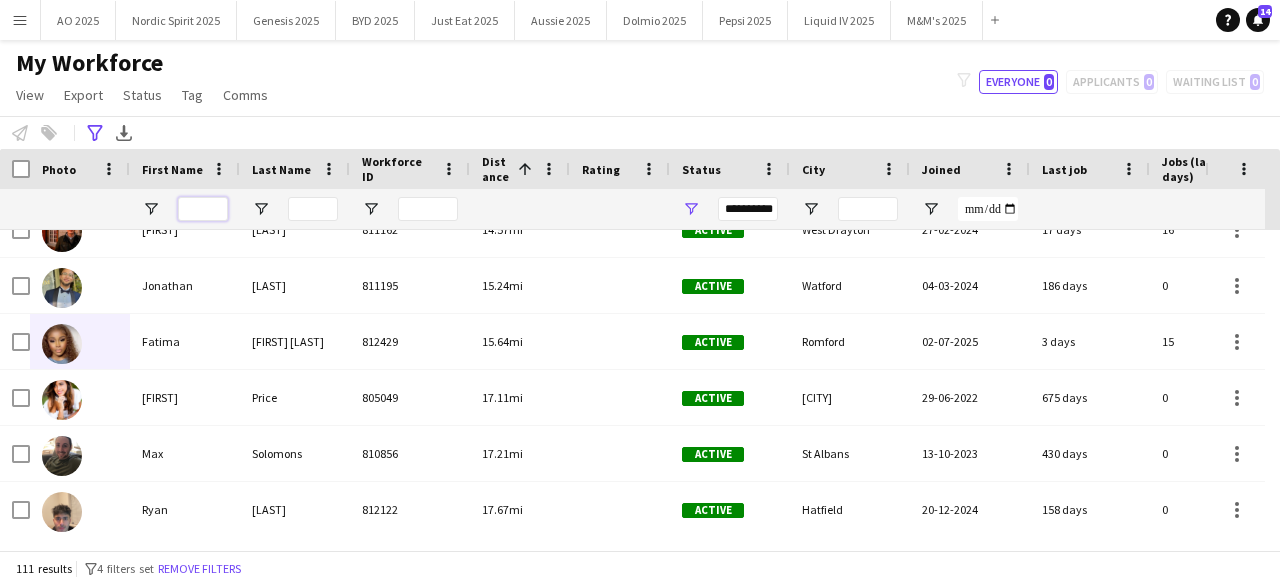 click at bounding box center [203, 209] 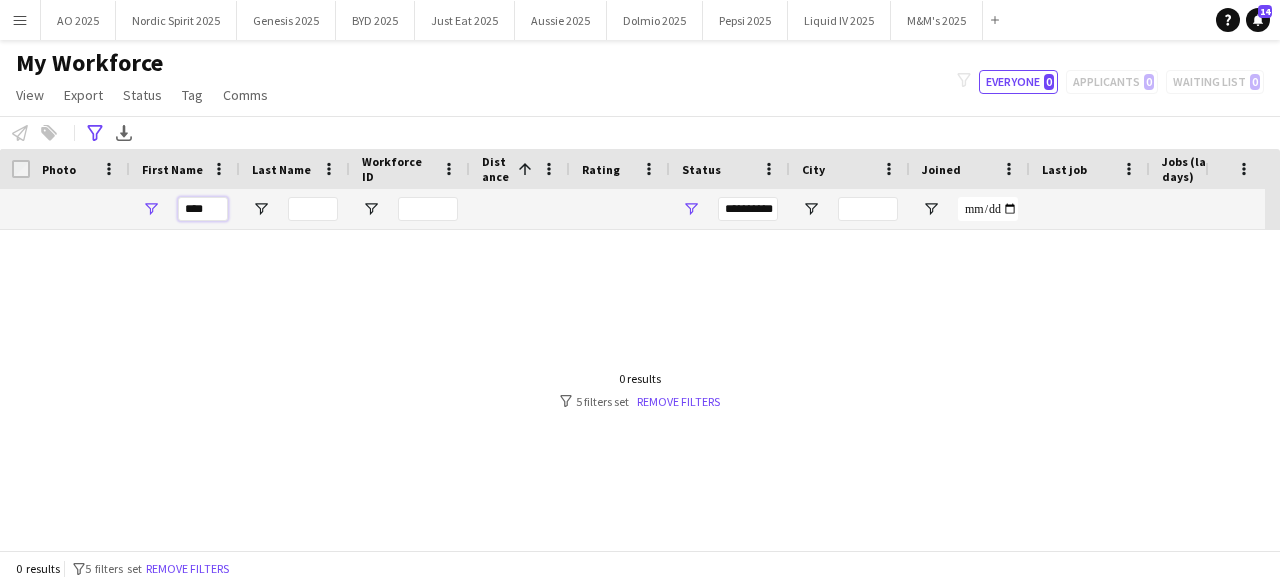 scroll, scrollTop: 0, scrollLeft: 0, axis: both 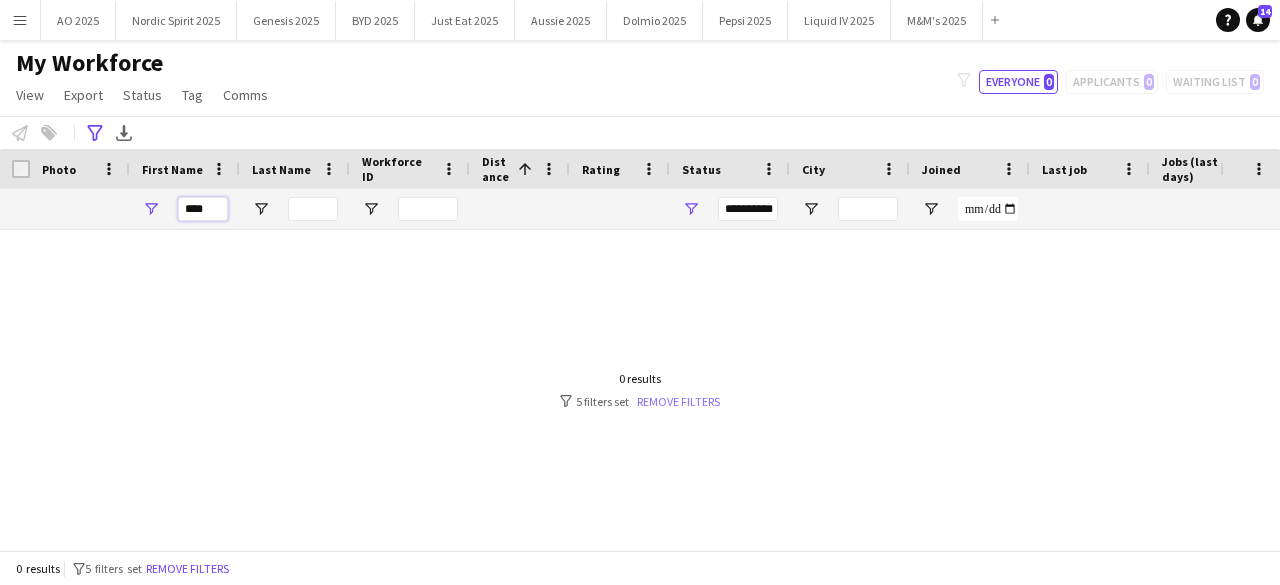 type on "****" 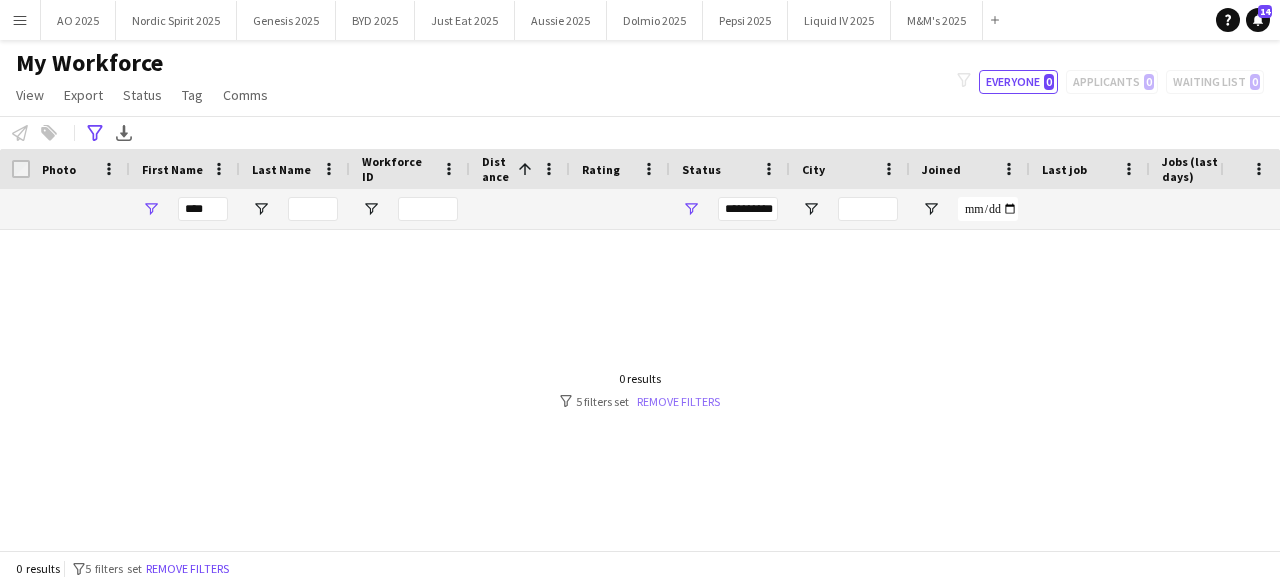 click on "Remove filters" at bounding box center [678, 401] 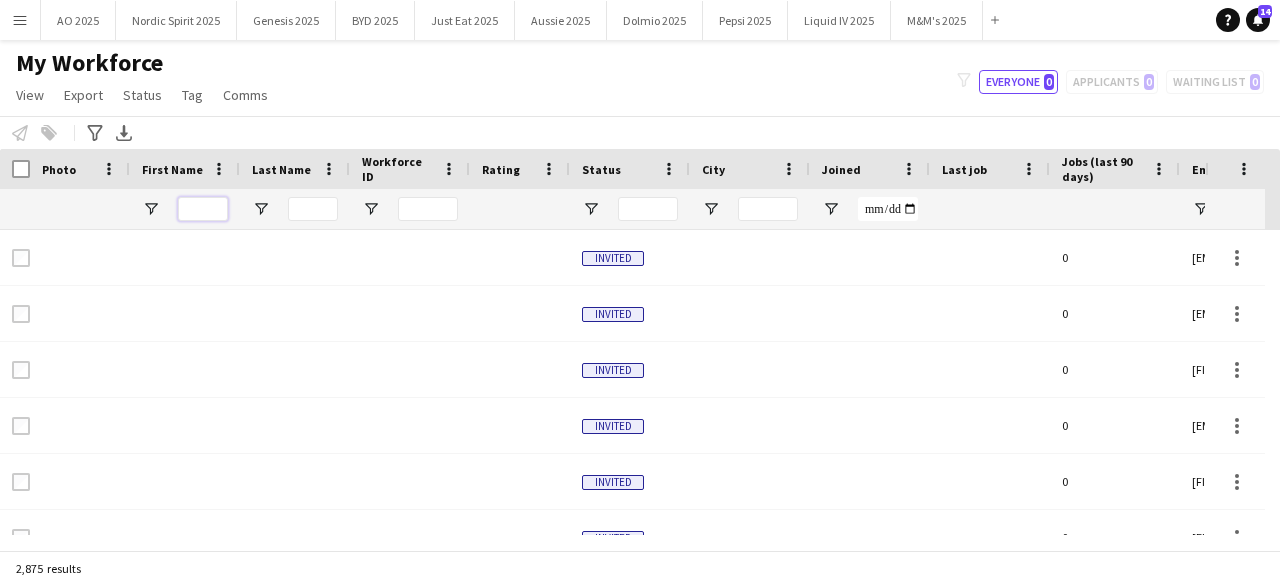 click at bounding box center (203, 209) 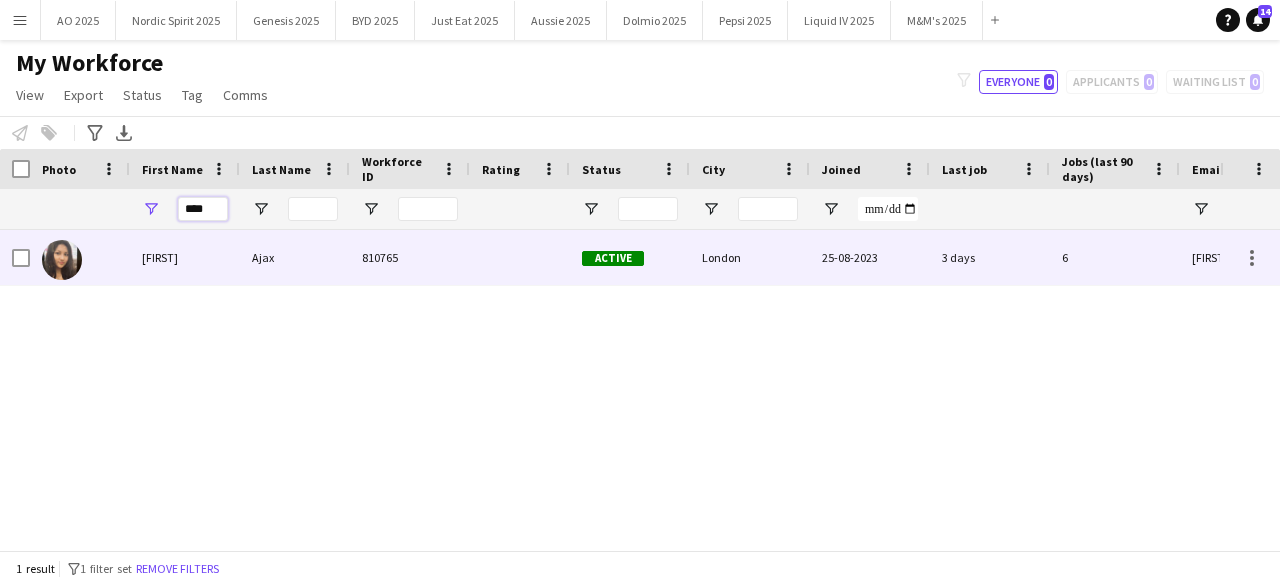type on "****" 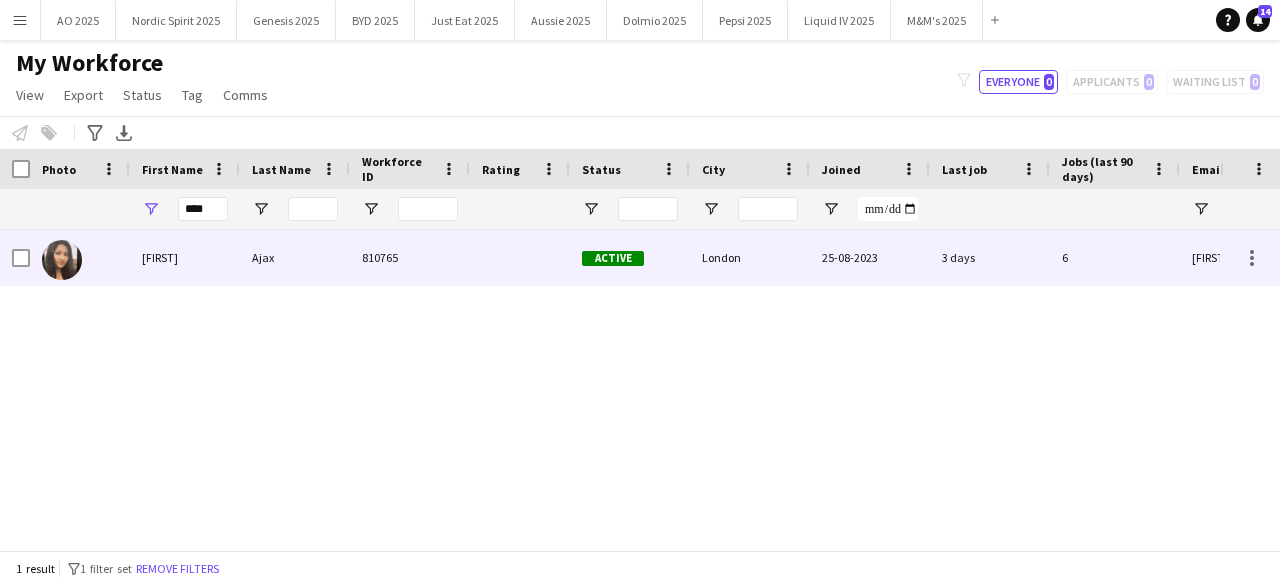 click at bounding box center [62, 260] 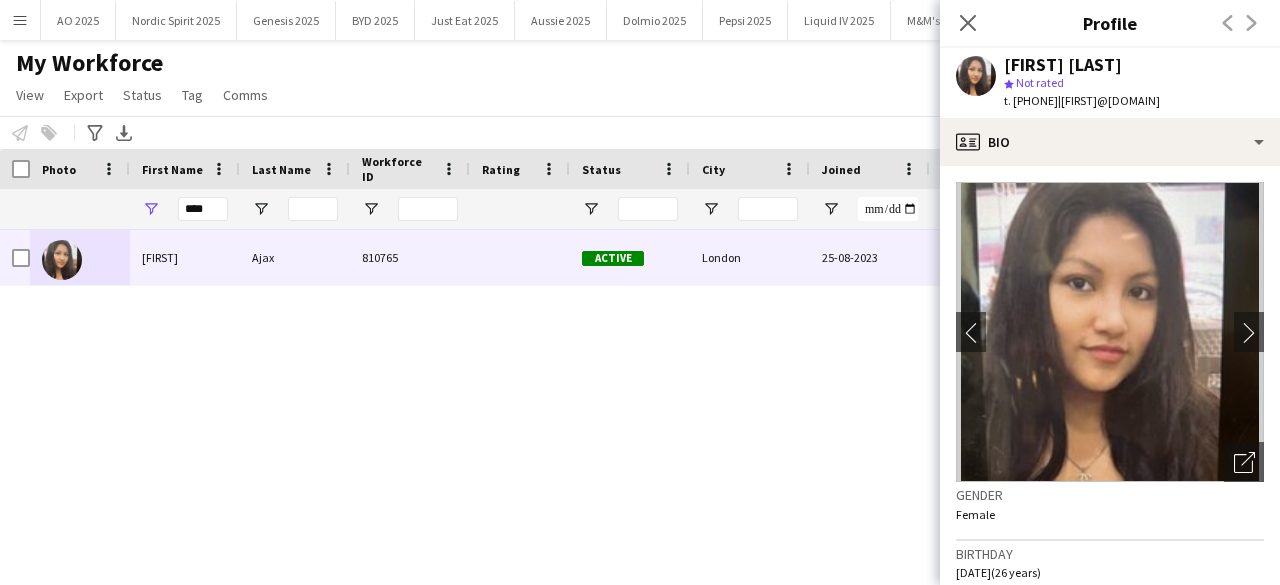 click 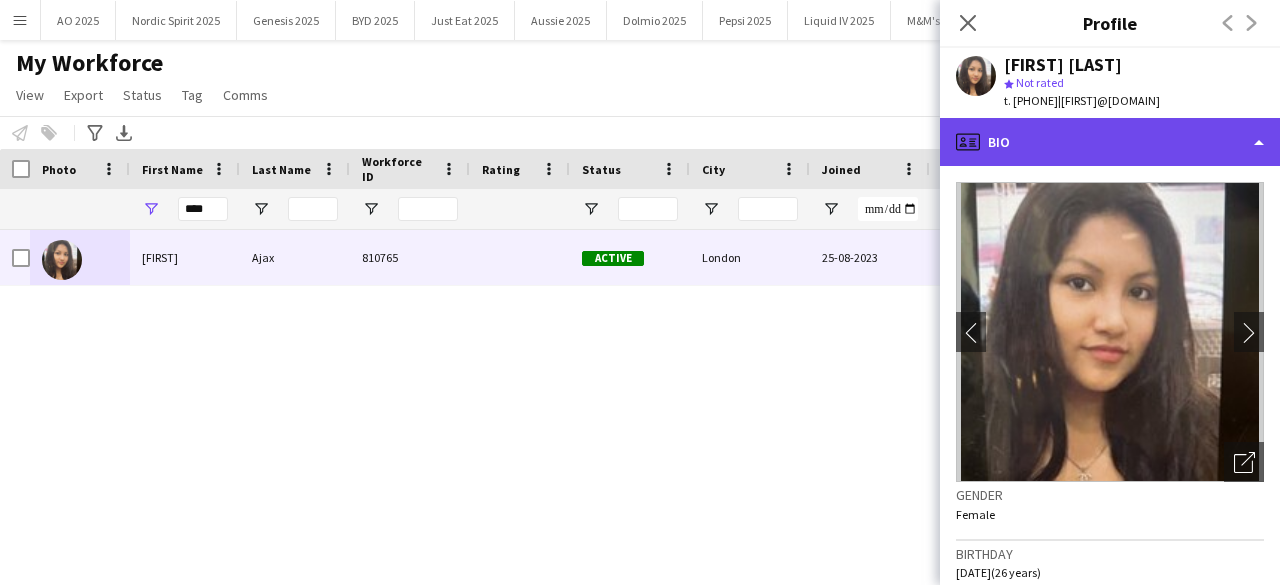 click on "profile
Bio" 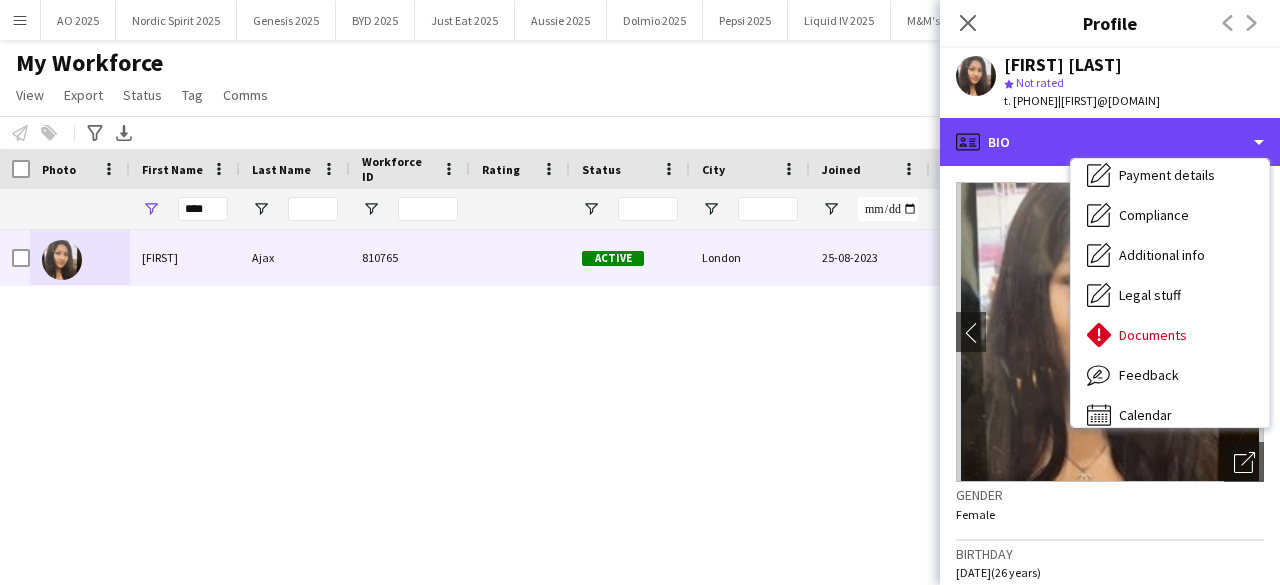 scroll, scrollTop: 268, scrollLeft: 0, axis: vertical 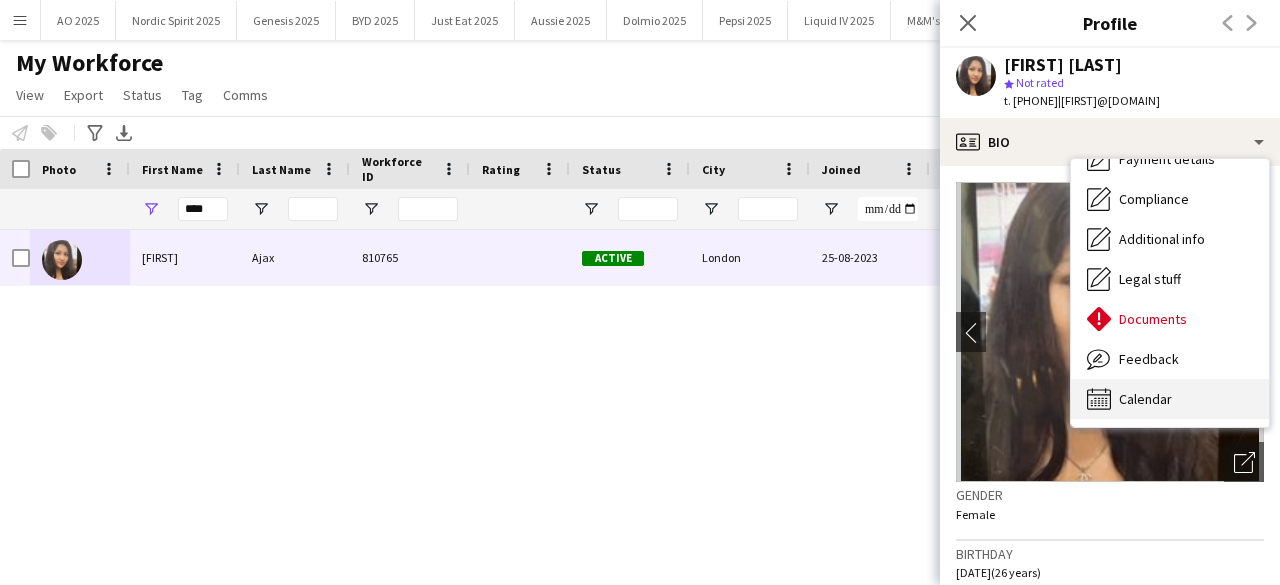 click on "Calendar" at bounding box center [1145, 399] 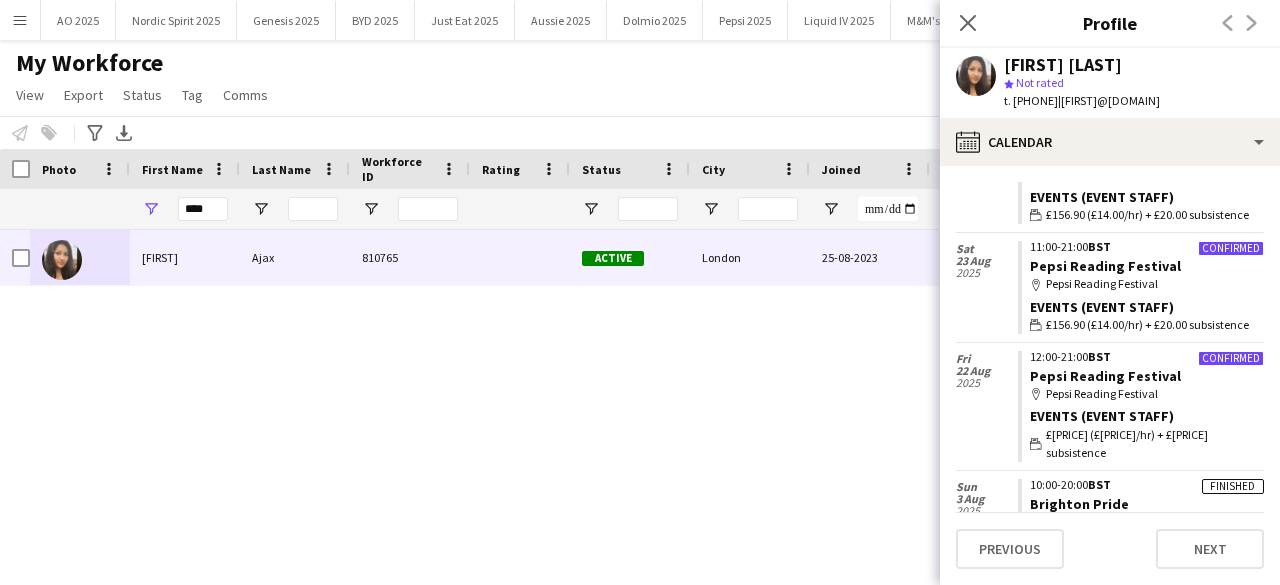 scroll, scrollTop: 593, scrollLeft: 0, axis: vertical 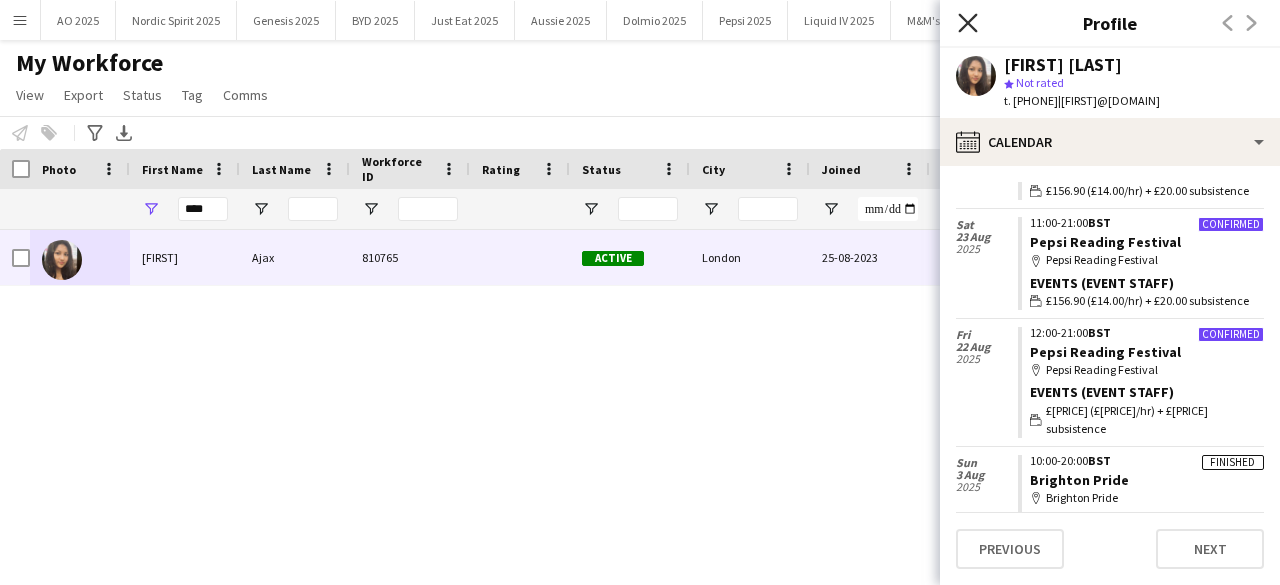 click on "Close pop-in" 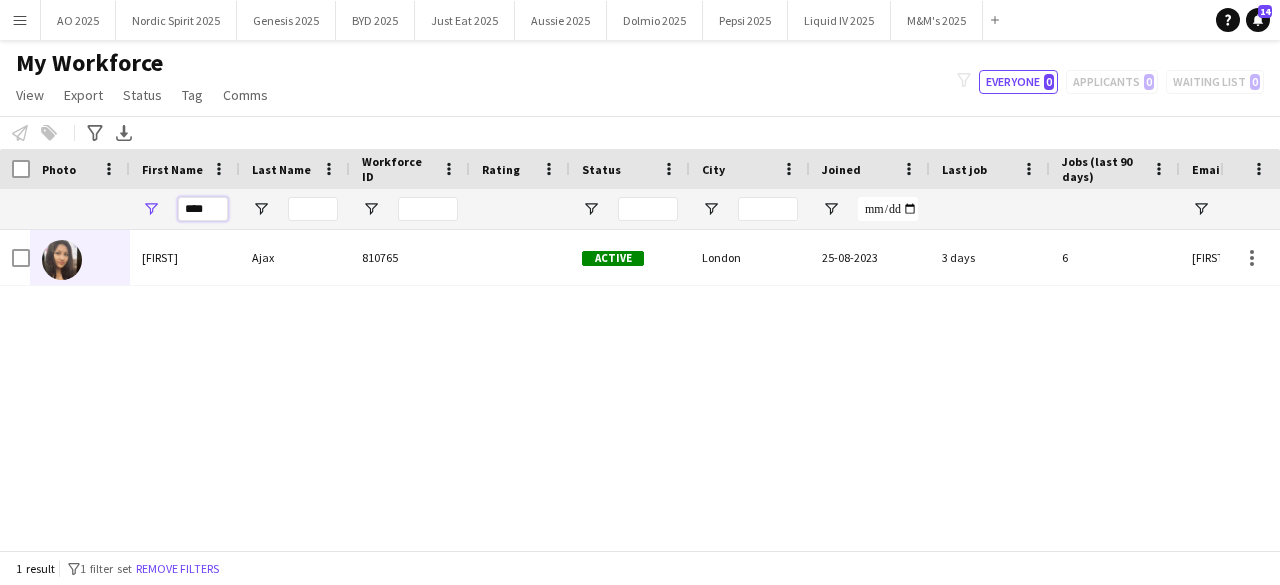 click on "****" at bounding box center (203, 209) 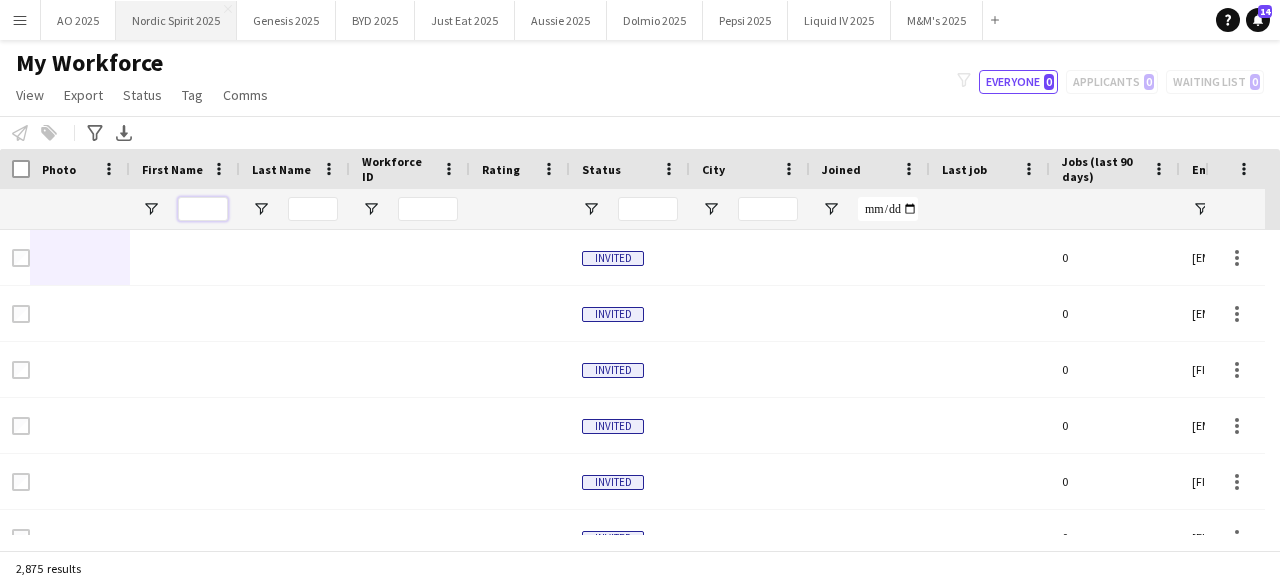 type 